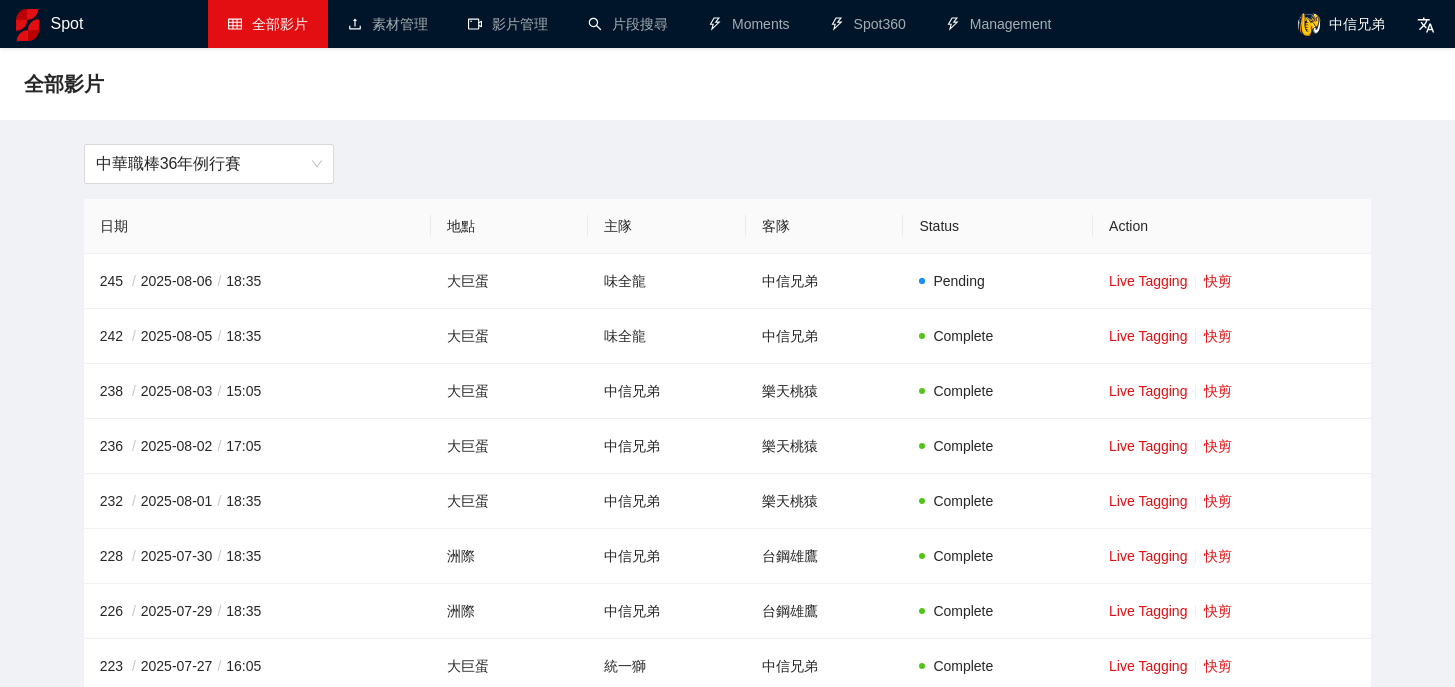 scroll, scrollTop: 0, scrollLeft: 0, axis: both 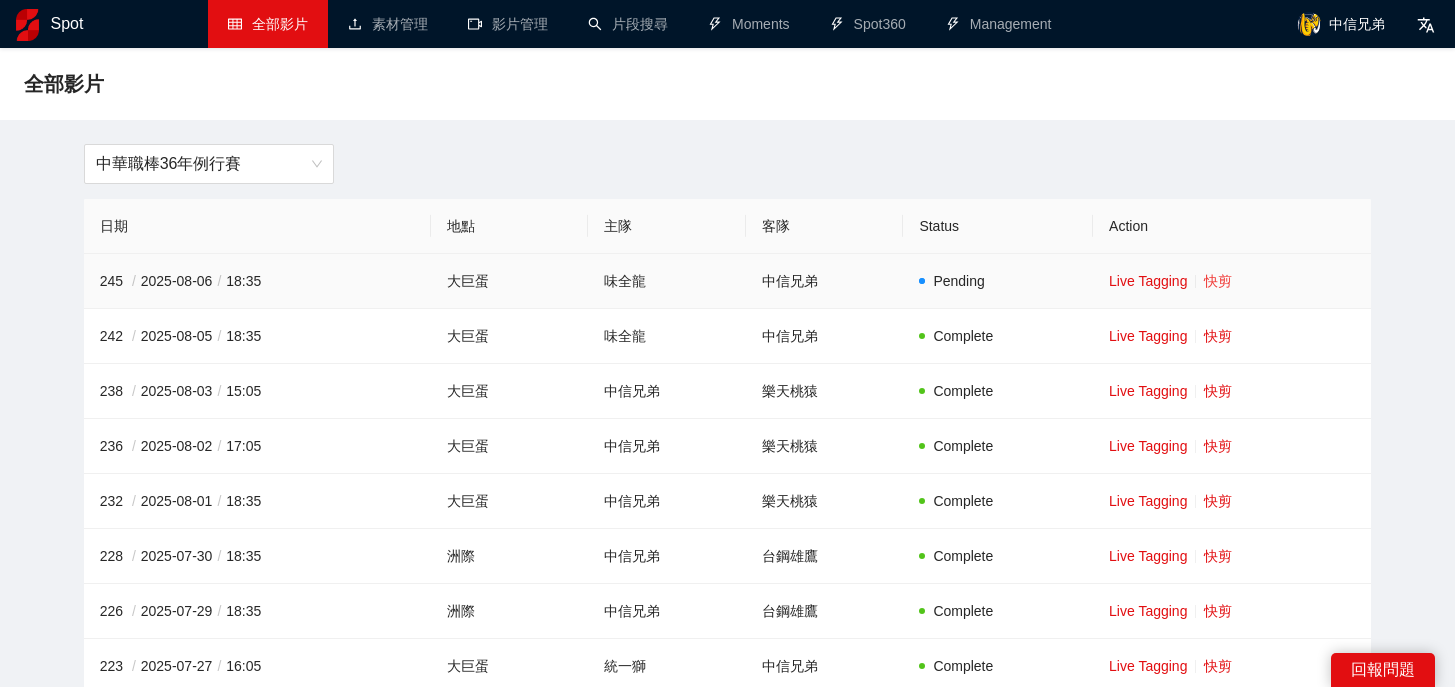 click on "快剪" at bounding box center (1218, 281) 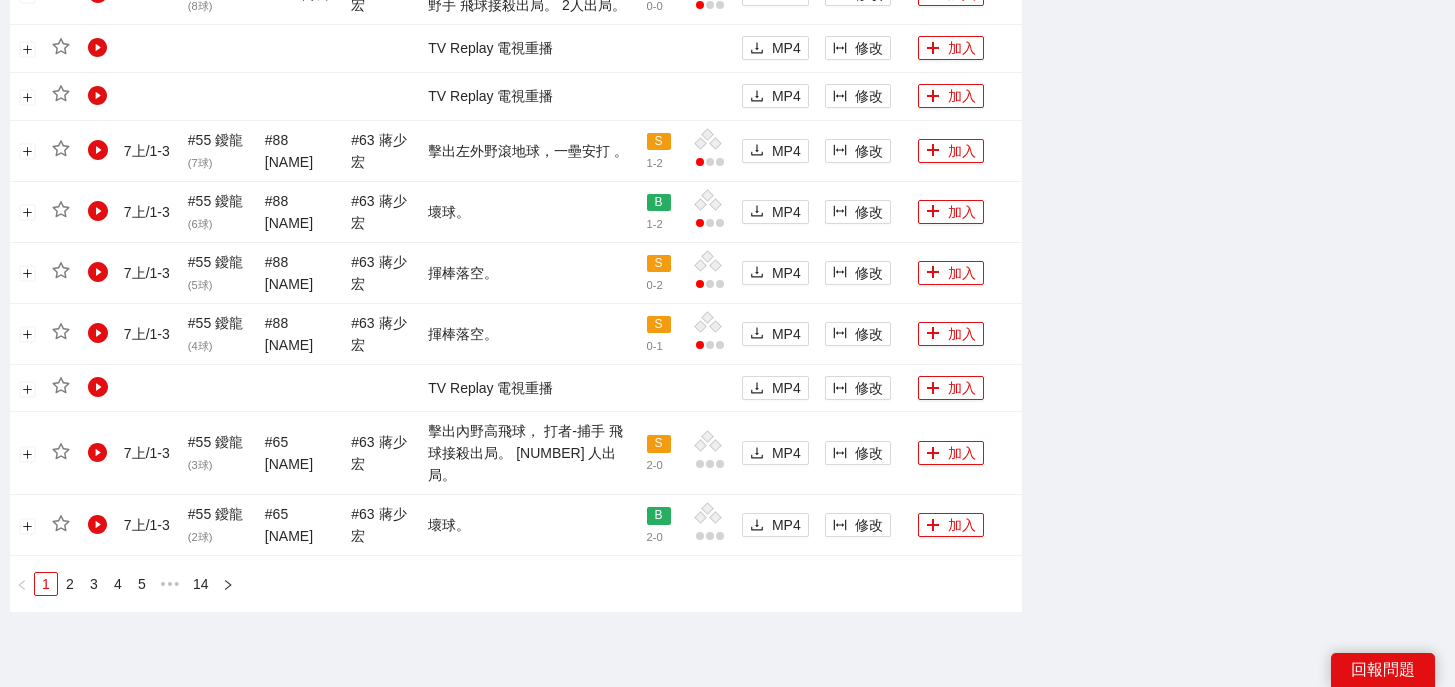 scroll, scrollTop: 1780, scrollLeft: 0, axis: vertical 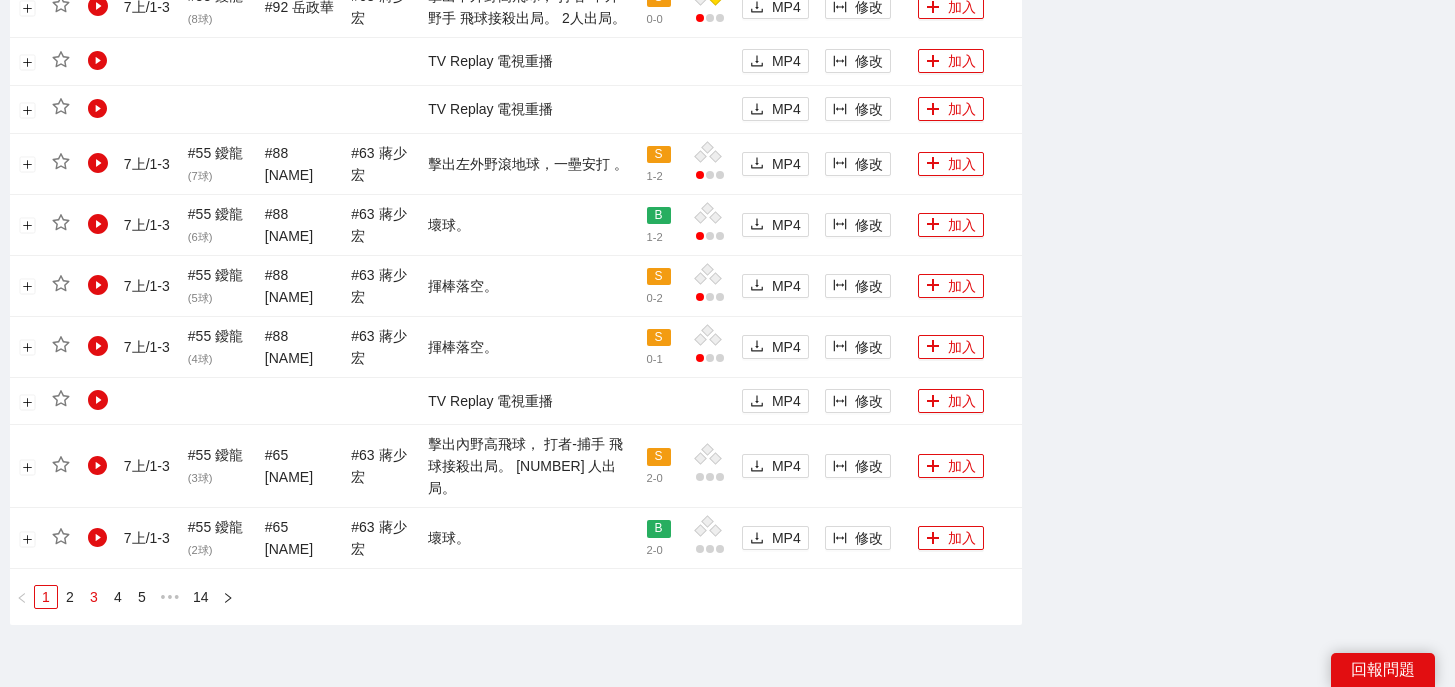 click on "3" at bounding box center (94, 597) 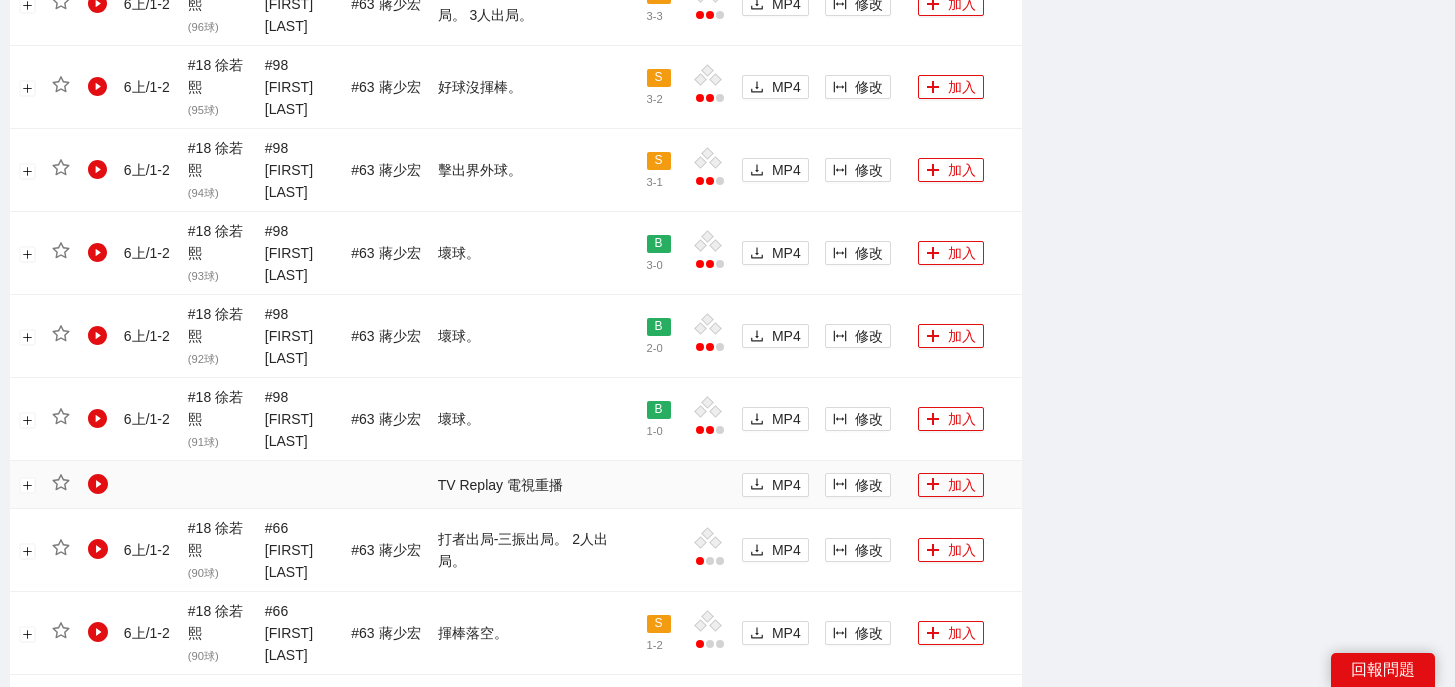 scroll, scrollTop: 1996, scrollLeft: 0, axis: vertical 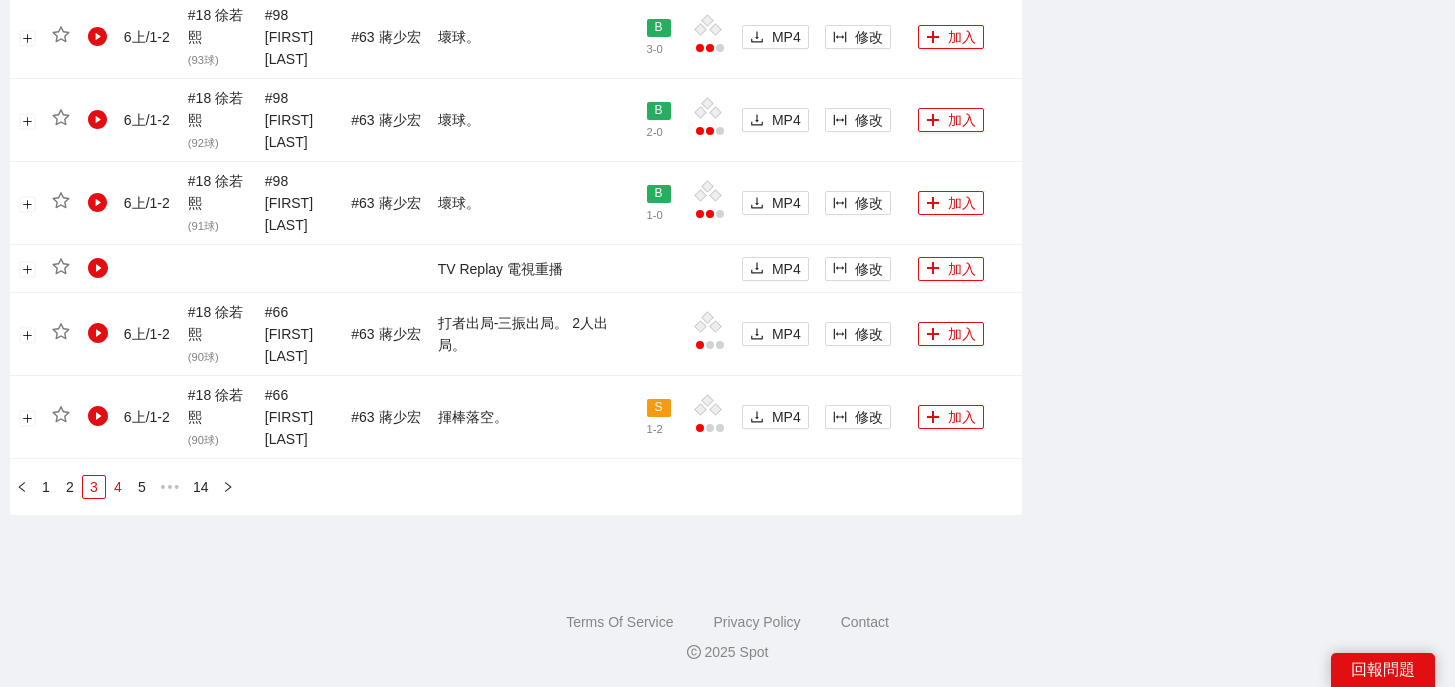 click on "4" at bounding box center [118, 487] 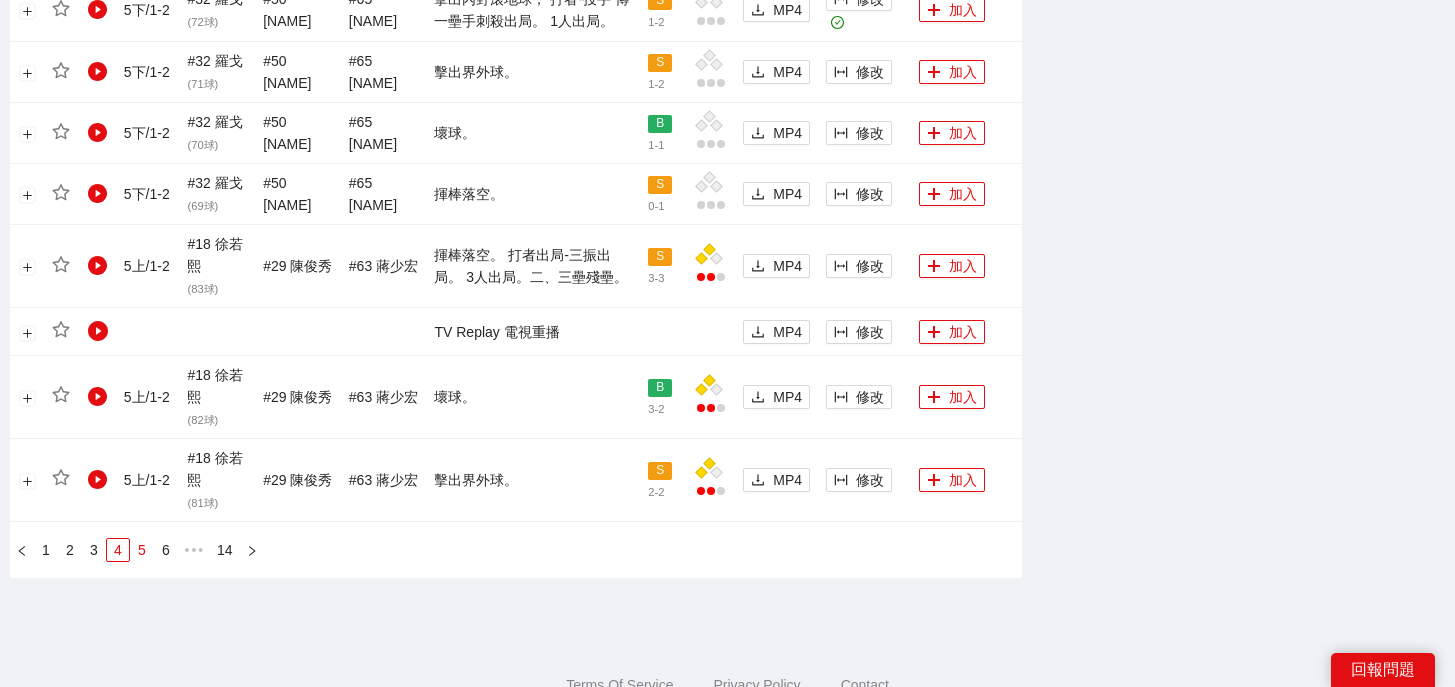 click on "5" at bounding box center (142, 550) 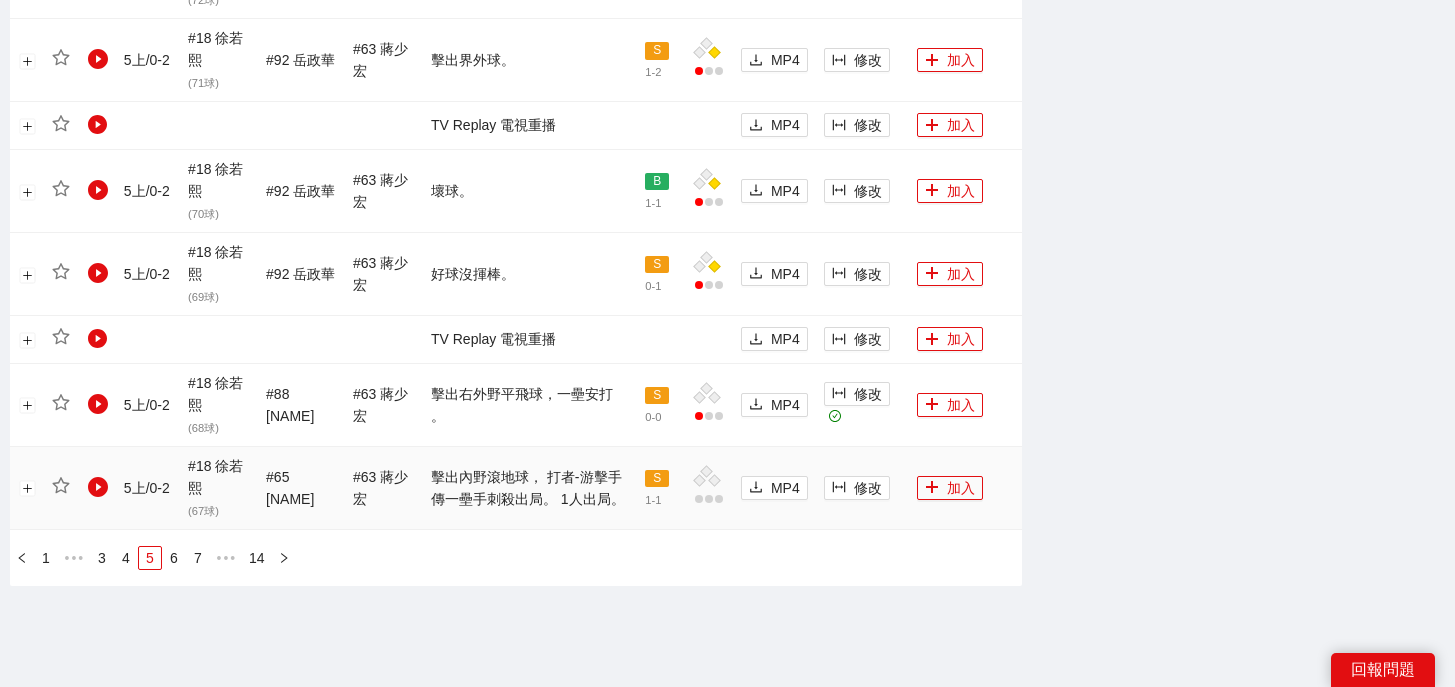 scroll, scrollTop: 2178, scrollLeft: 0, axis: vertical 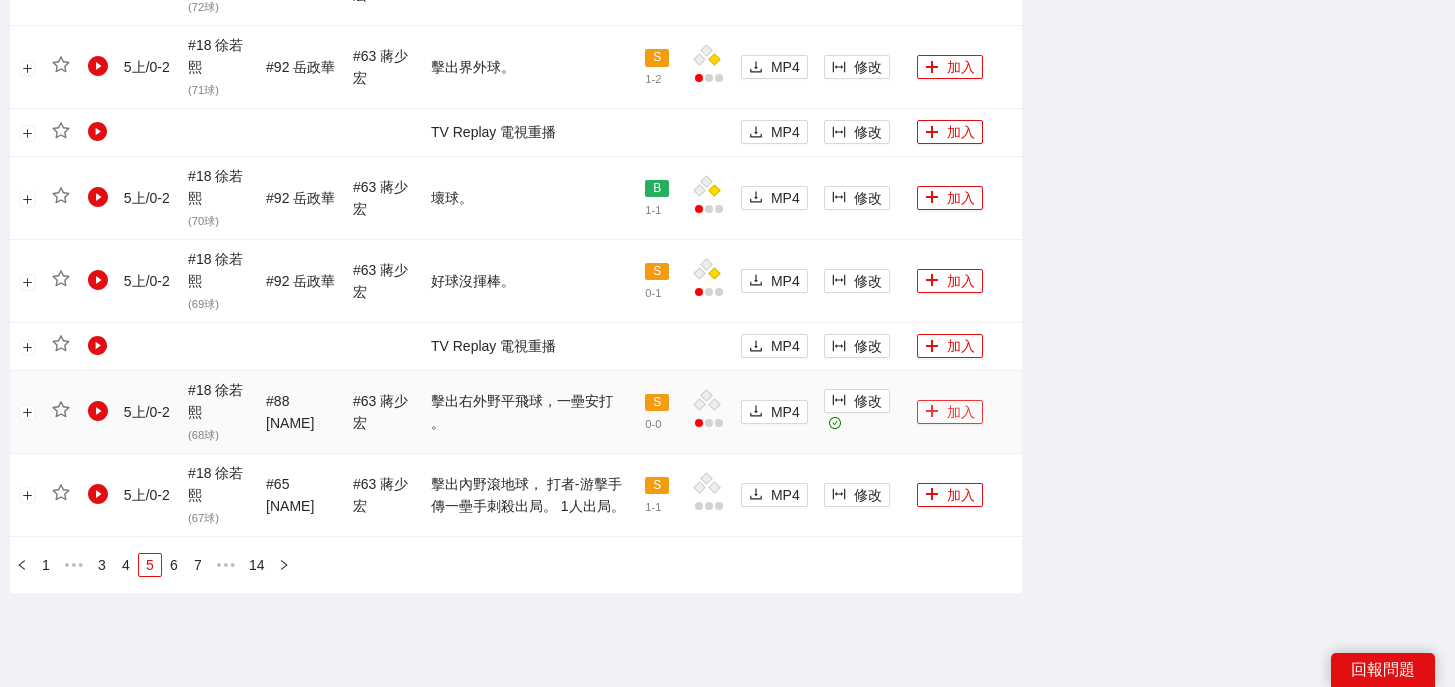 click 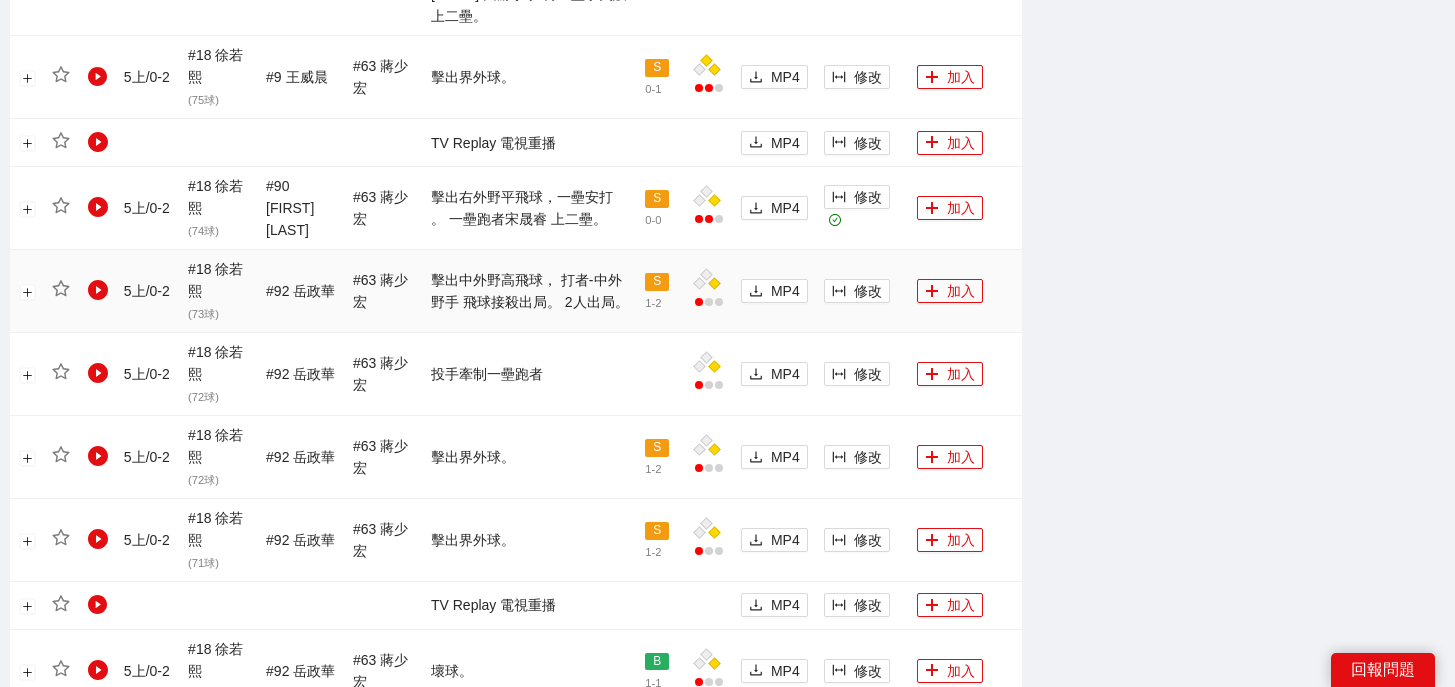 scroll, scrollTop: 1666, scrollLeft: 0, axis: vertical 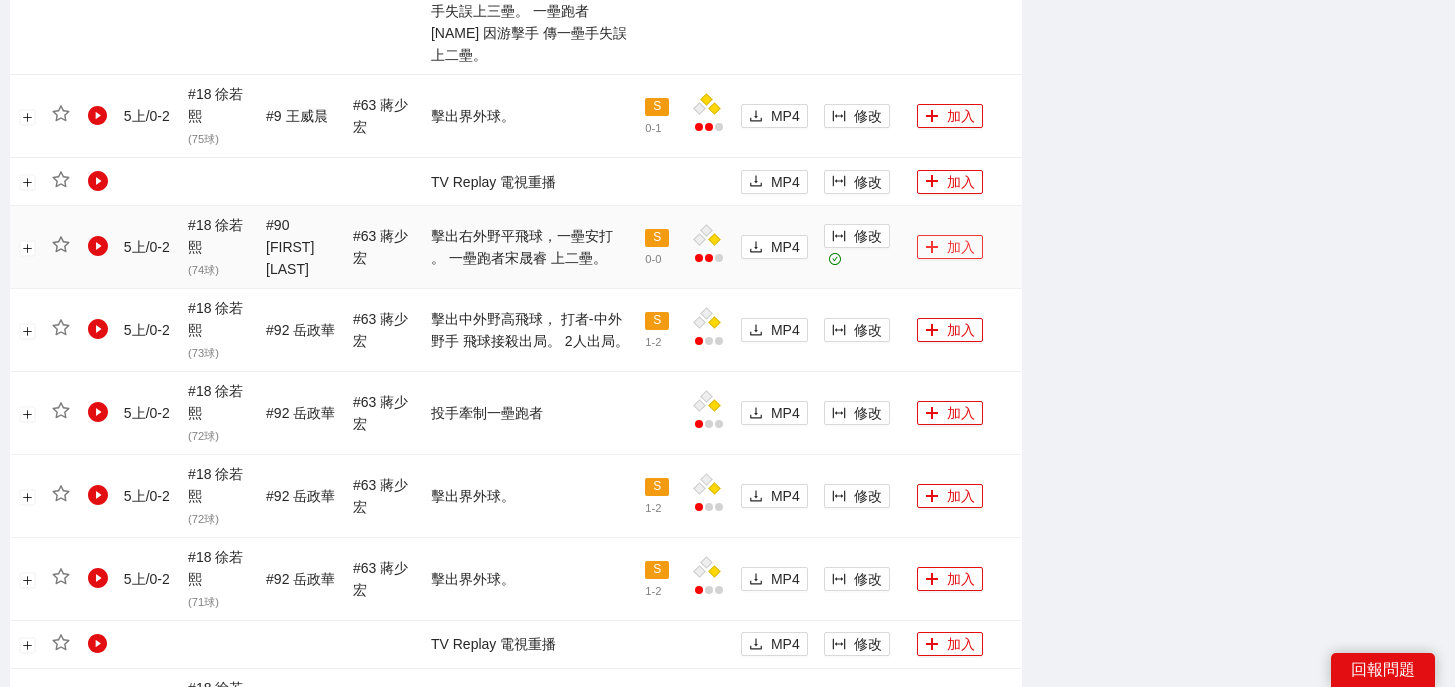 click on "加入" at bounding box center [950, 247] 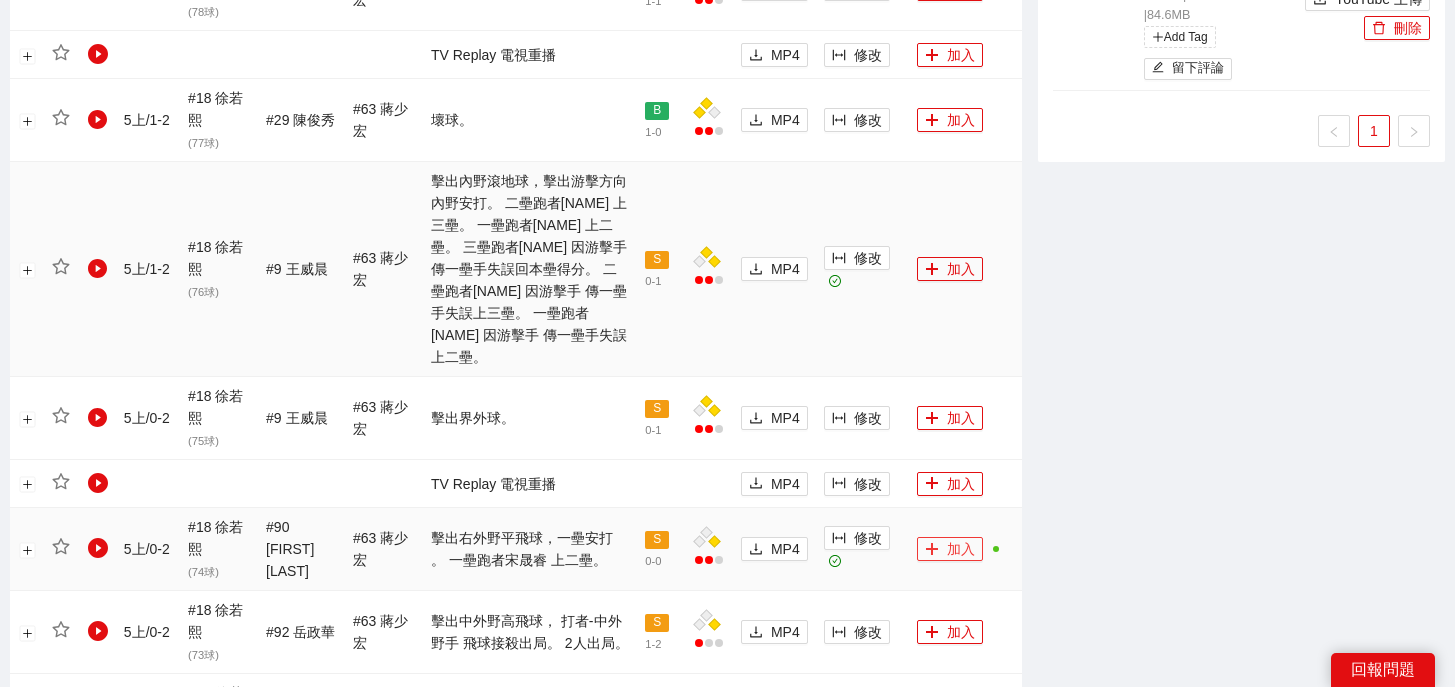scroll, scrollTop: 1309, scrollLeft: 0, axis: vertical 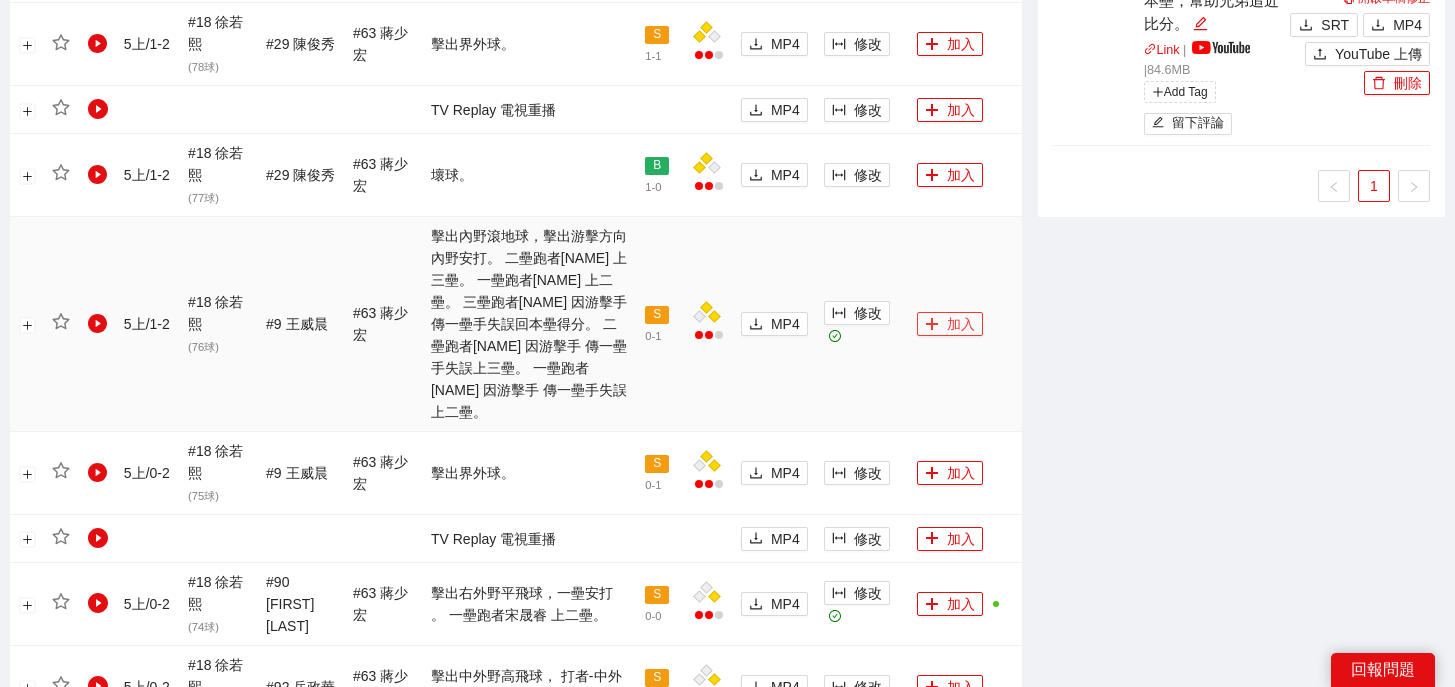 click on "加入" at bounding box center [950, 324] 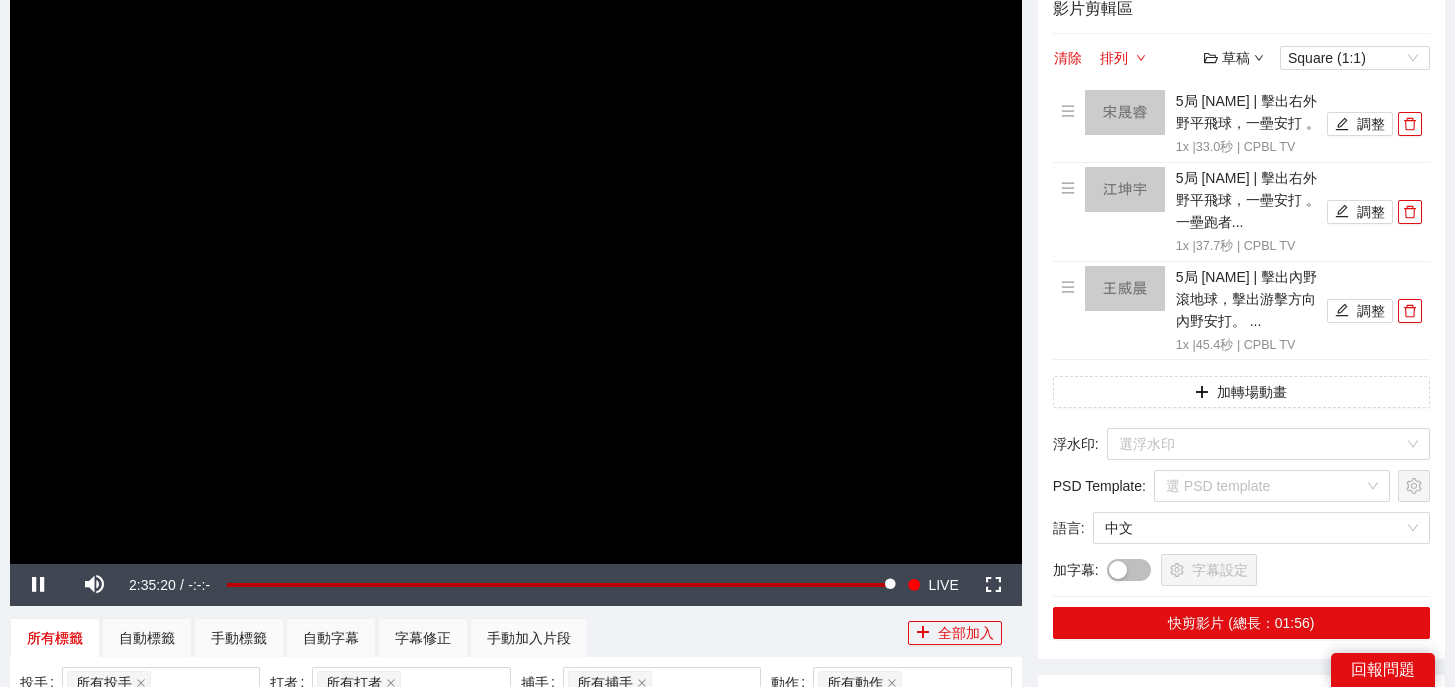 scroll, scrollTop: 191, scrollLeft: 0, axis: vertical 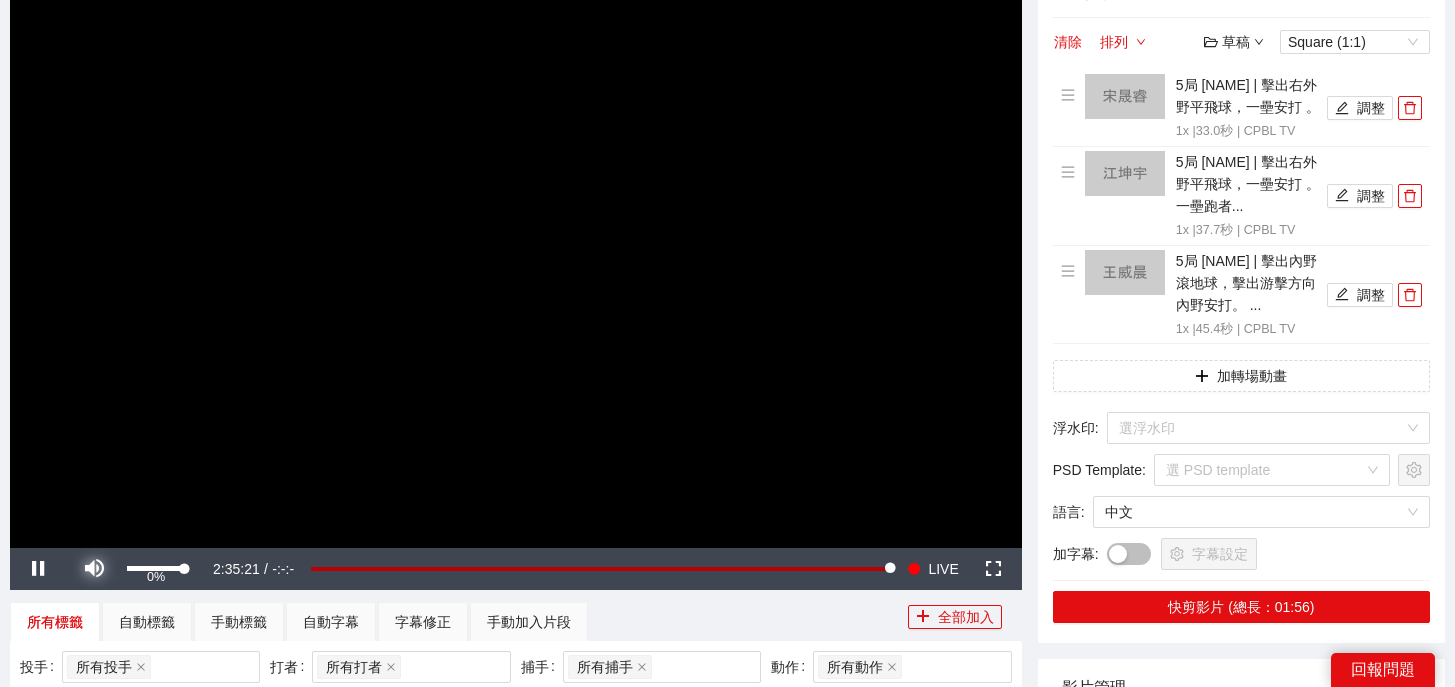 click at bounding box center [94, 569] 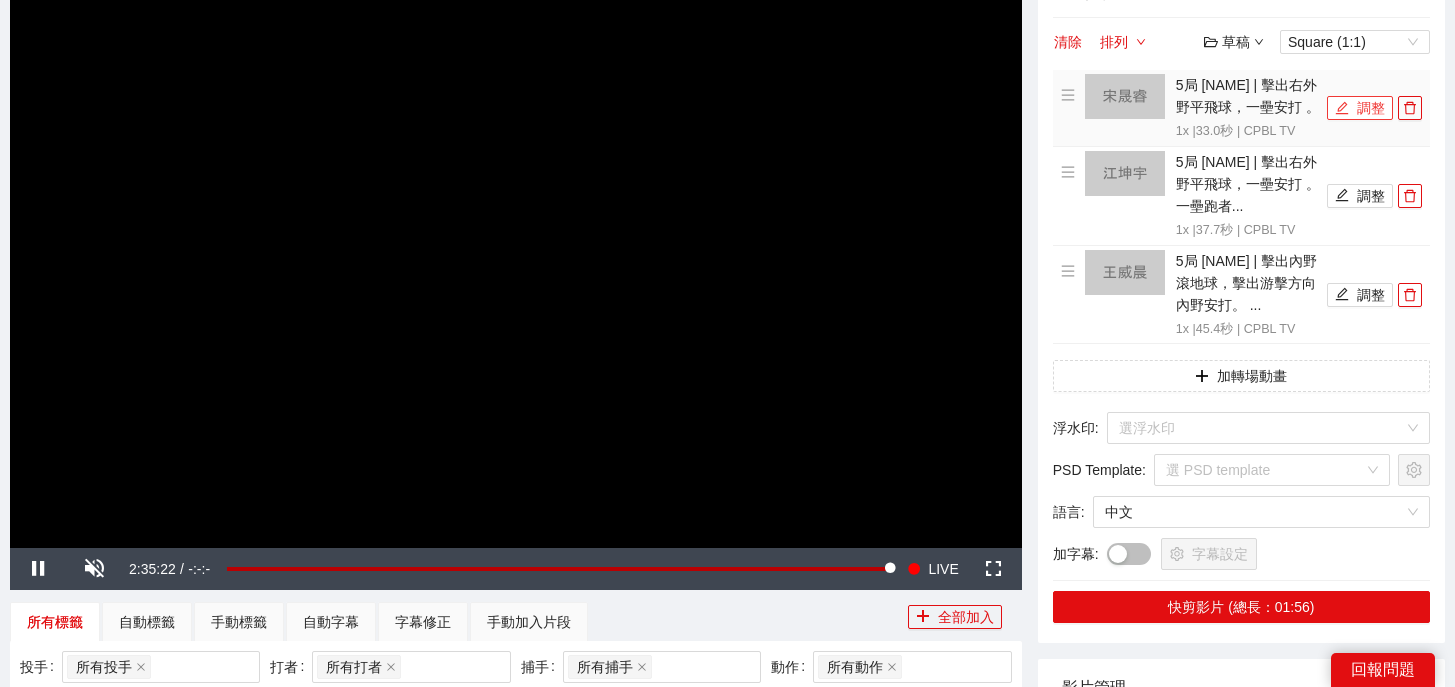 click on "調整" at bounding box center [1360, 108] 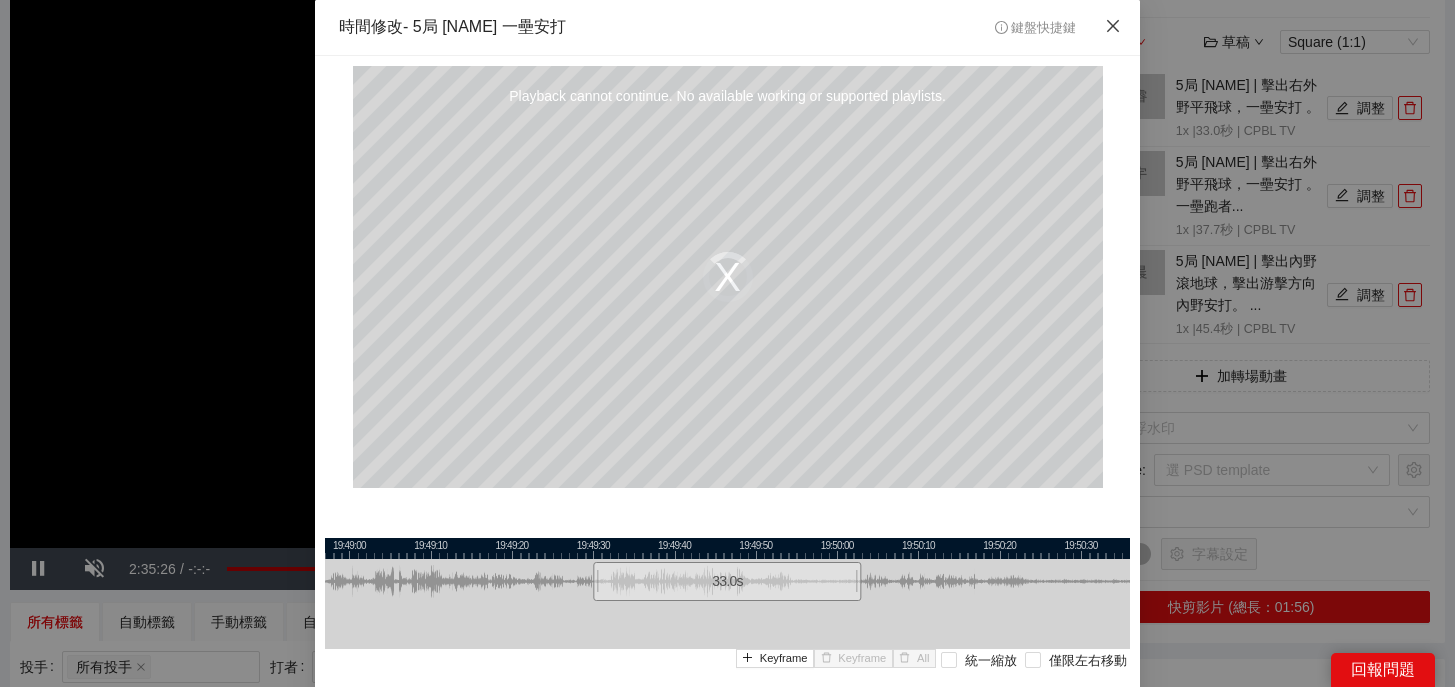 click at bounding box center [1113, 27] 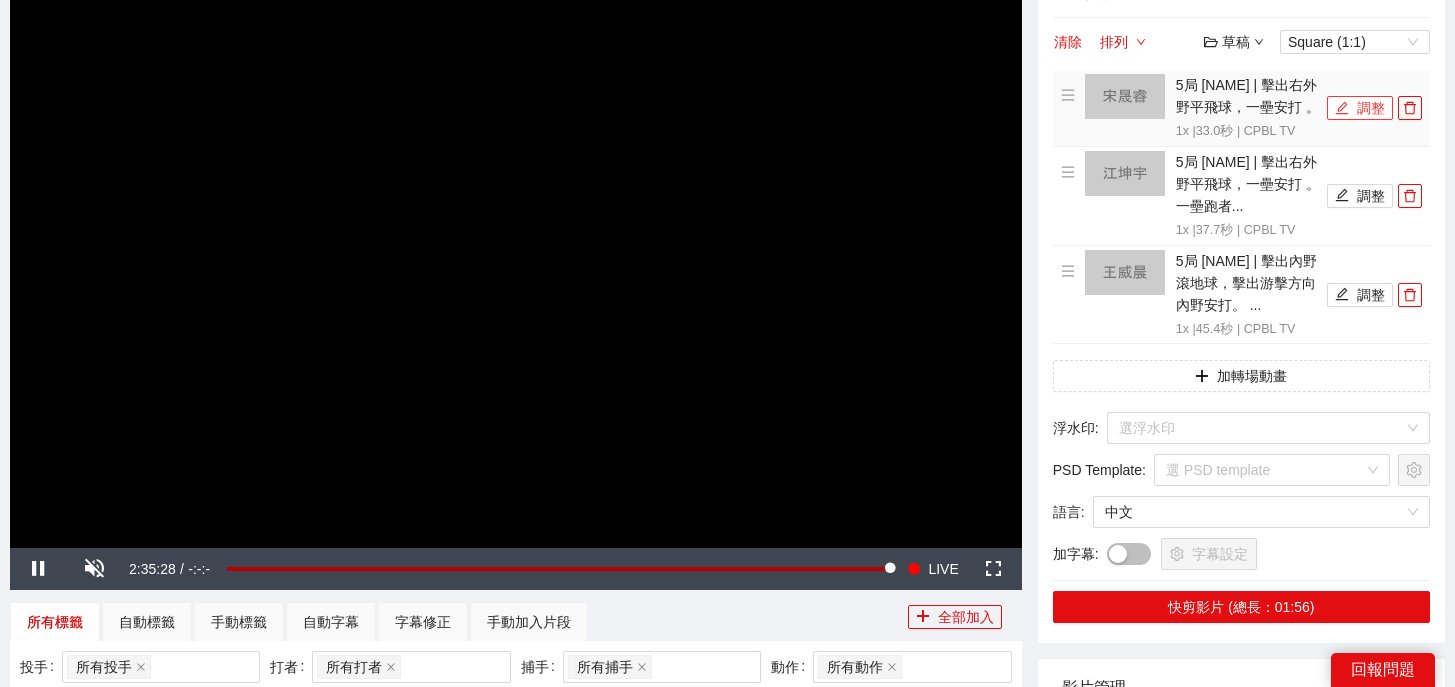 click on "調整" at bounding box center [1360, 108] 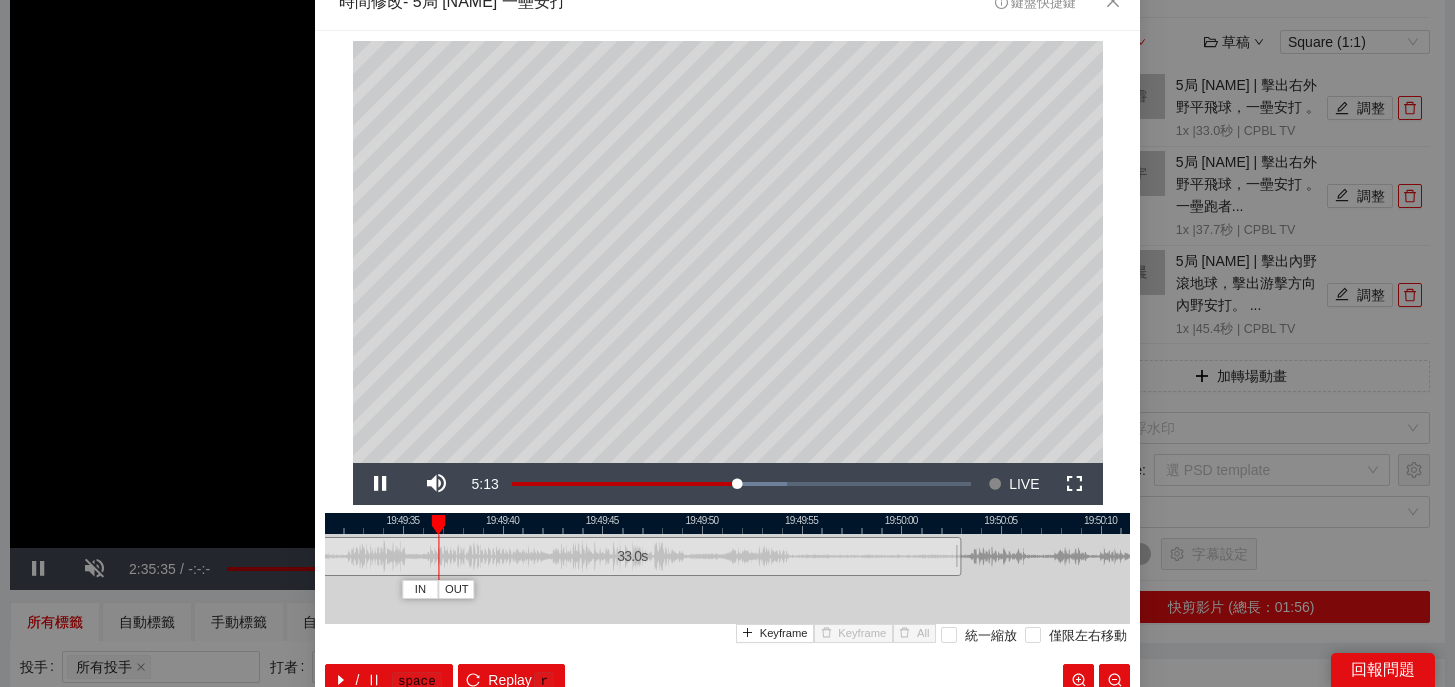 scroll, scrollTop: 18, scrollLeft: 0, axis: vertical 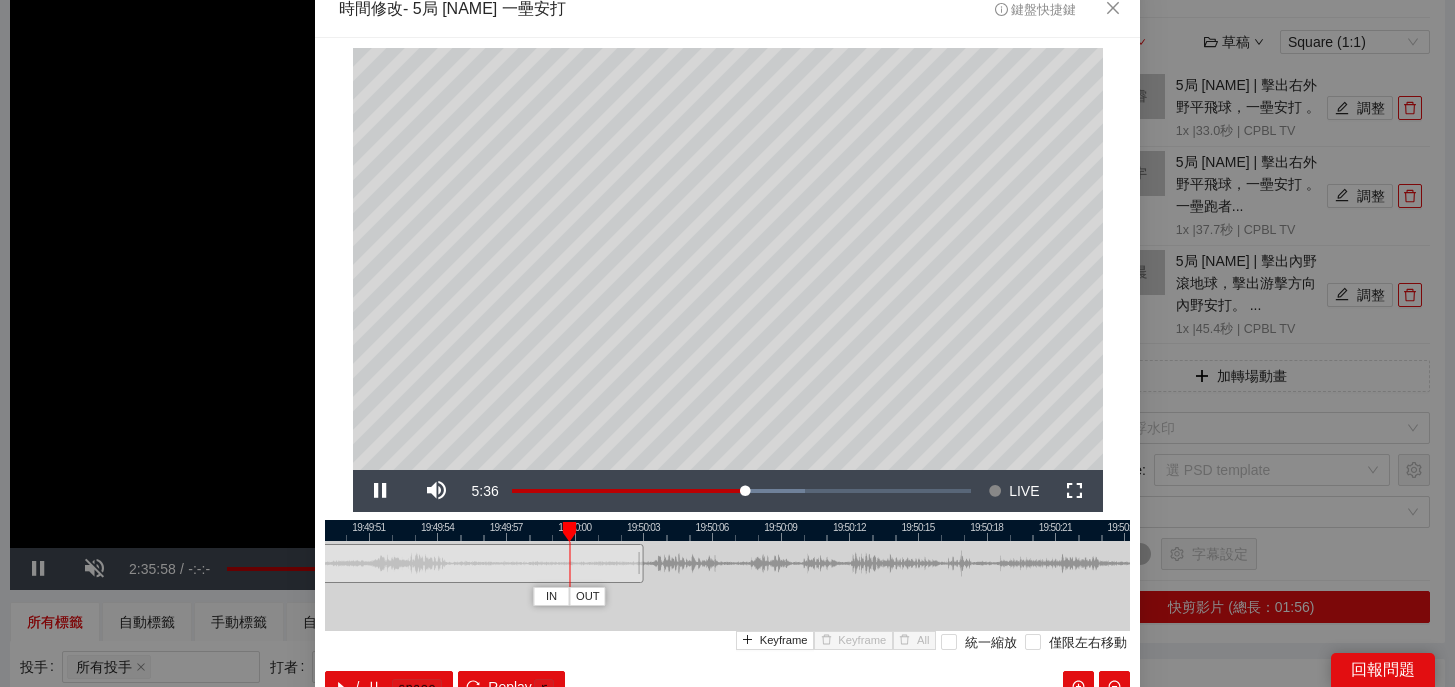 drag, startPoint x: 1050, startPoint y: 530, endPoint x: 688, endPoint y: 529, distance: 362.00137 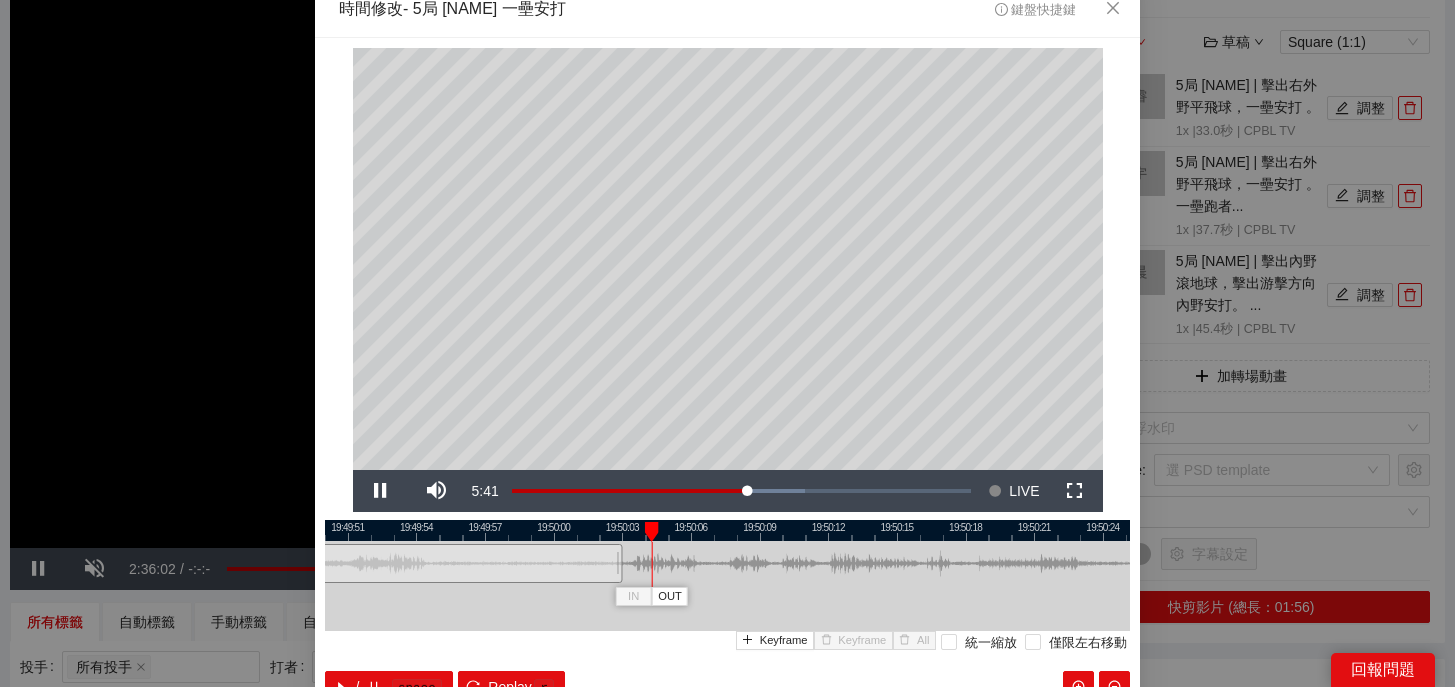 scroll, scrollTop: 138, scrollLeft: 0, axis: vertical 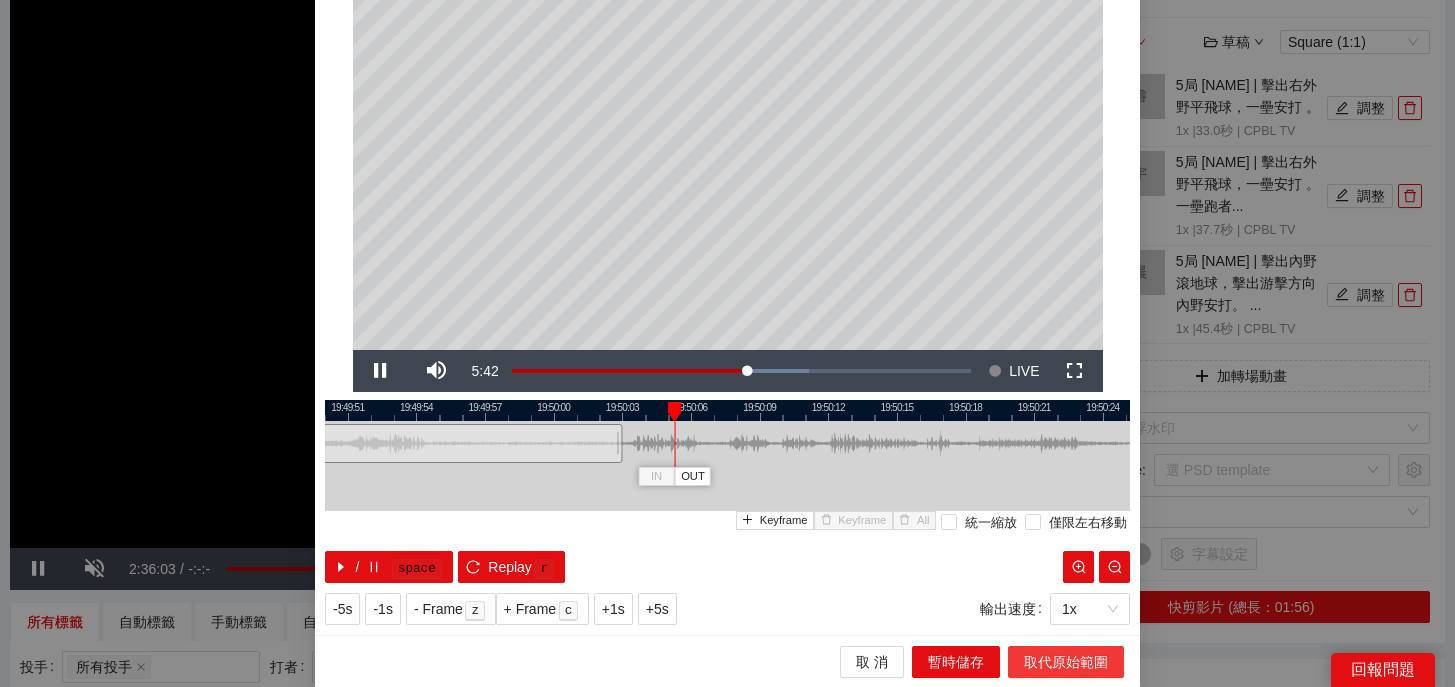 click on "取代原始範圍" at bounding box center (1066, 662) 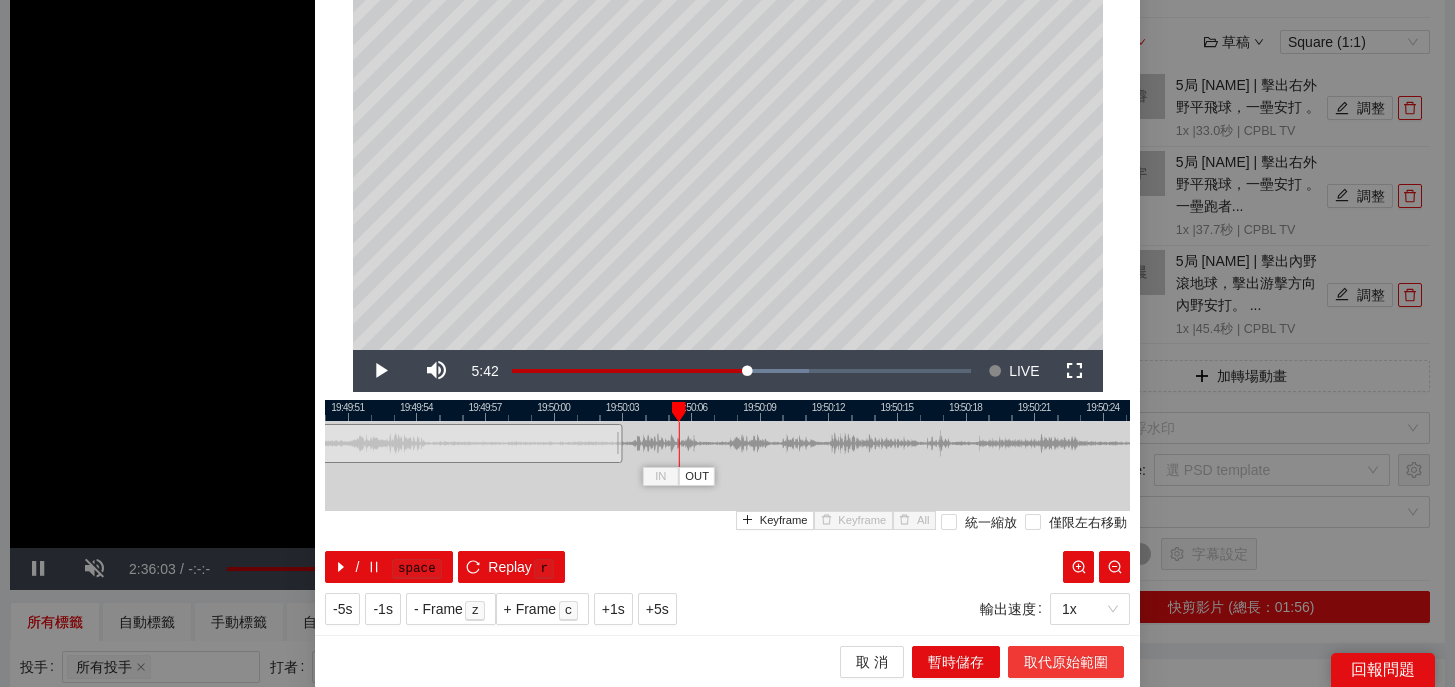 scroll, scrollTop: 0, scrollLeft: 0, axis: both 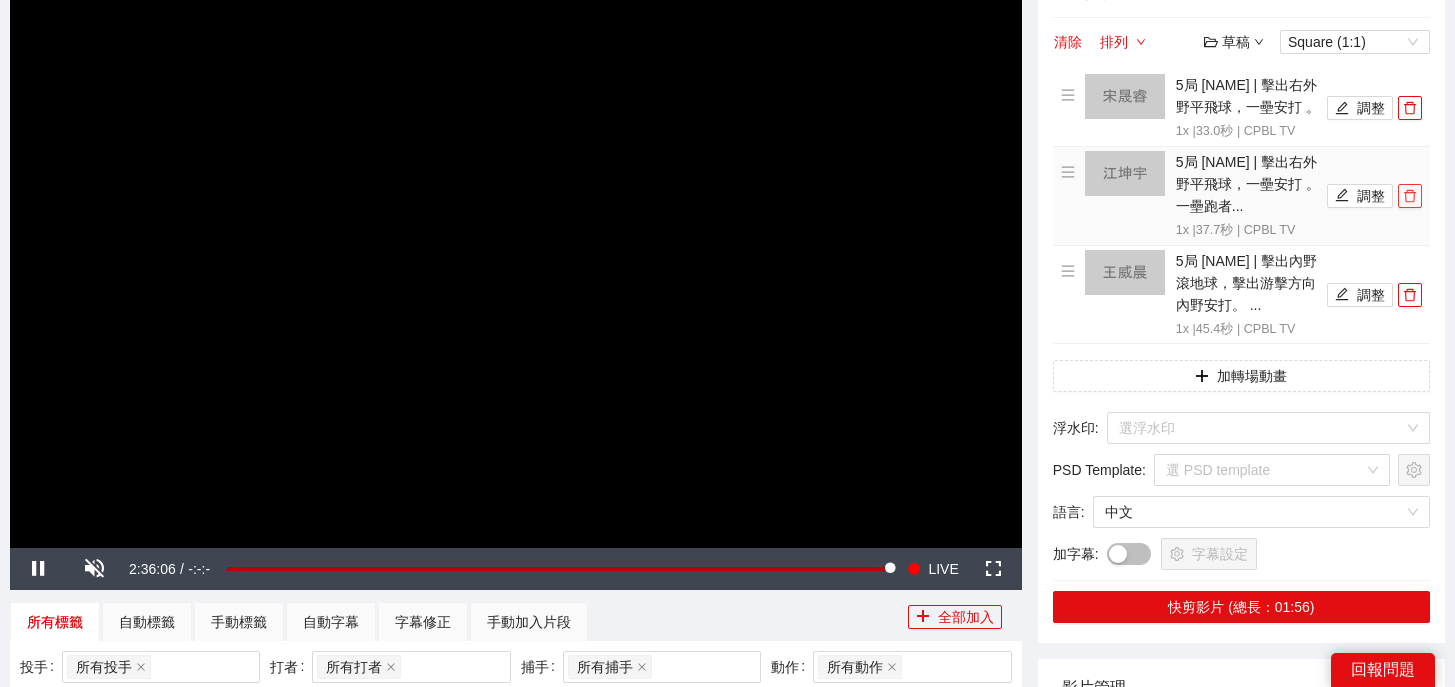 click 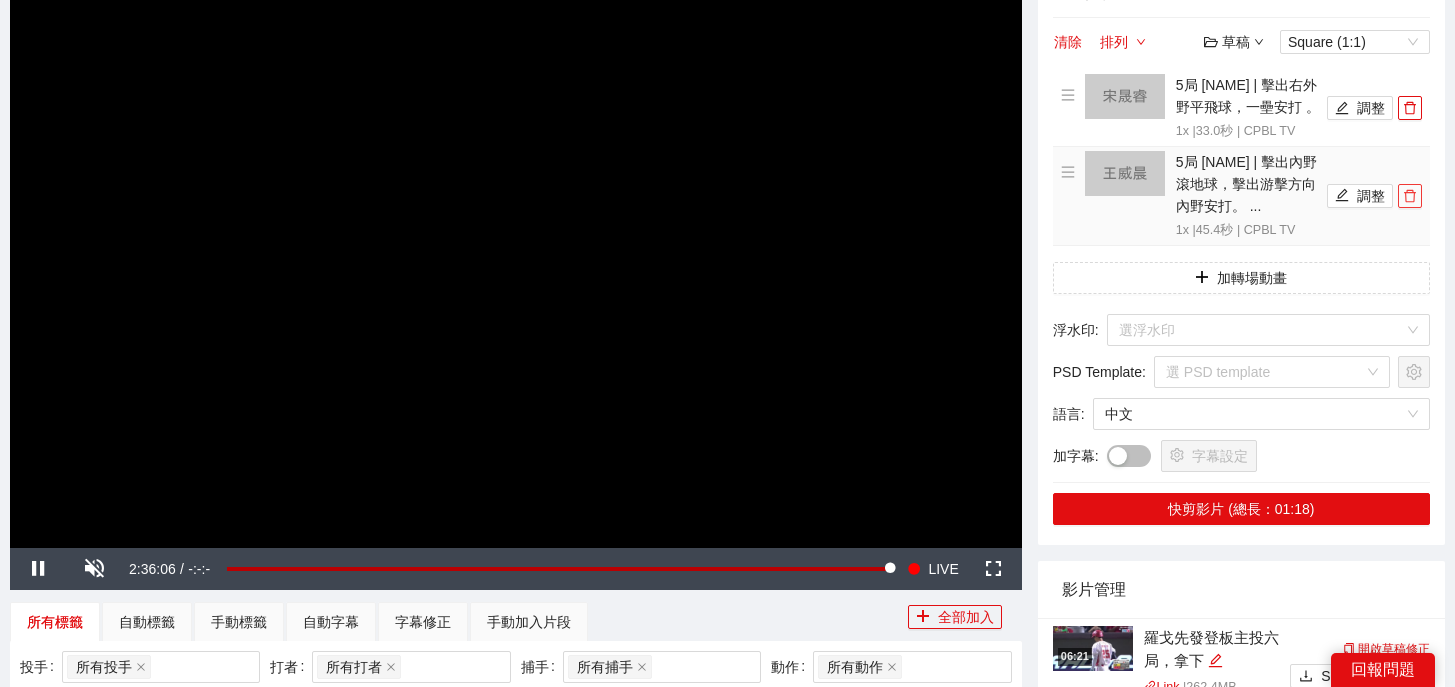 click 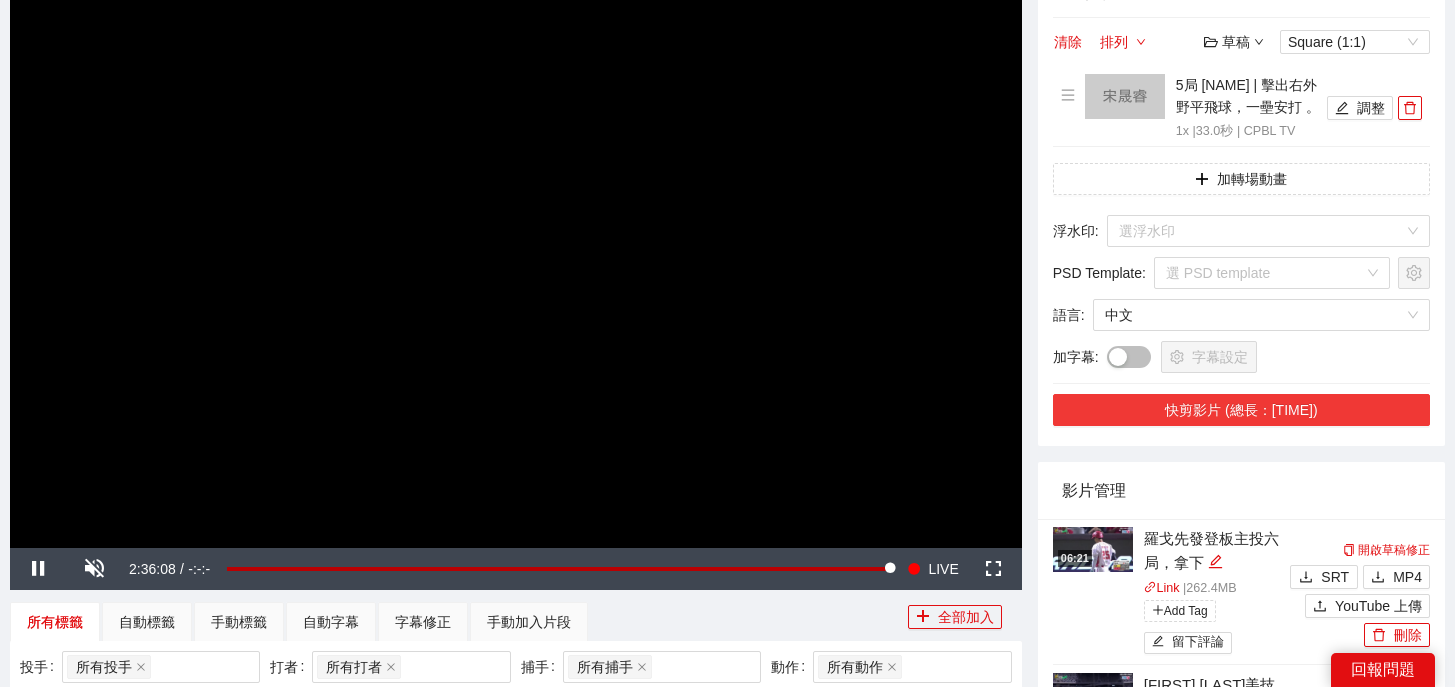 click on "快剪影片 (總長：[TIME])" at bounding box center (1241, 410) 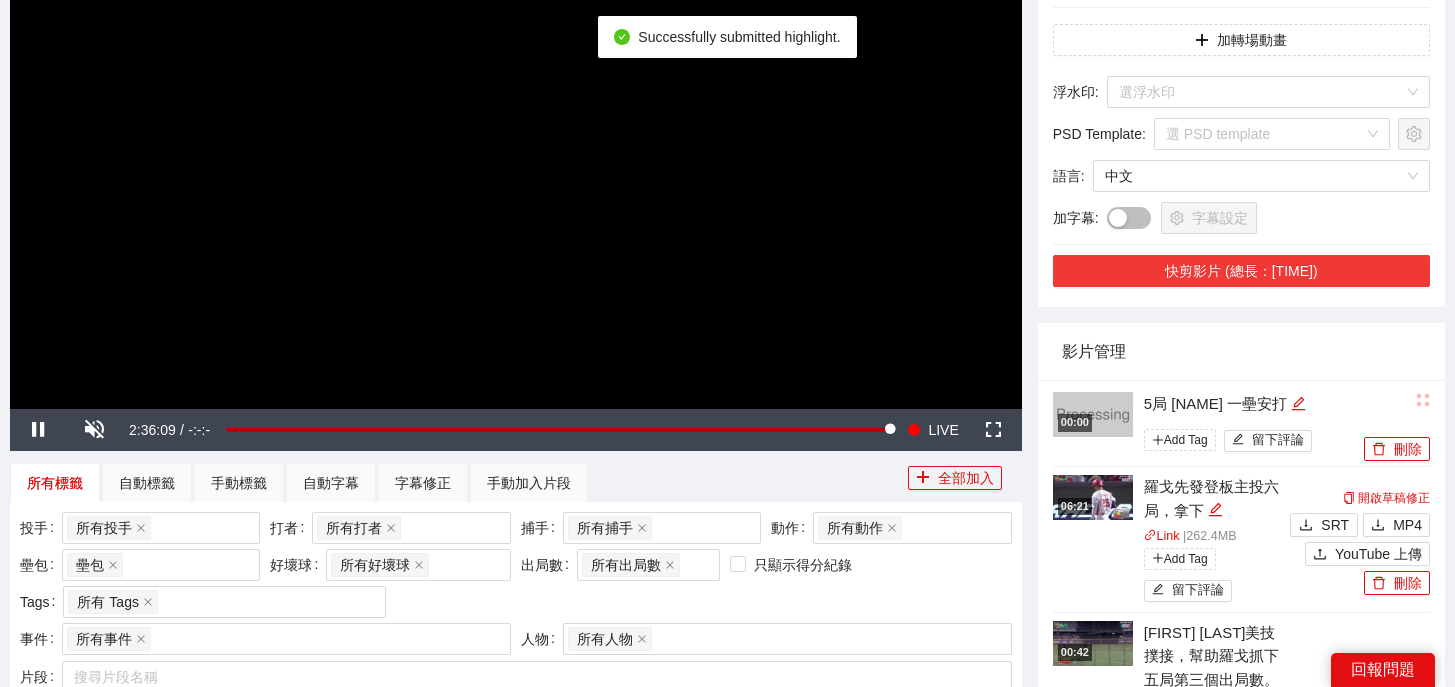 scroll, scrollTop: 343, scrollLeft: 0, axis: vertical 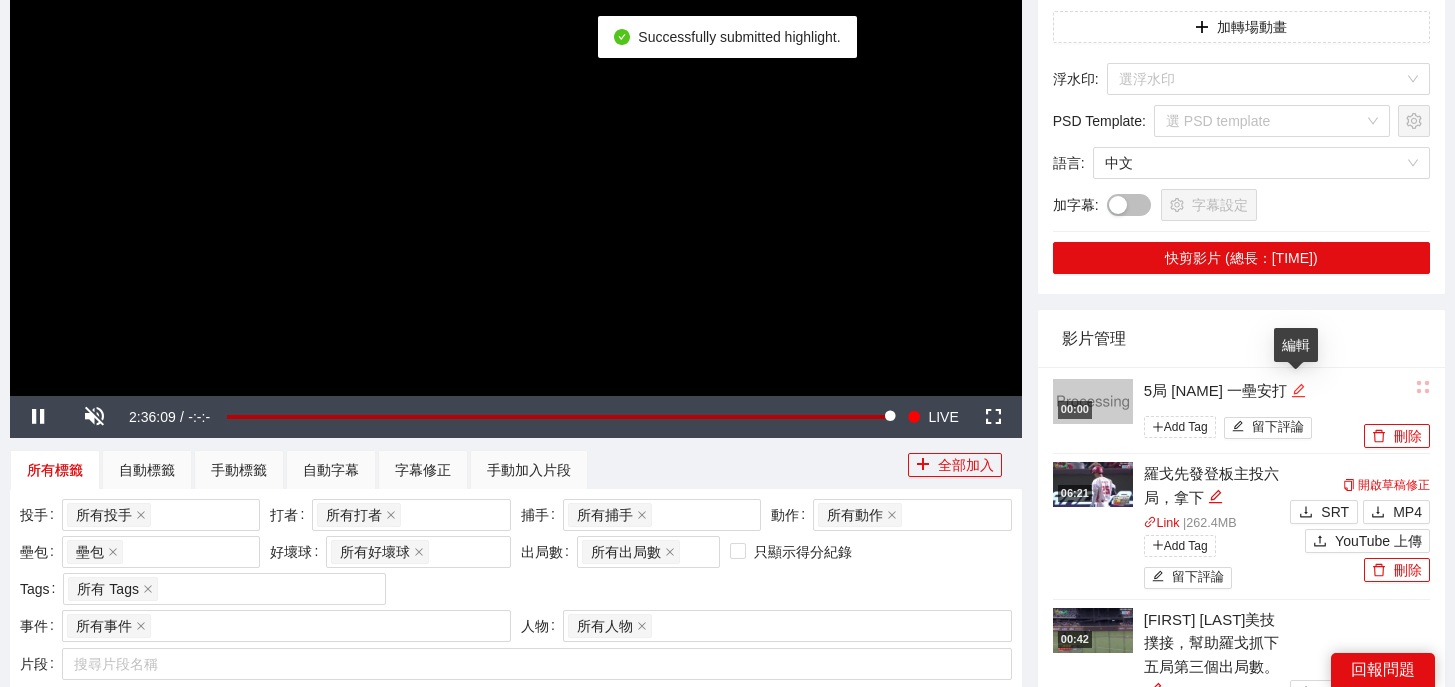 click 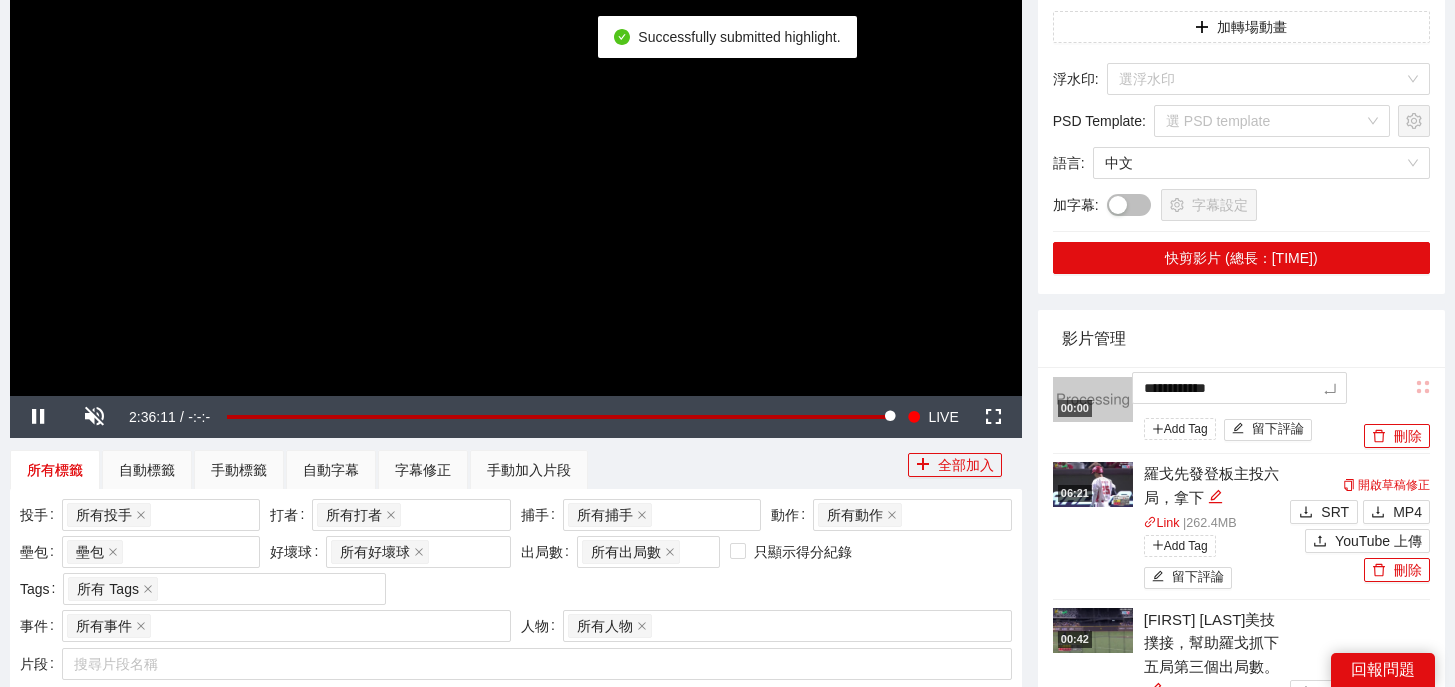 drag, startPoint x: 1312, startPoint y: 389, endPoint x: 897, endPoint y: 323, distance: 420.21542 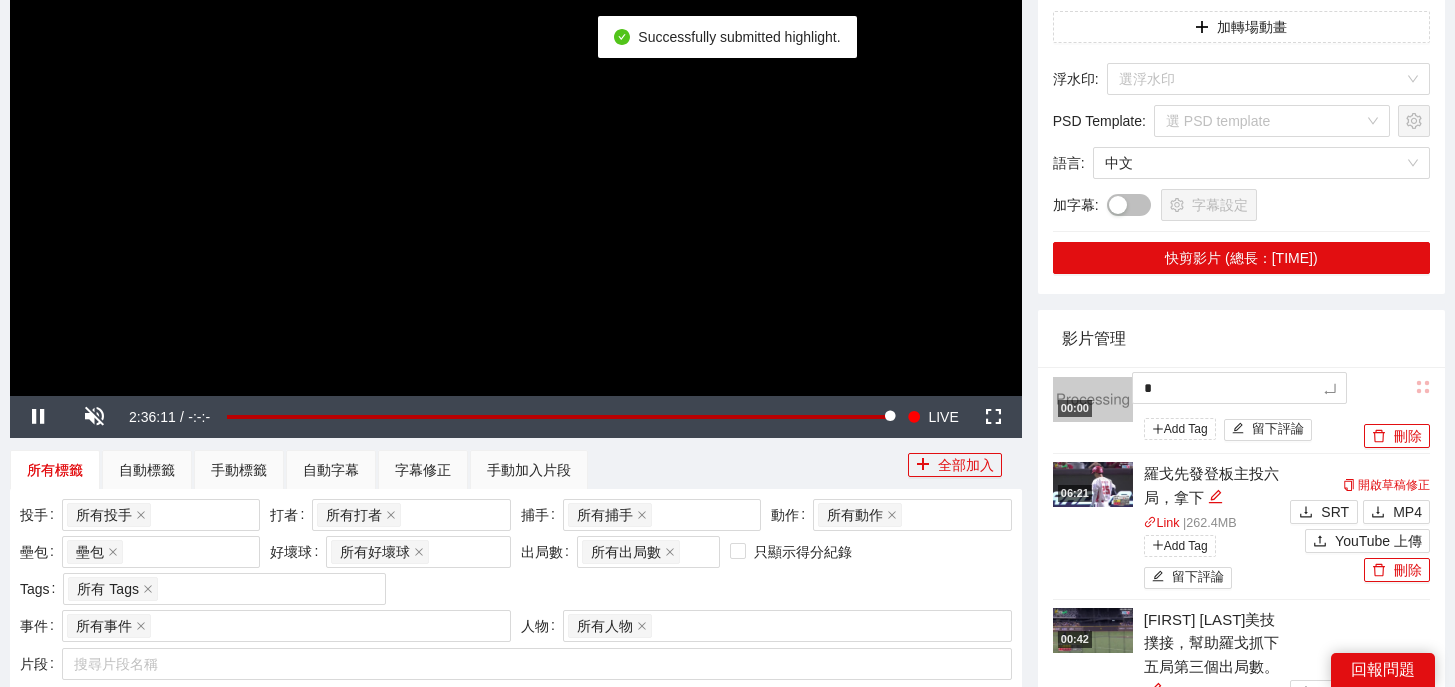 type 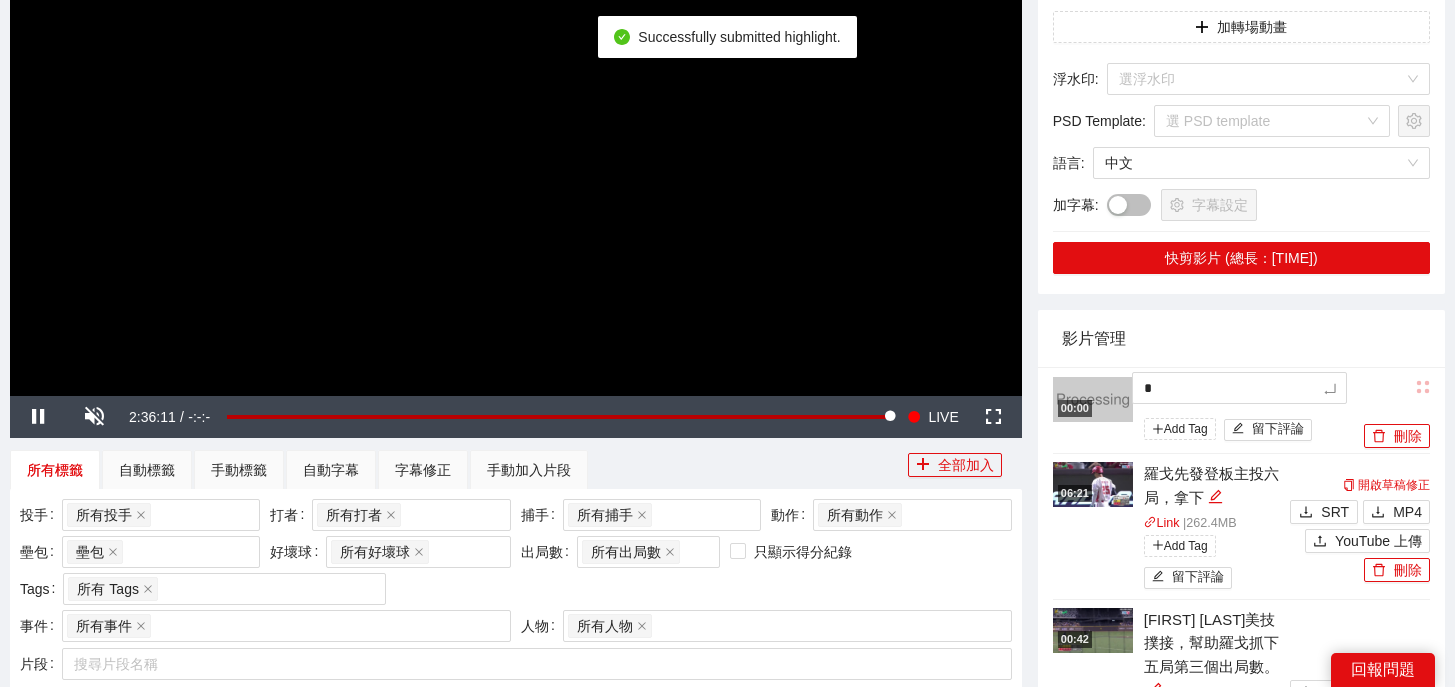 type 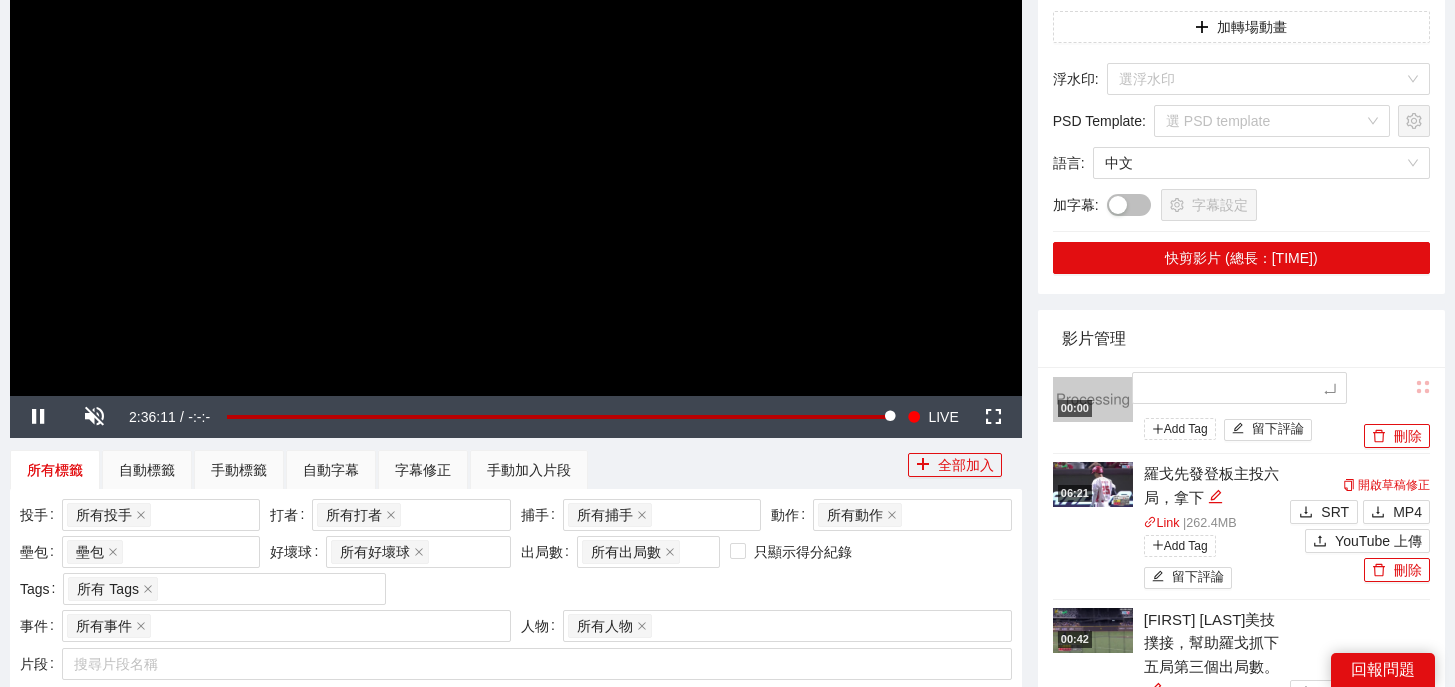type on "*" 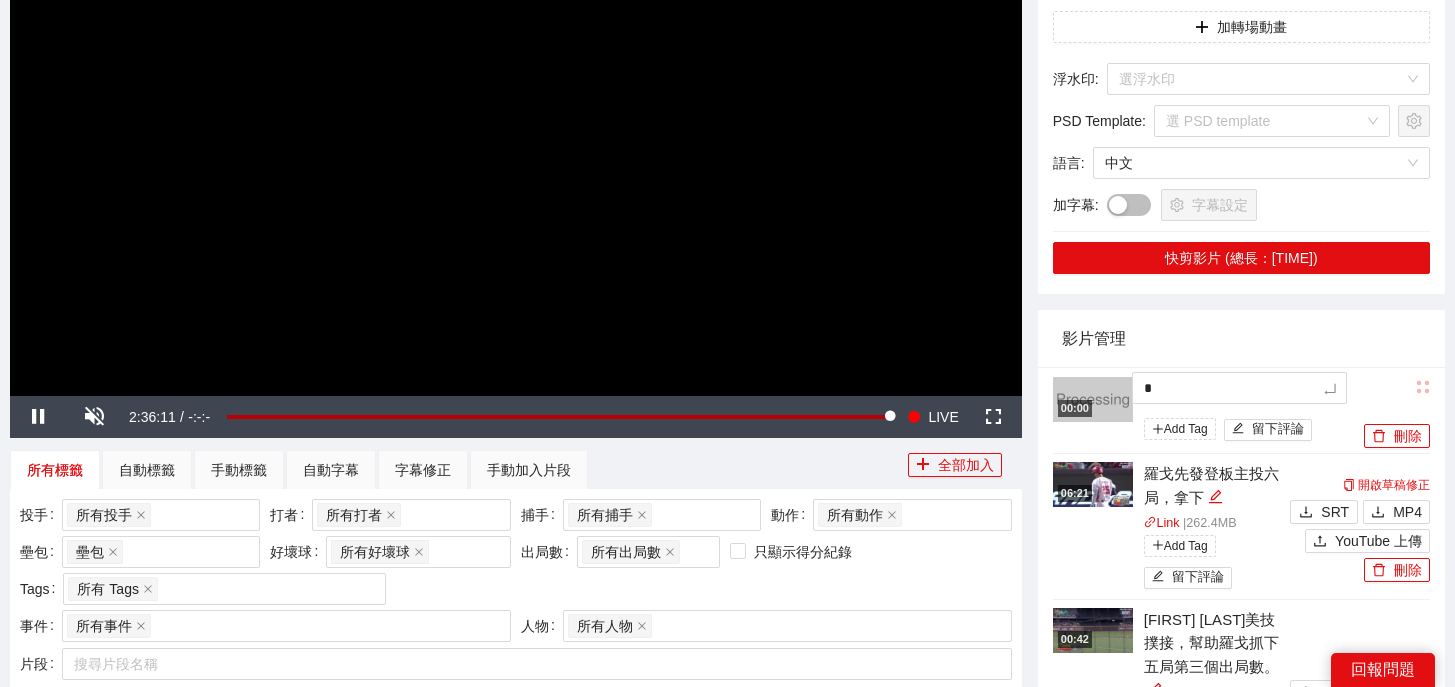 type 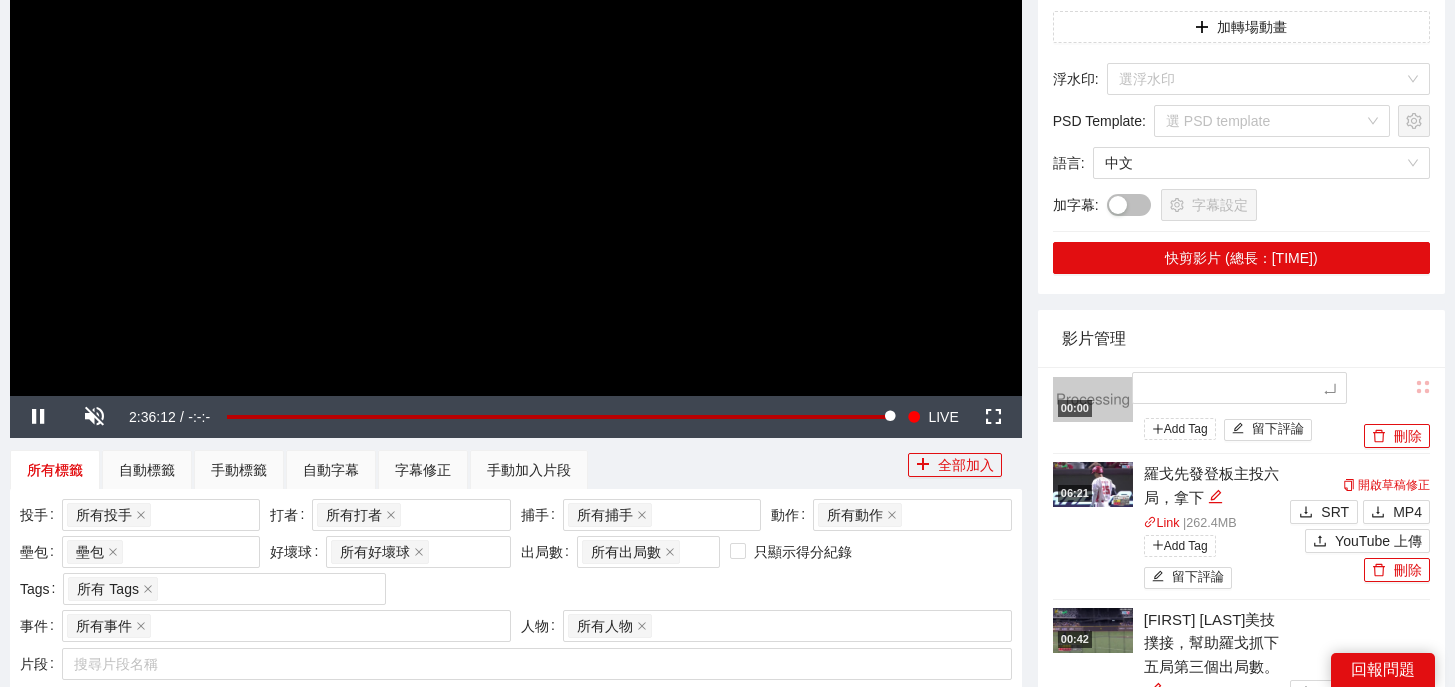 type on "*" 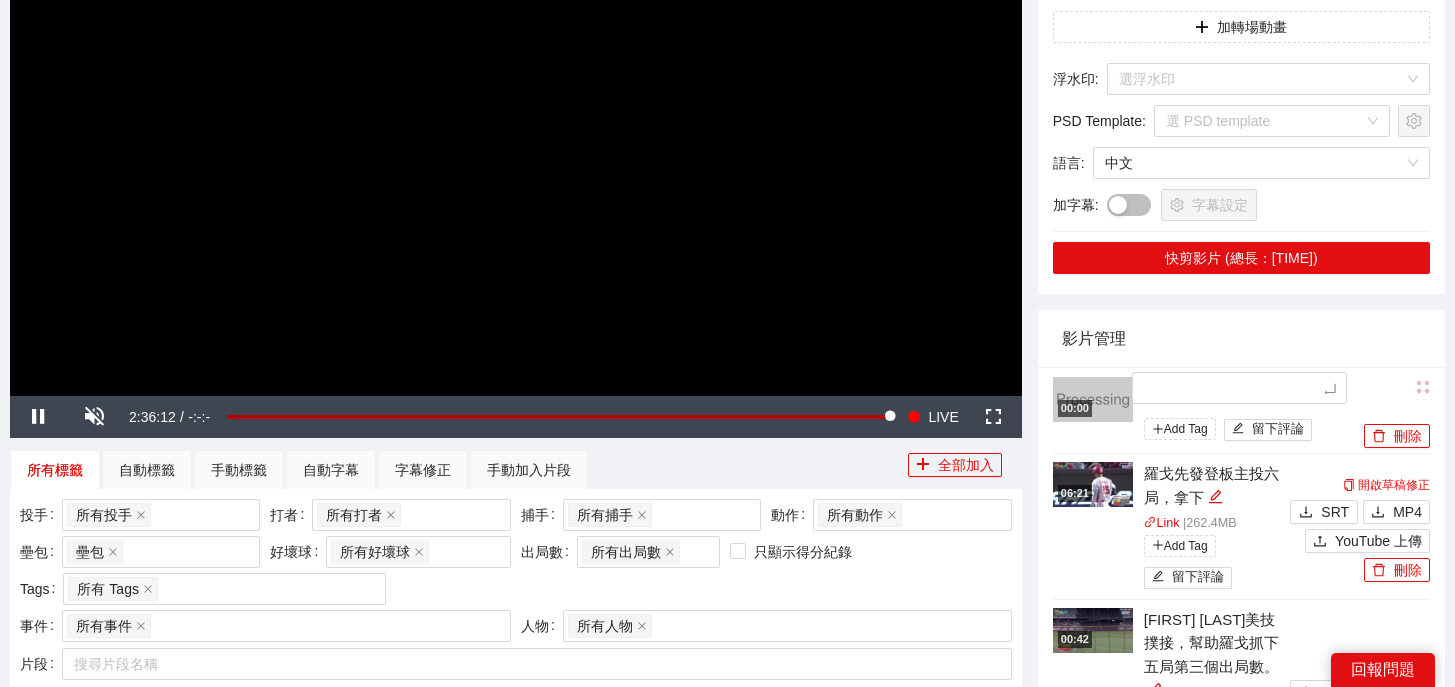 type on "*" 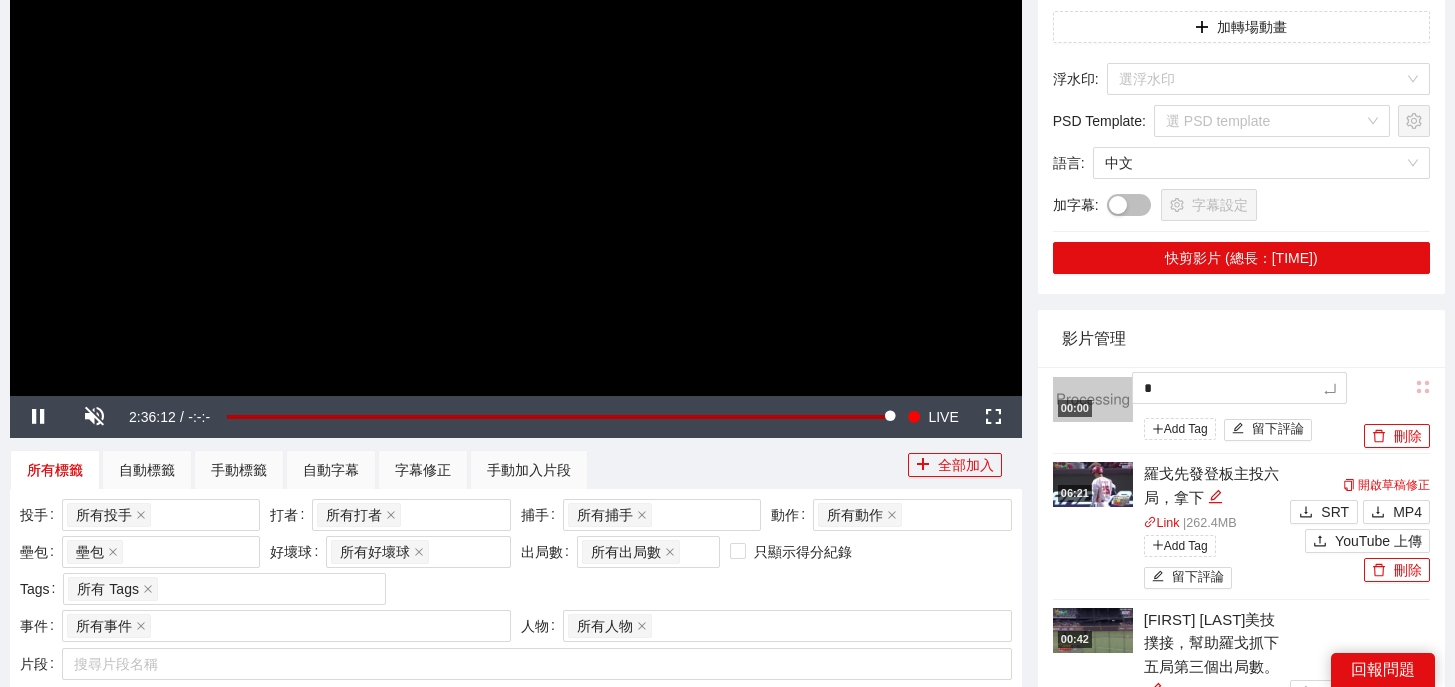 type 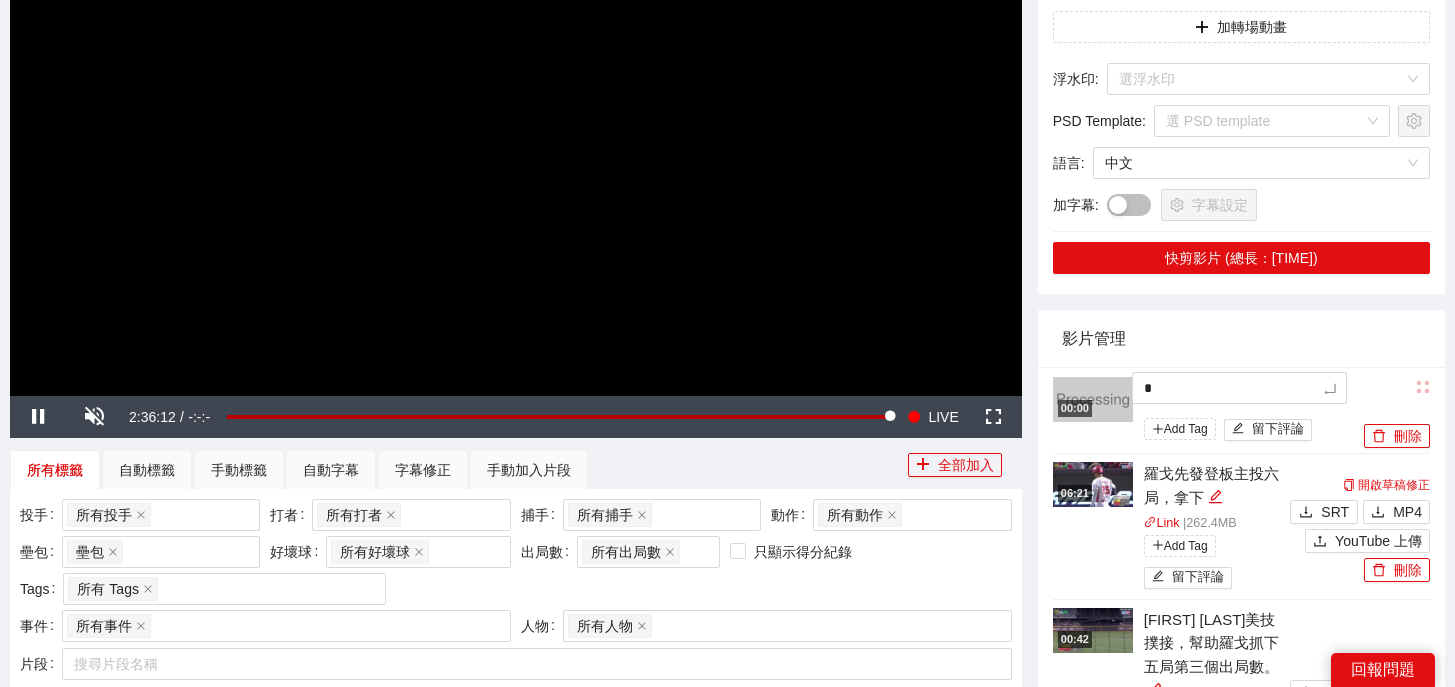 type 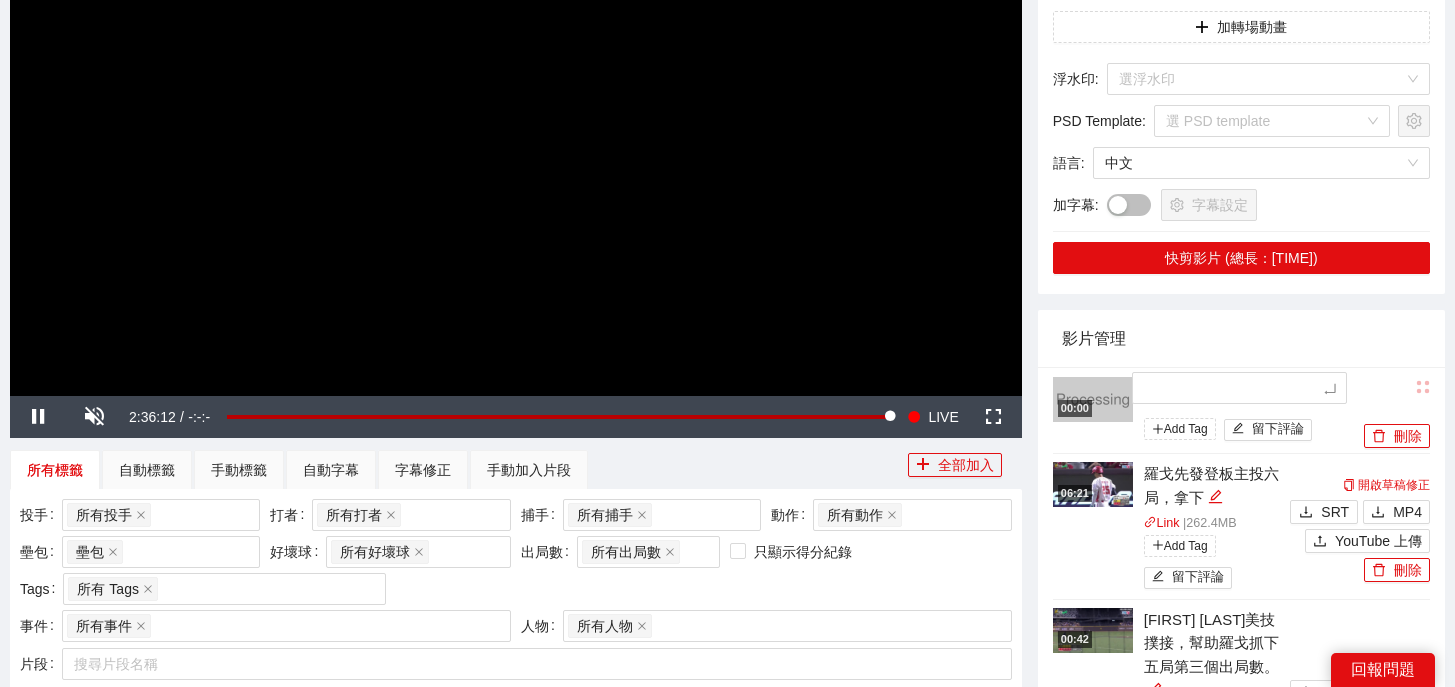 type on "*" 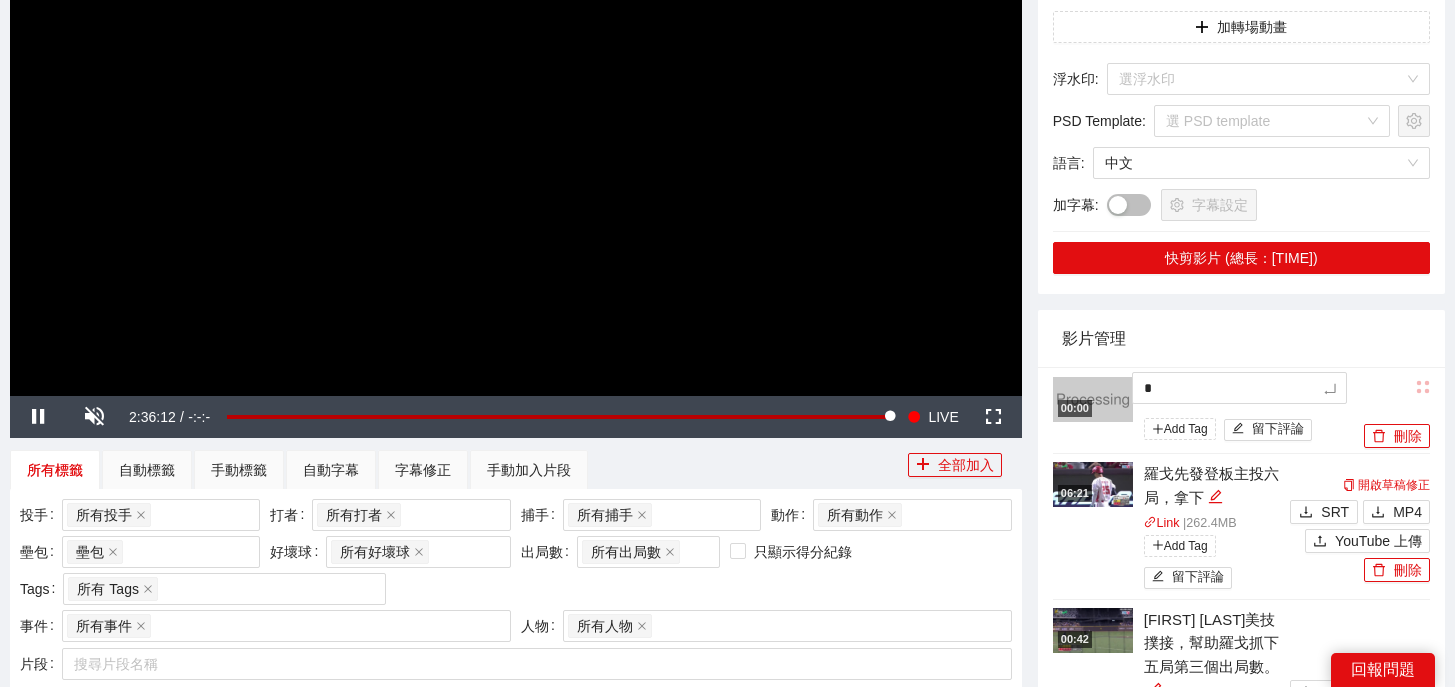 type on "*" 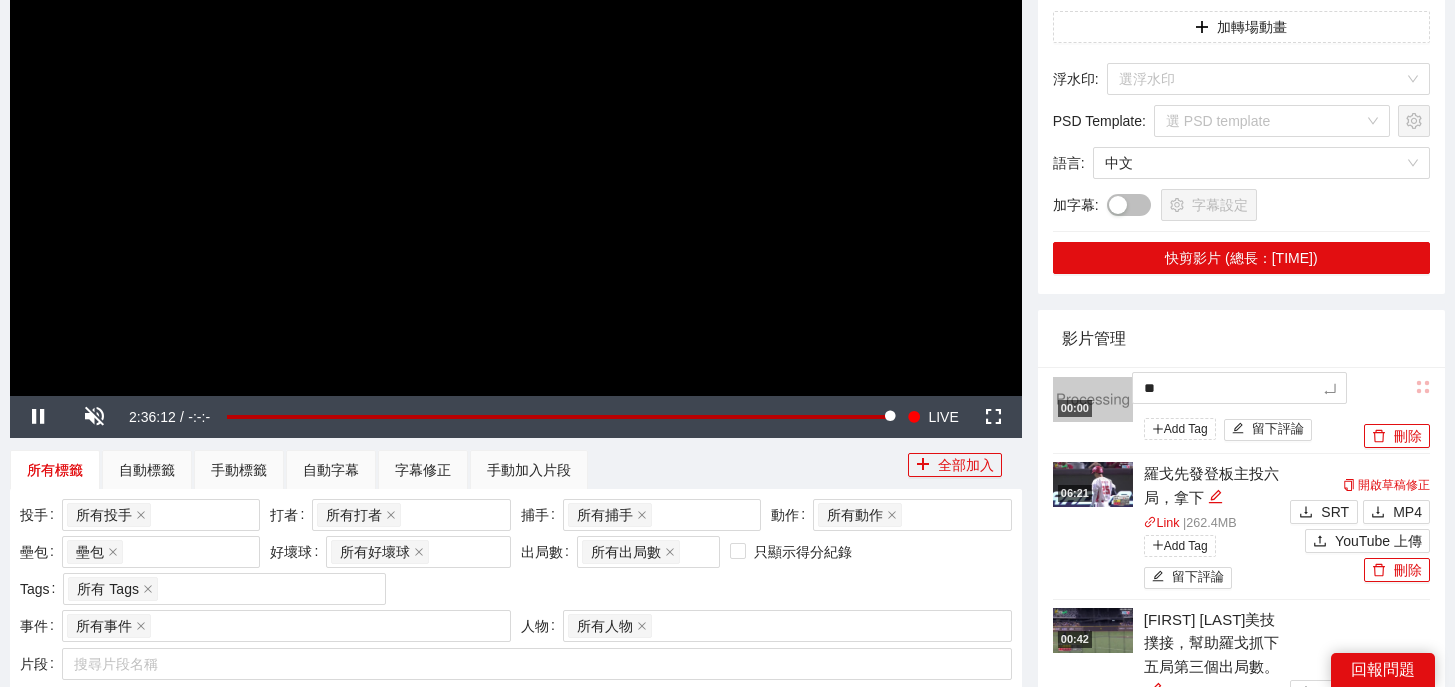 type on "***" 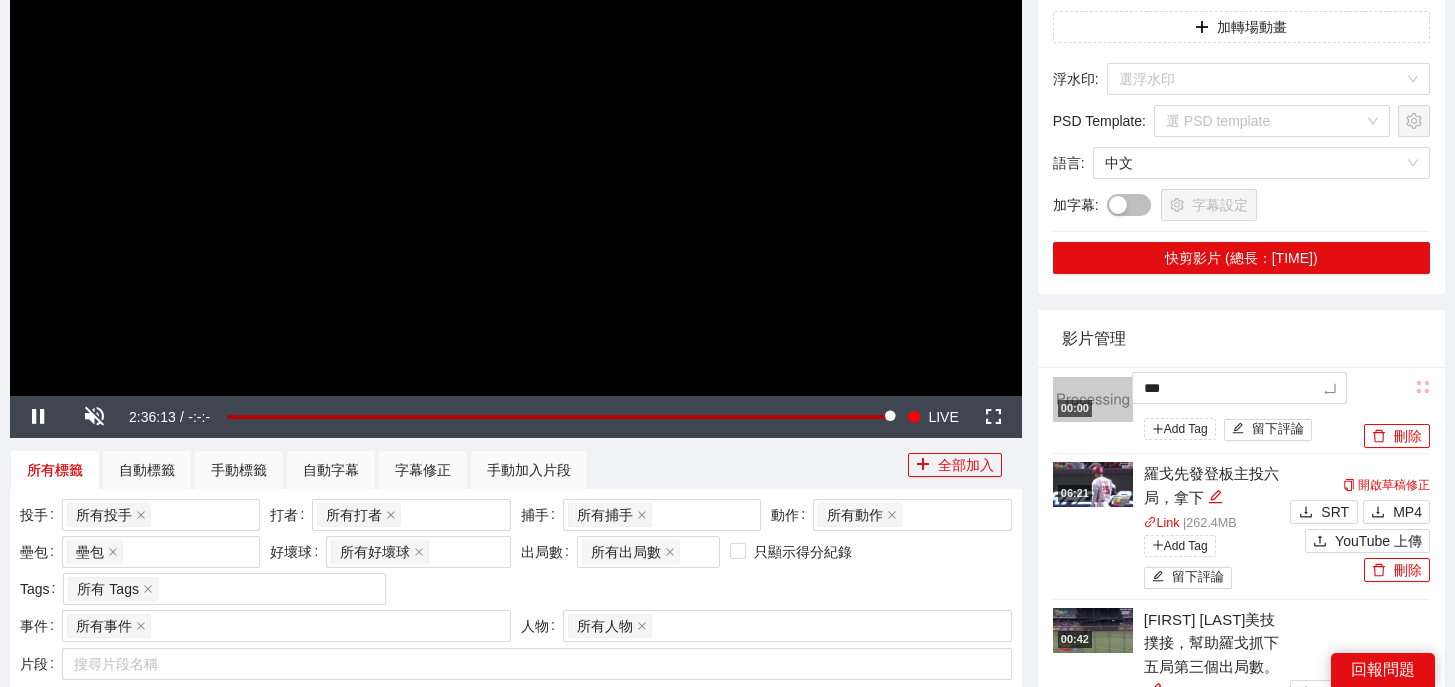 type on "**" 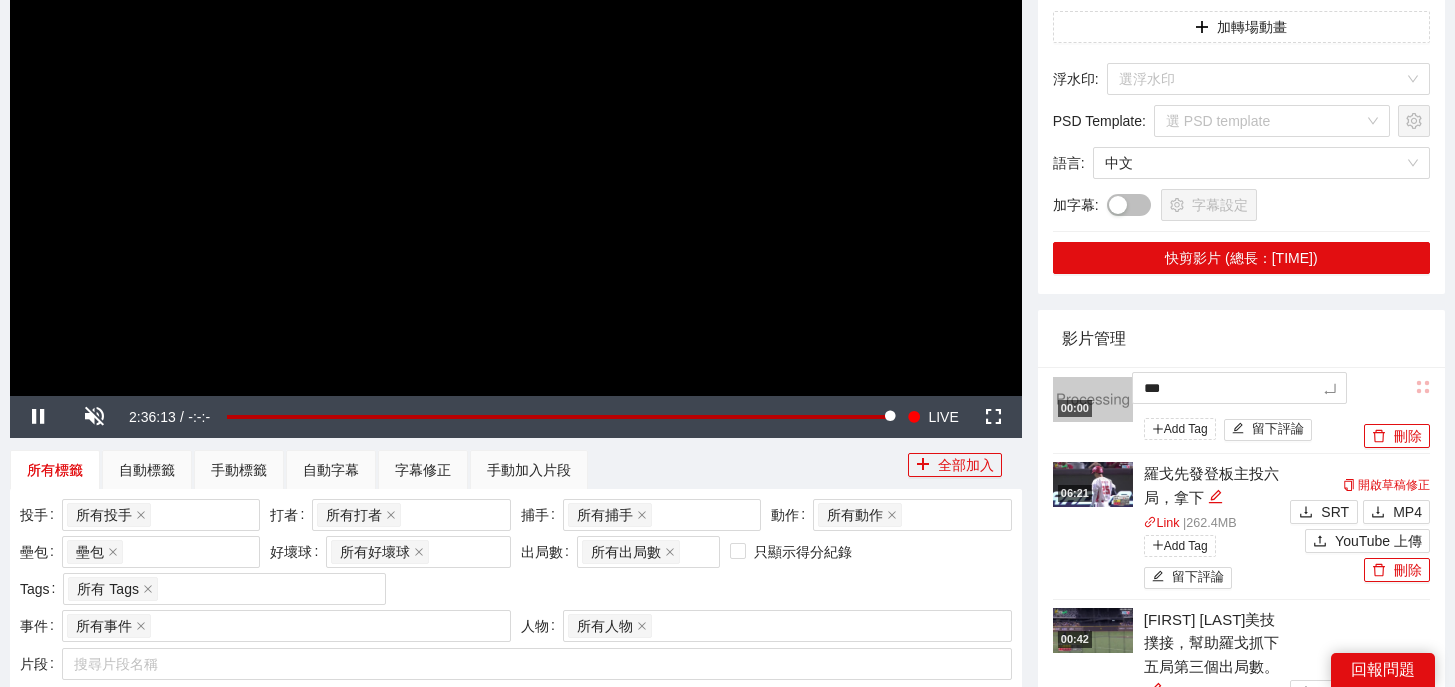 type on "**" 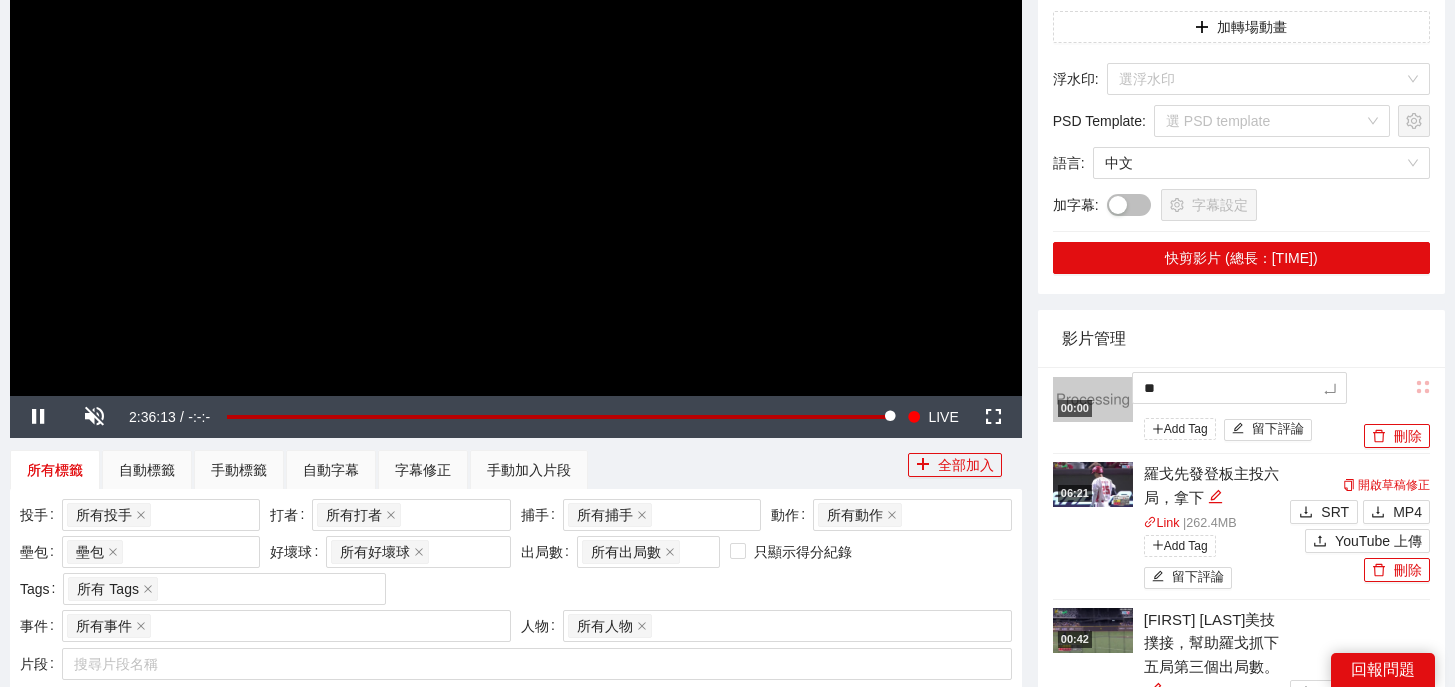 type on "**" 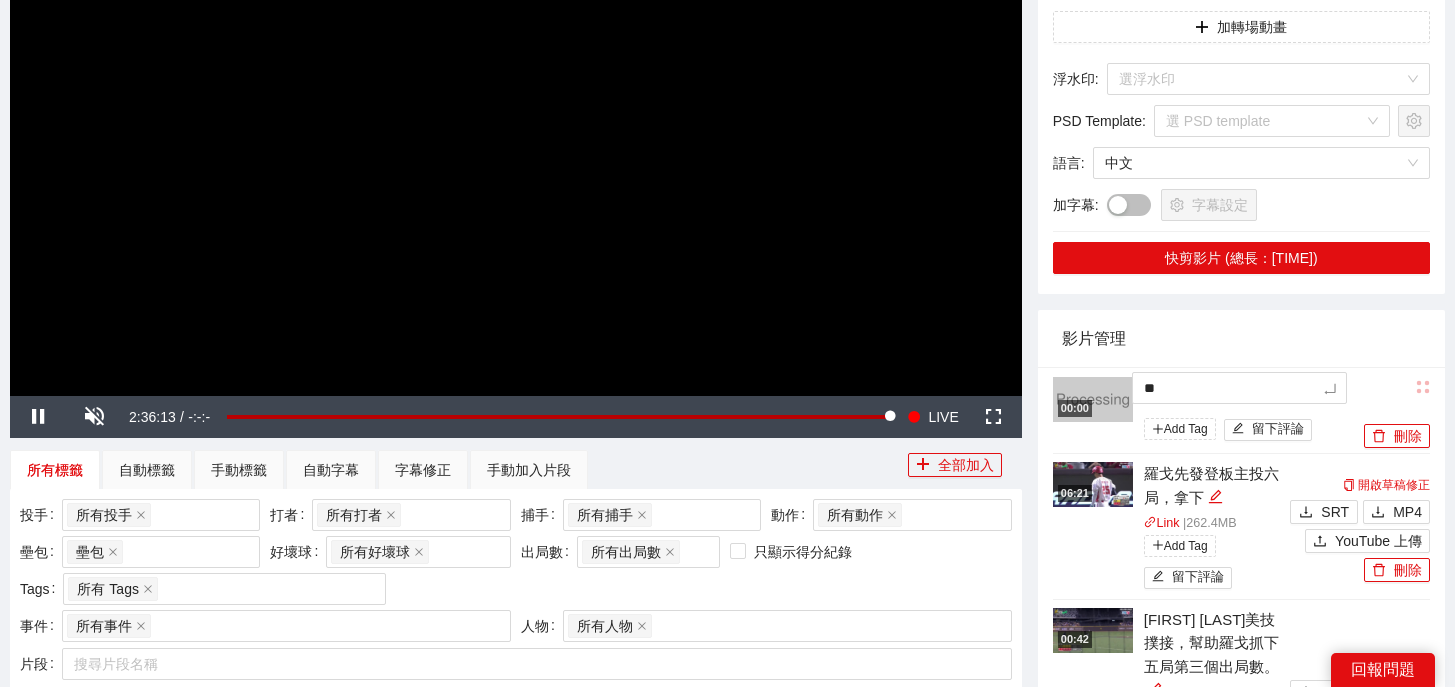 type on "**" 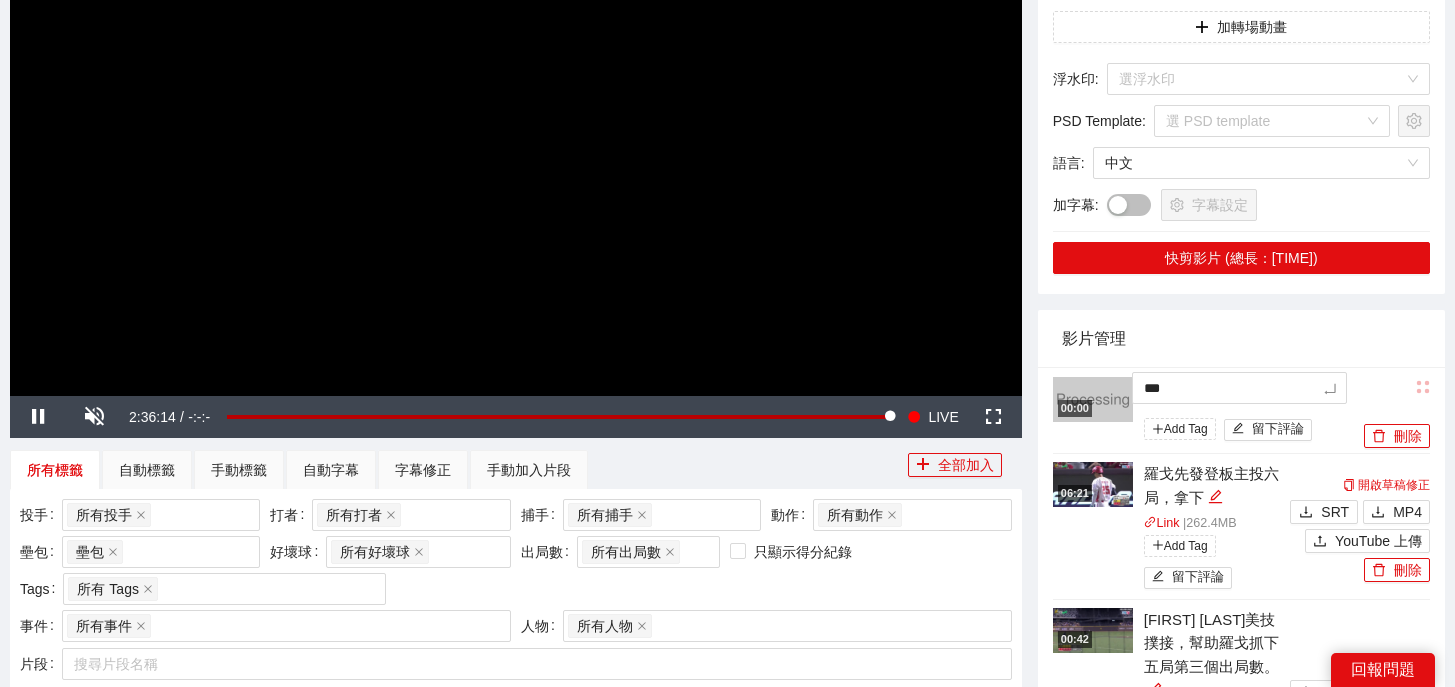type on "****" 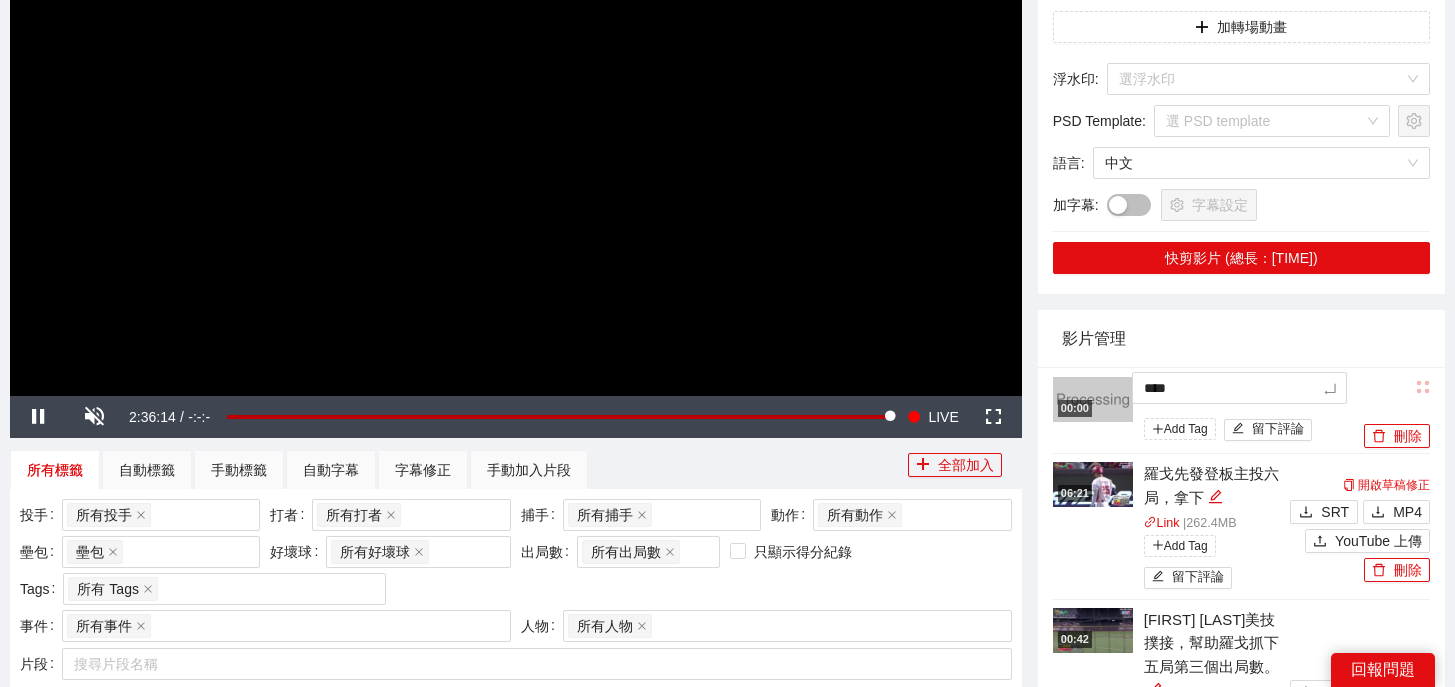 type on "*****" 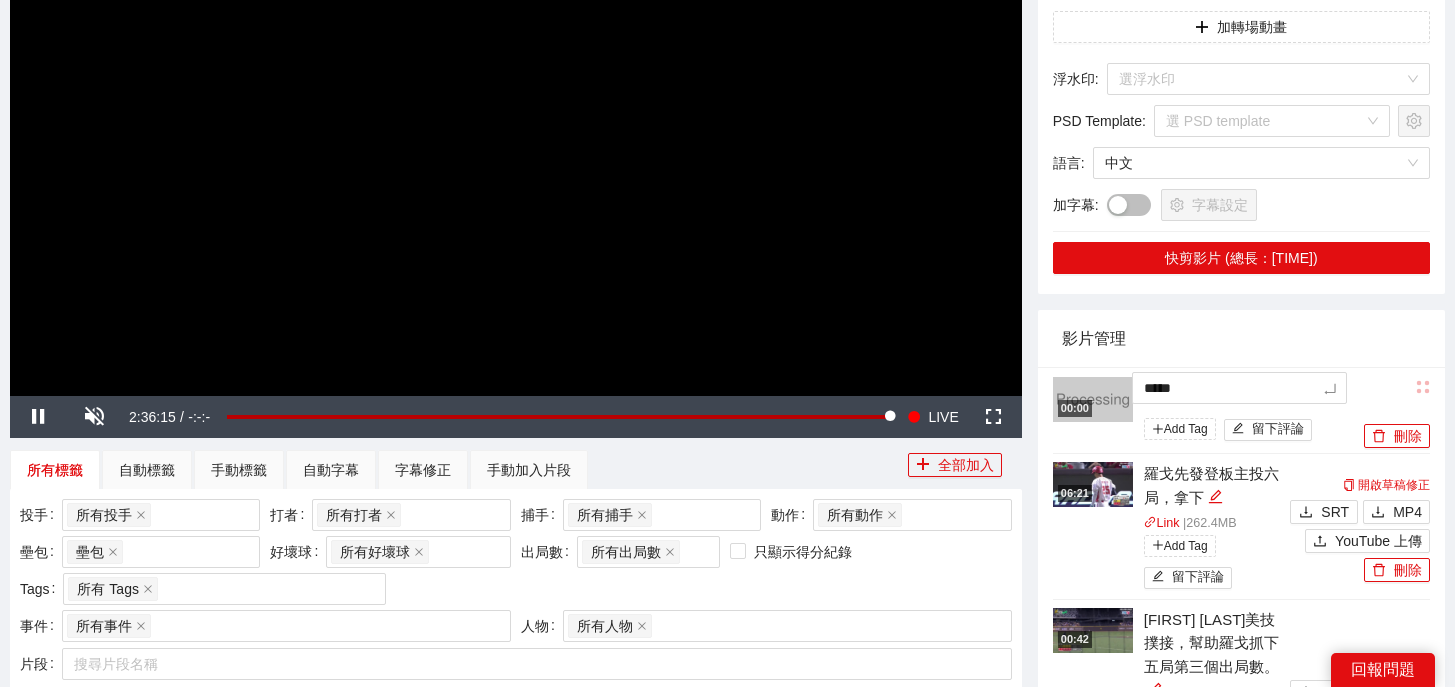 type on "******" 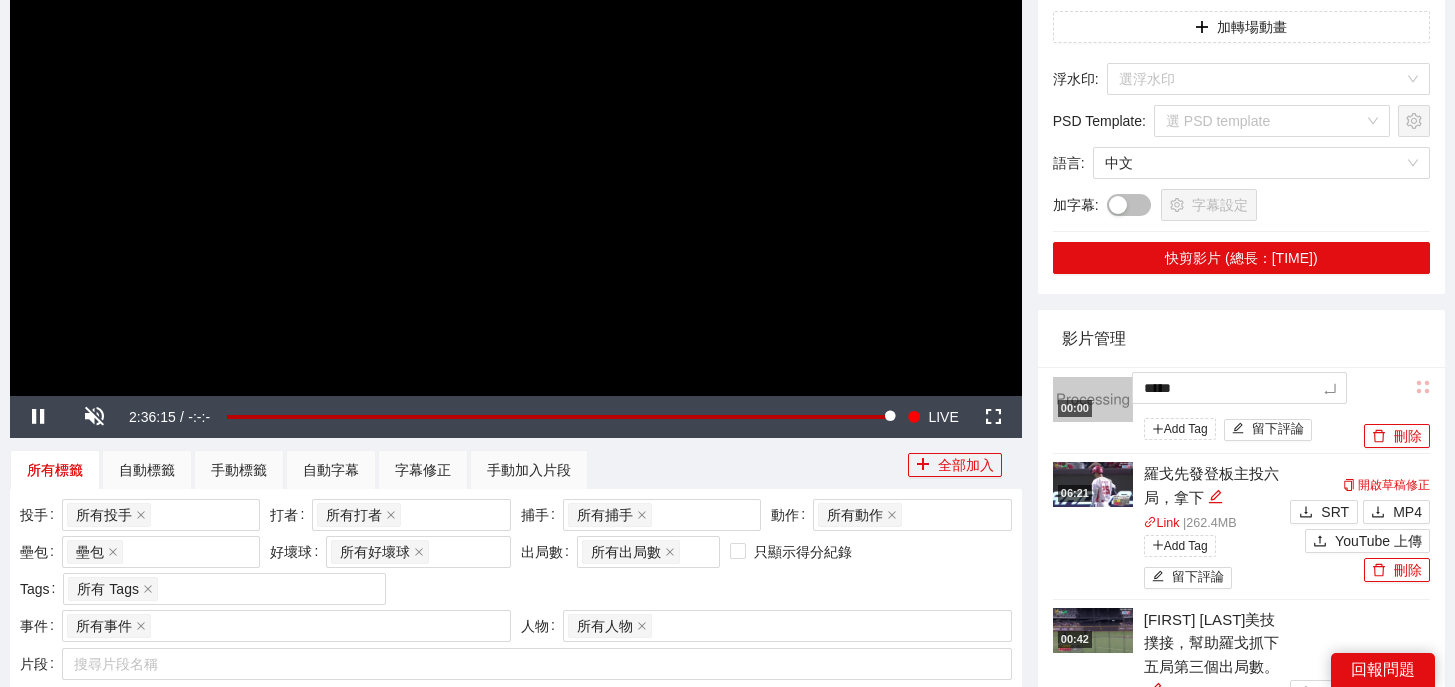 type on "******" 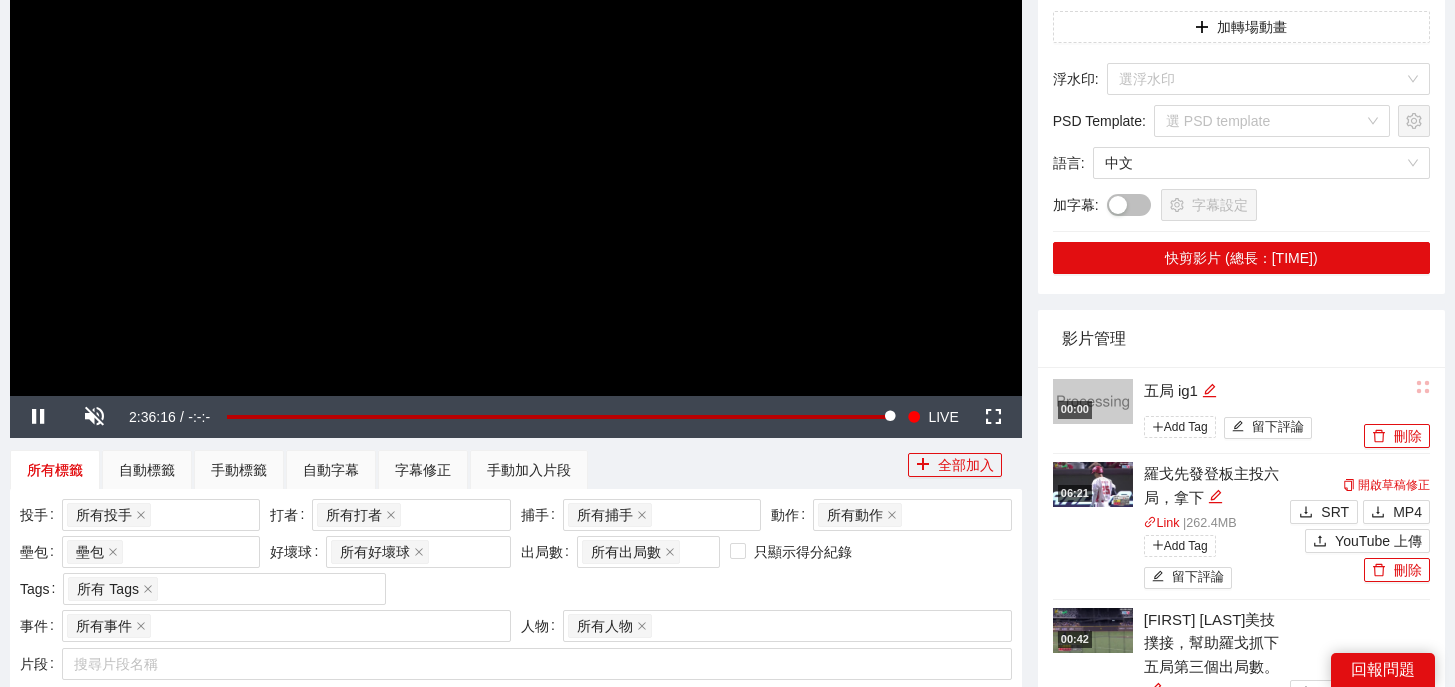 scroll, scrollTop: 0, scrollLeft: 0, axis: both 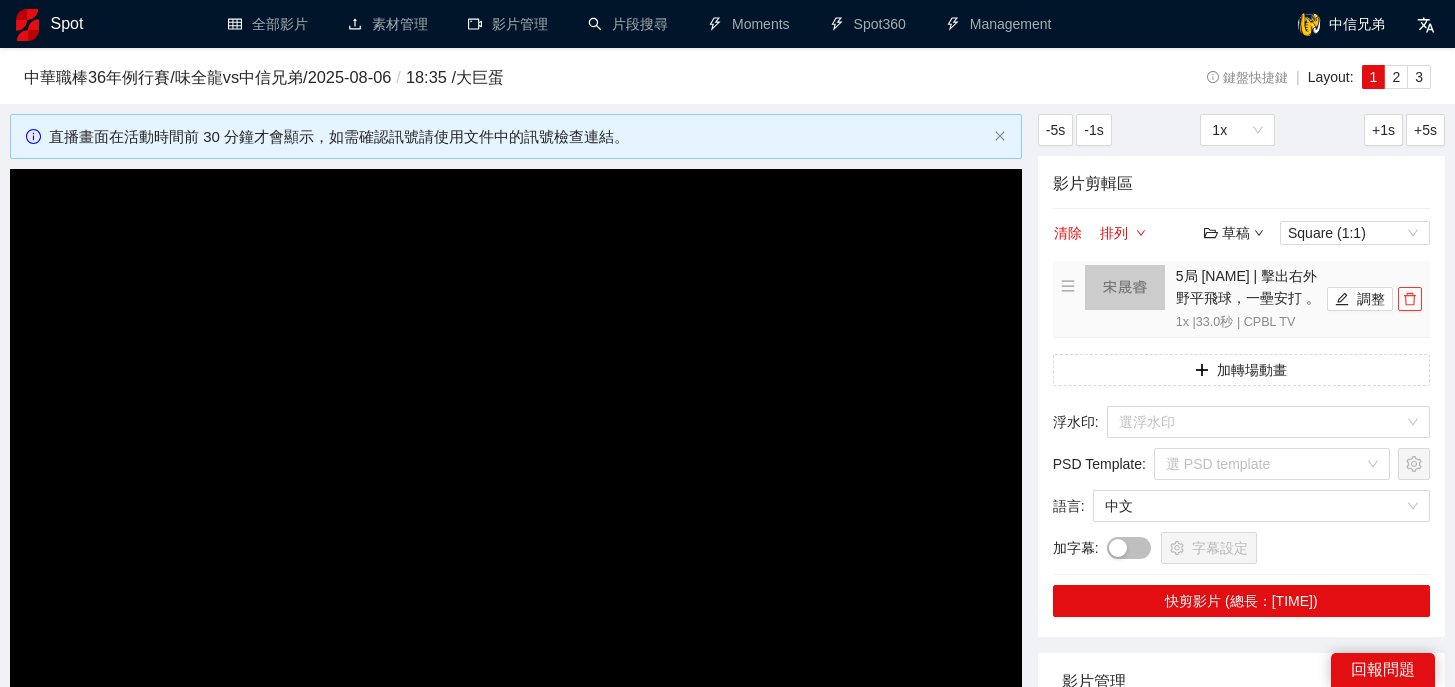 click at bounding box center (1410, 299) 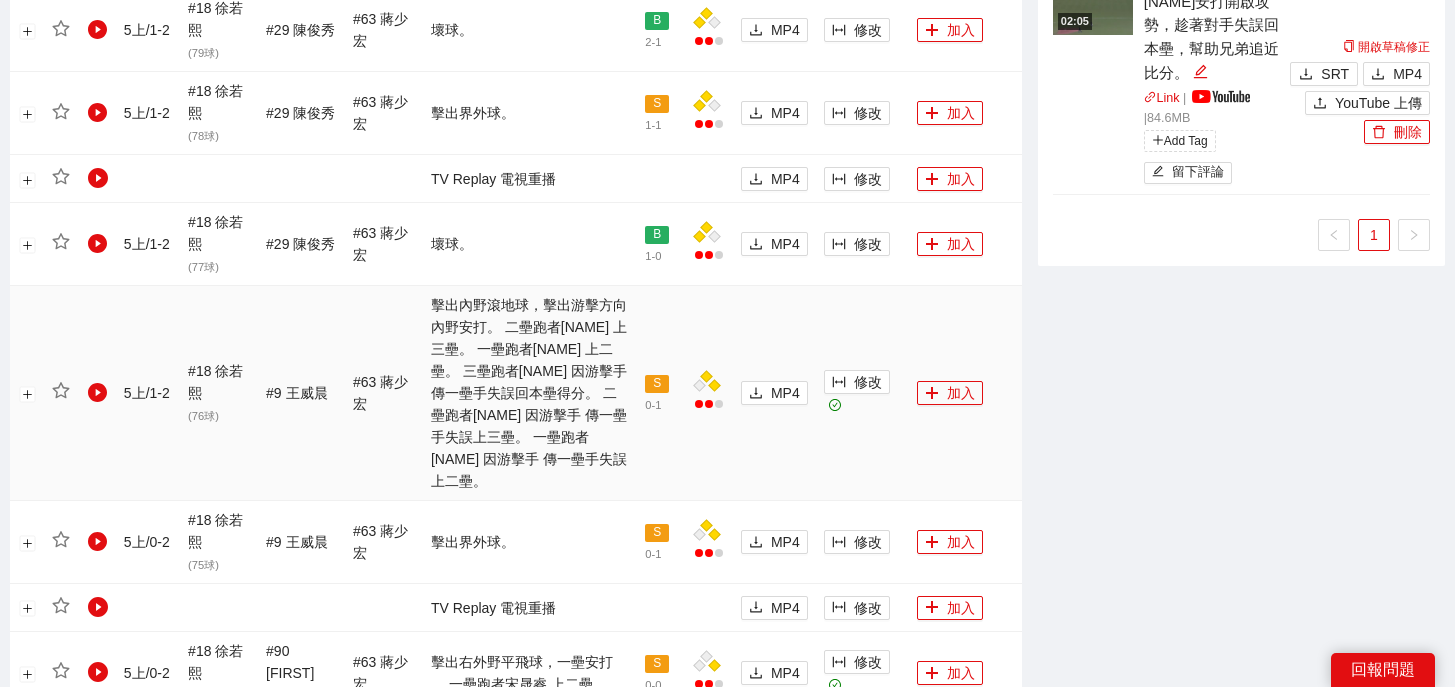 scroll, scrollTop: 1578, scrollLeft: 0, axis: vertical 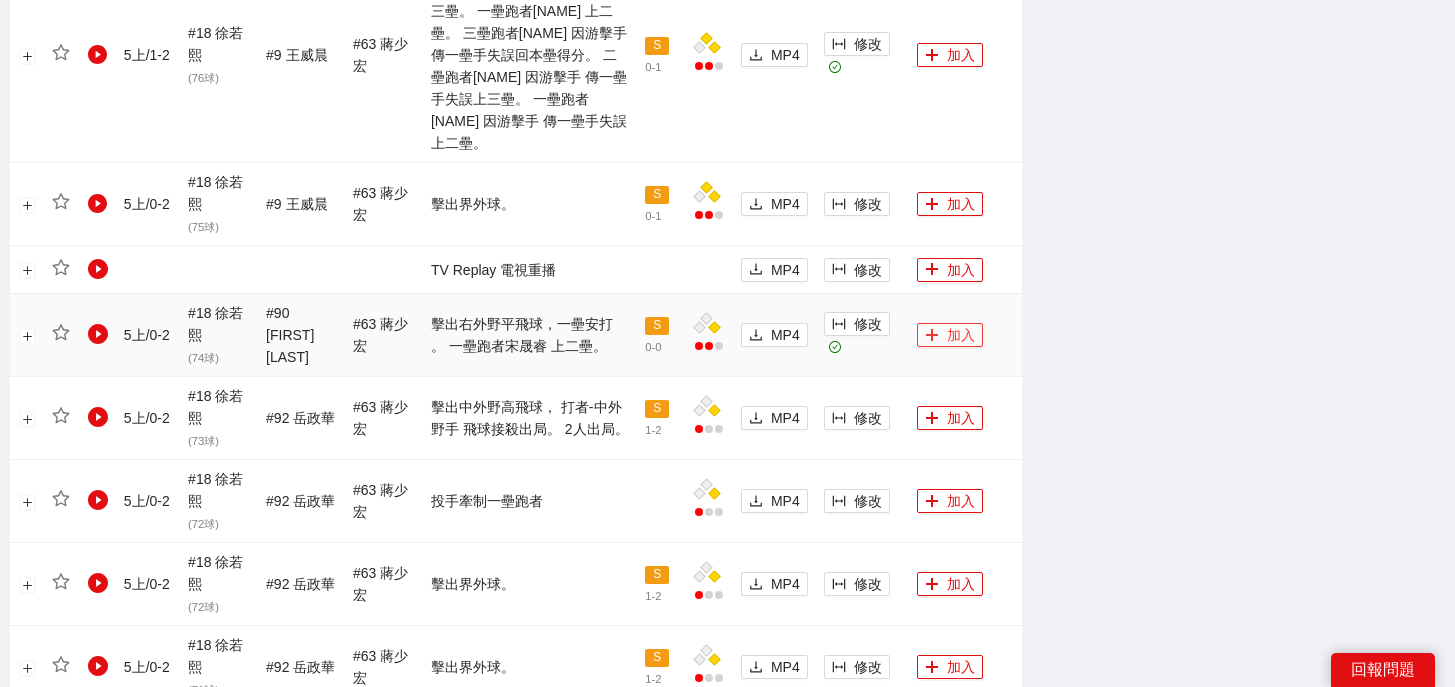 click on "加入" at bounding box center (950, 335) 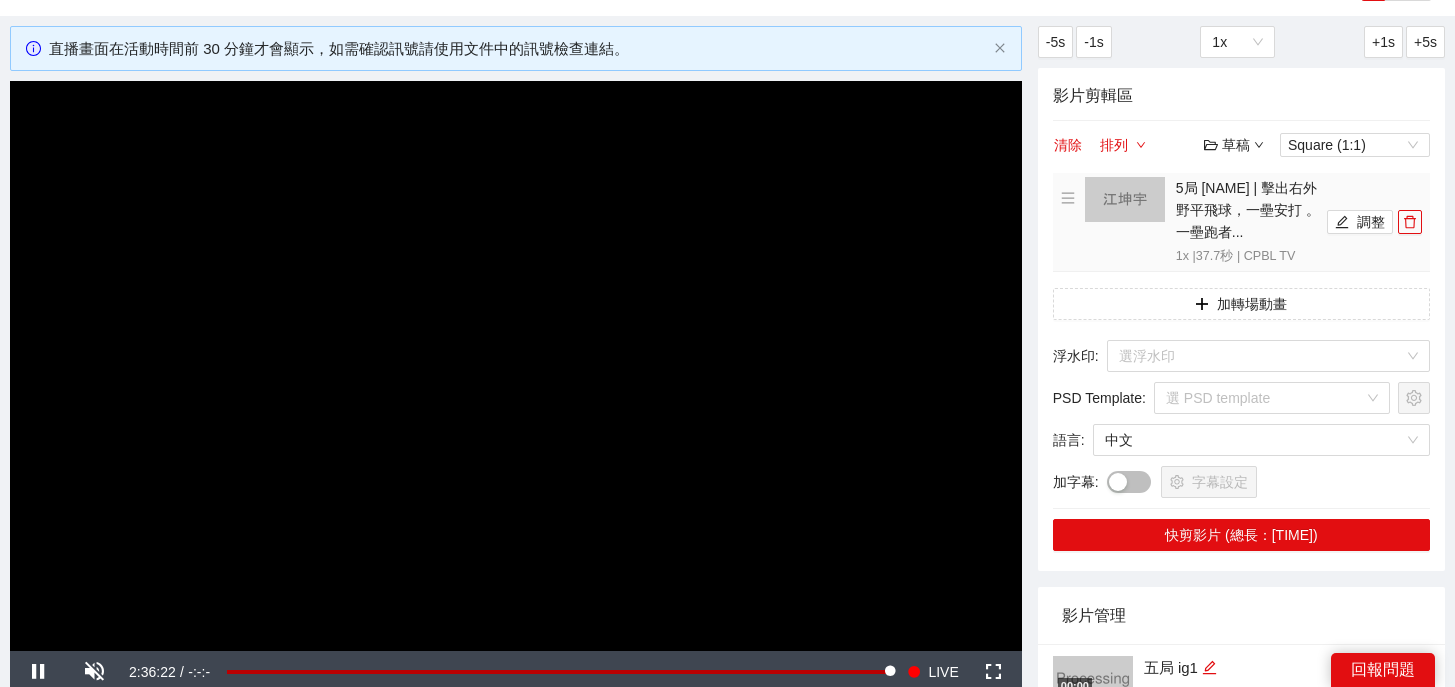 scroll, scrollTop: 0, scrollLeft: 0, axis: both 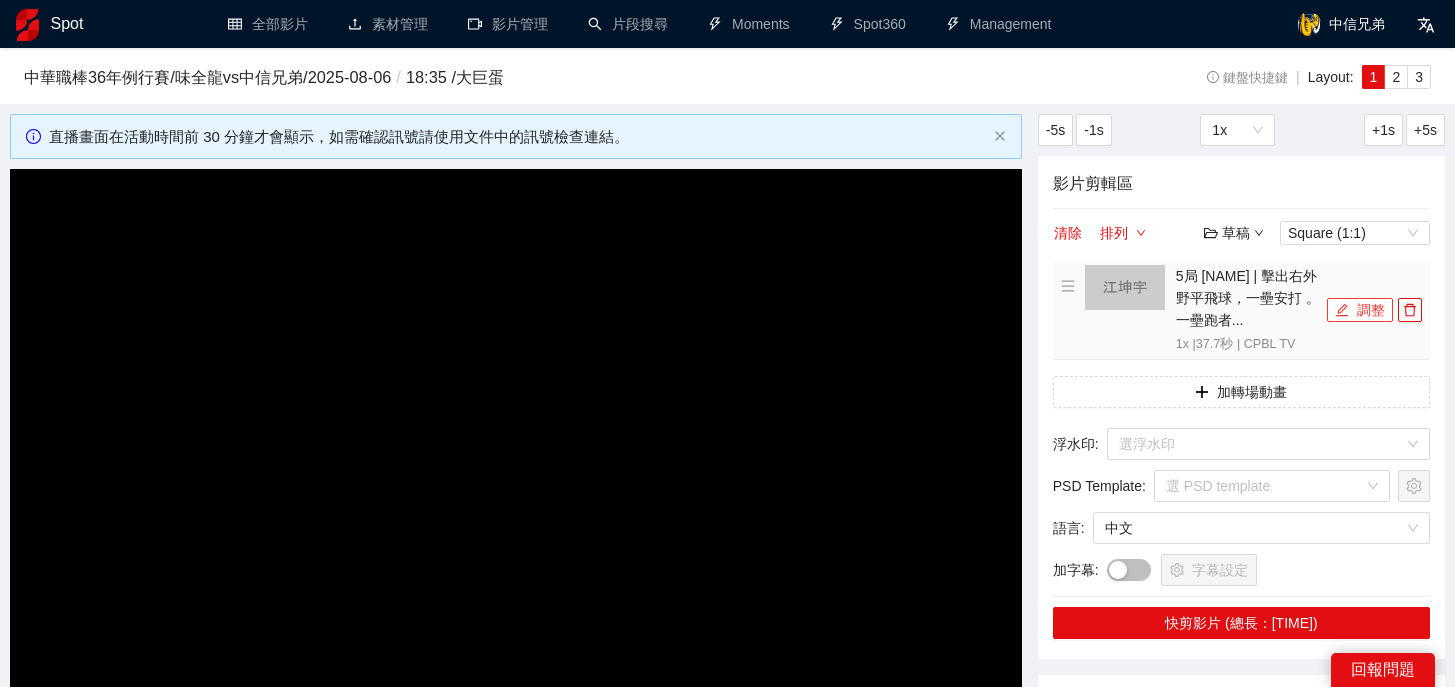 click 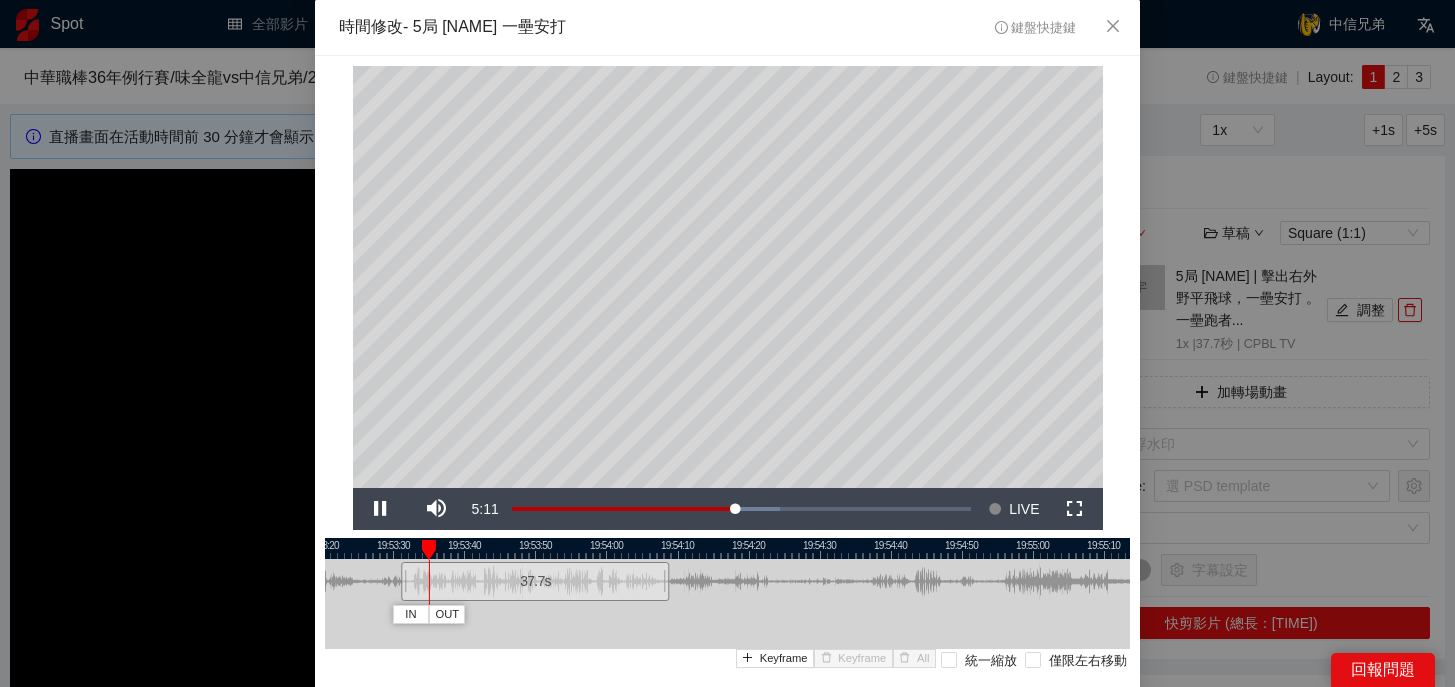 drag, startPoint x: 908, startPoint y: 541, endPoint x: 716, endPoint y: 547, distance: 192.09373 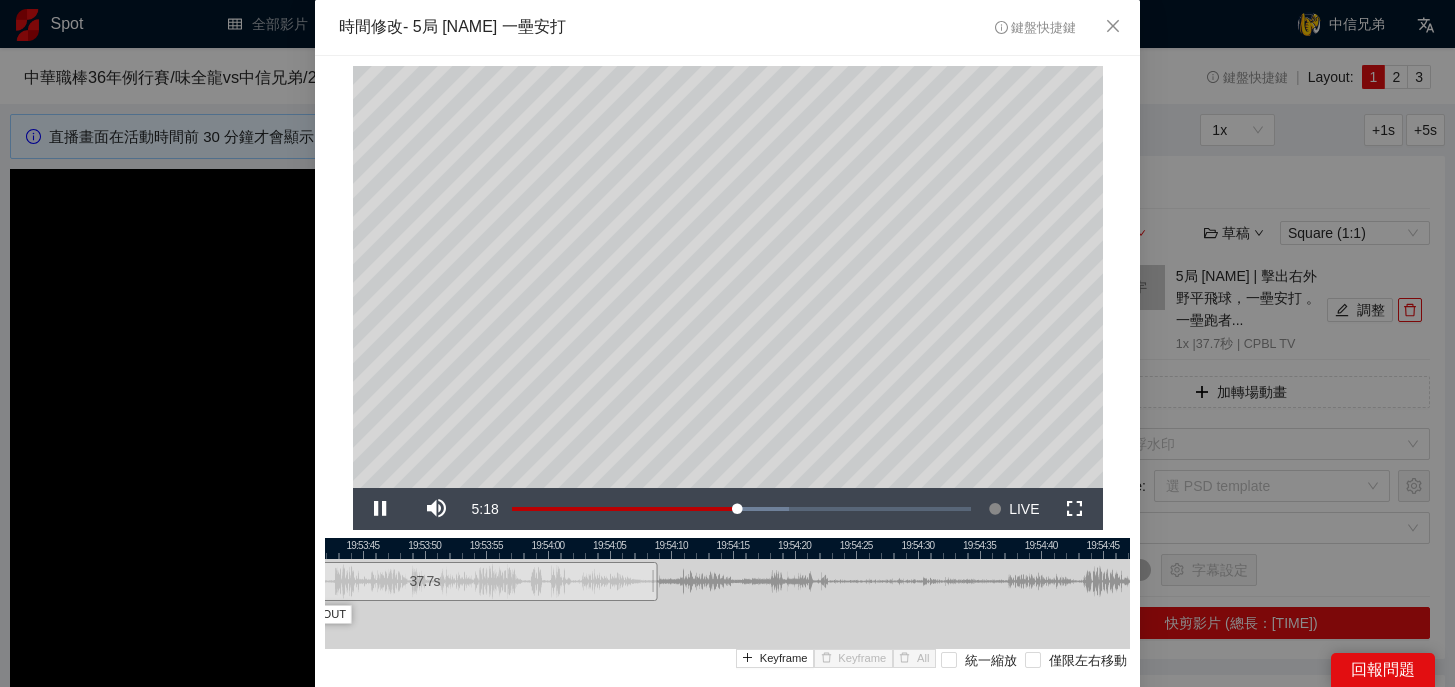 drag, startPoint x: 420, startPoint y: 546, endPoint x: 448, endPoint y: 546, distance: 28 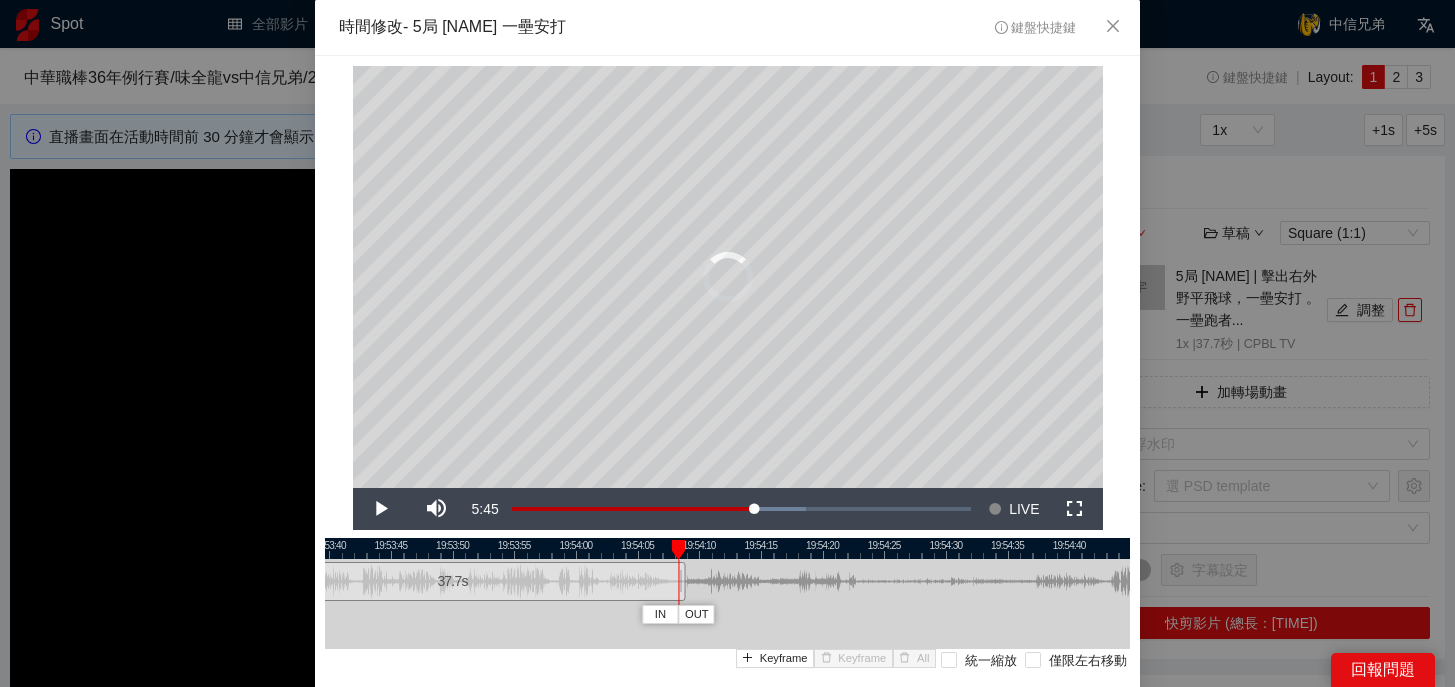 drag, startPoint x: 387, startPoint y: 548, endPoint x: 681, endPoint y: 558, distance: 294.17 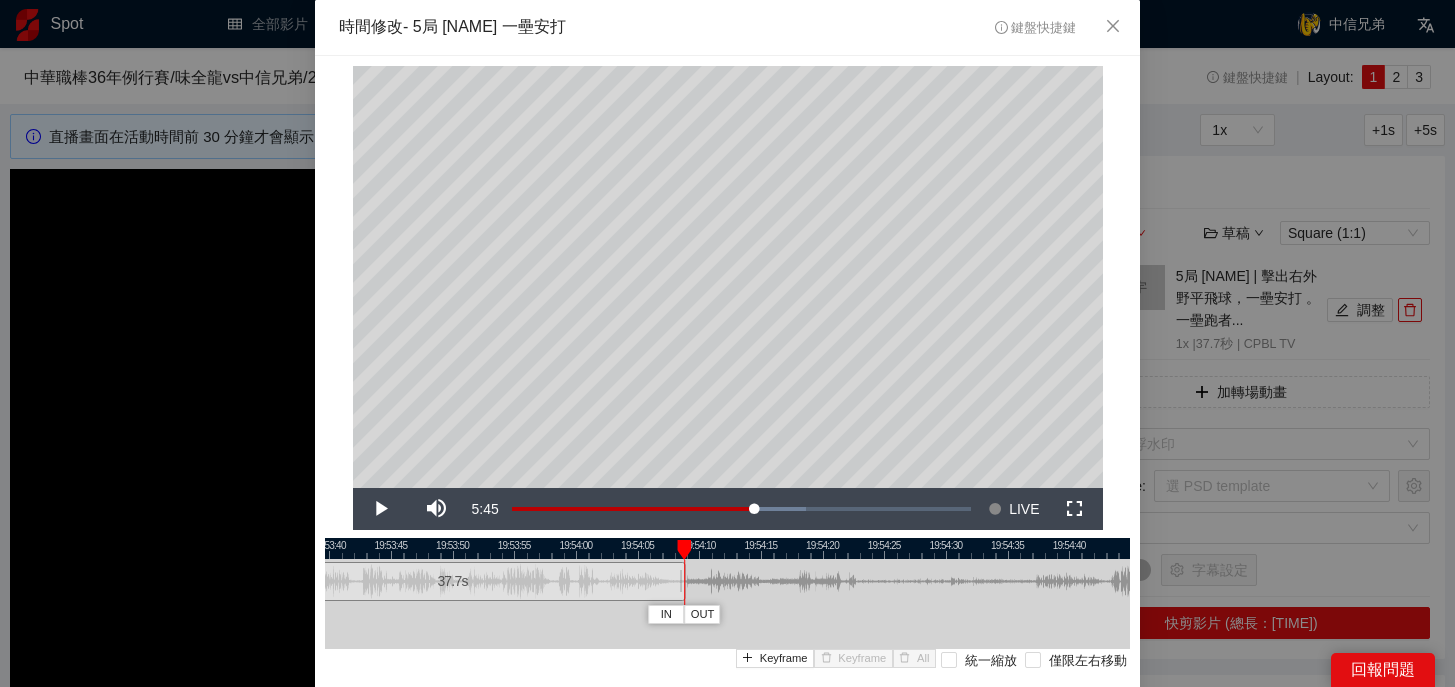 scroll, scrollTop: 138, scrollLeft: 0, axis: vertical 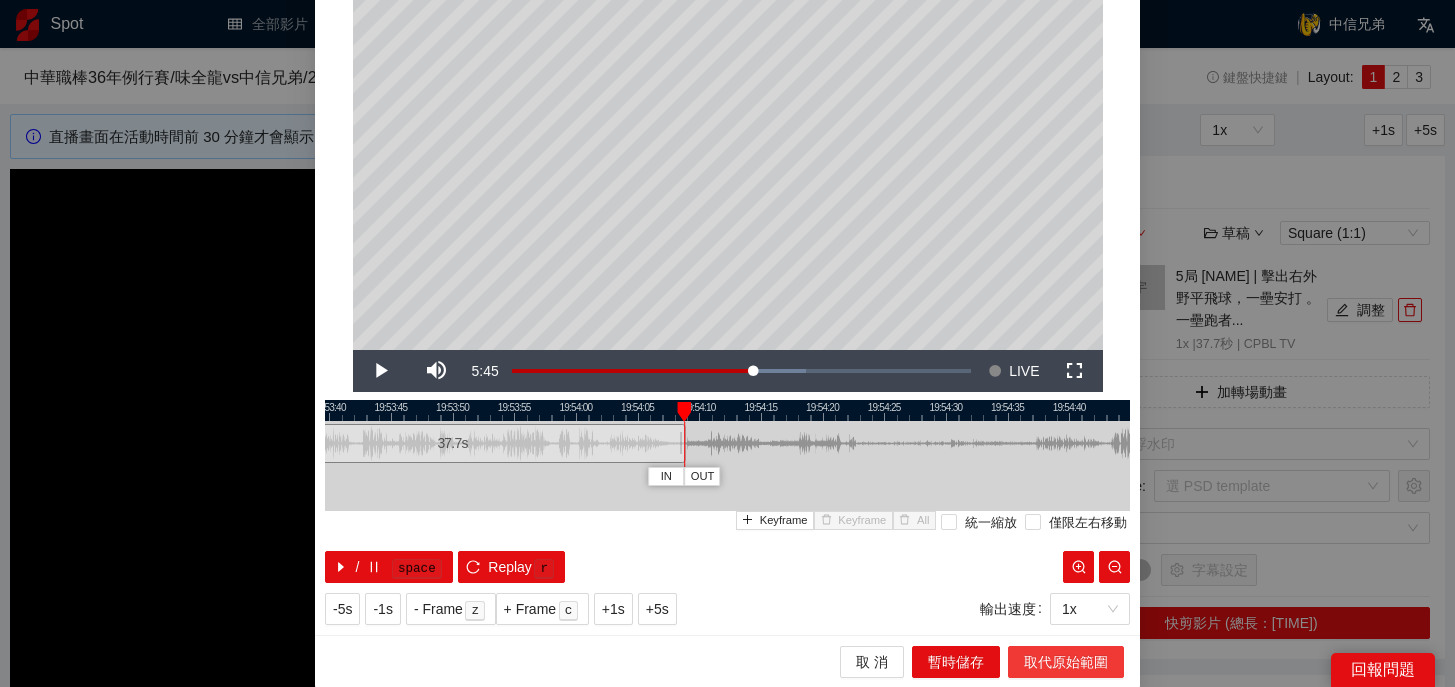 click on "取代原始範圍" at bounding box center (1066, 662) 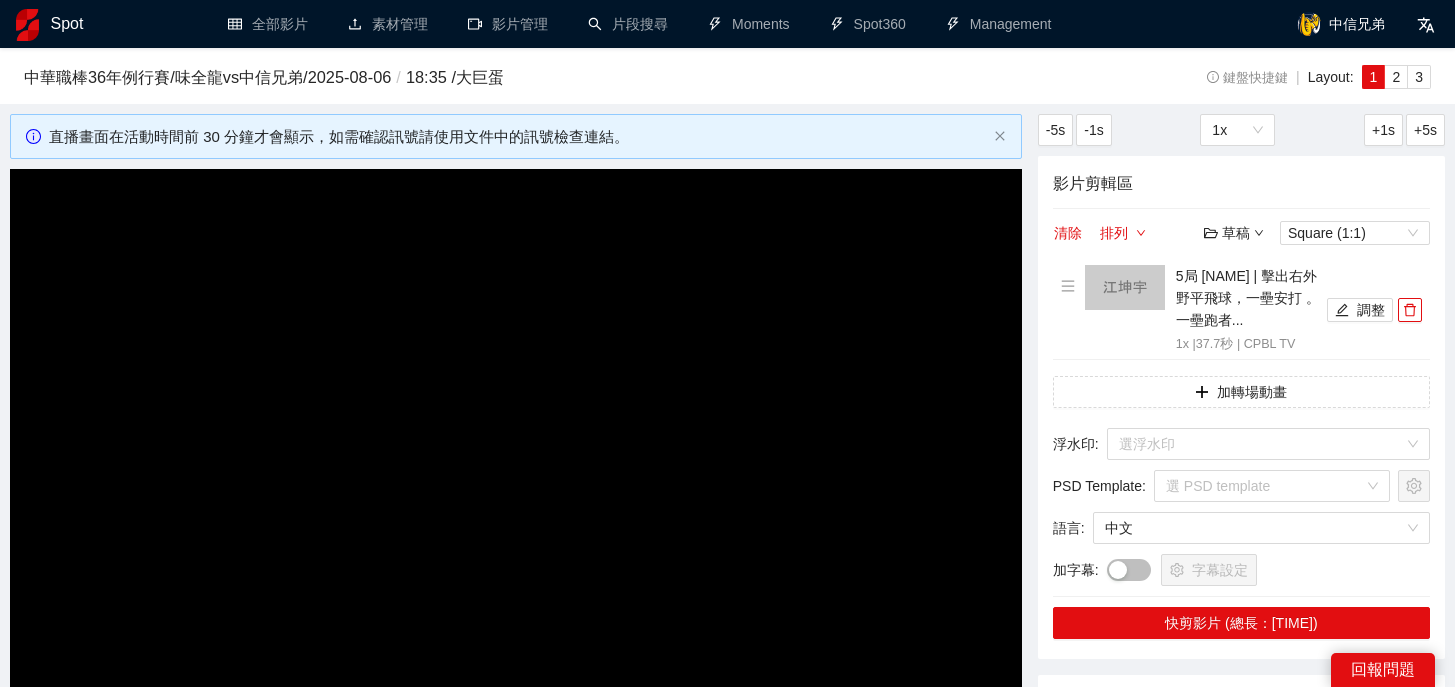 scroll, scrollTop: 0, scrollLeft: 0, axis: both 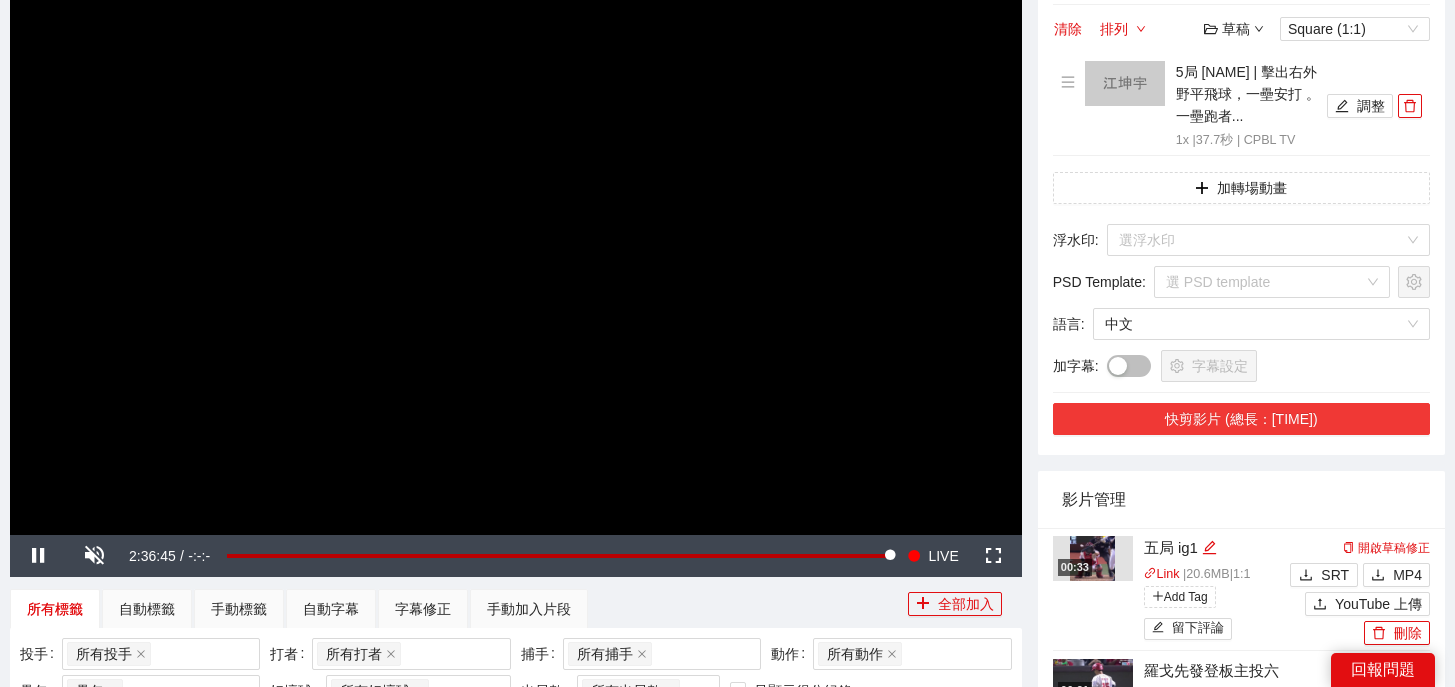 click on "快剪影片 (總長：[TIME])" at bounding box center [1241, 419] 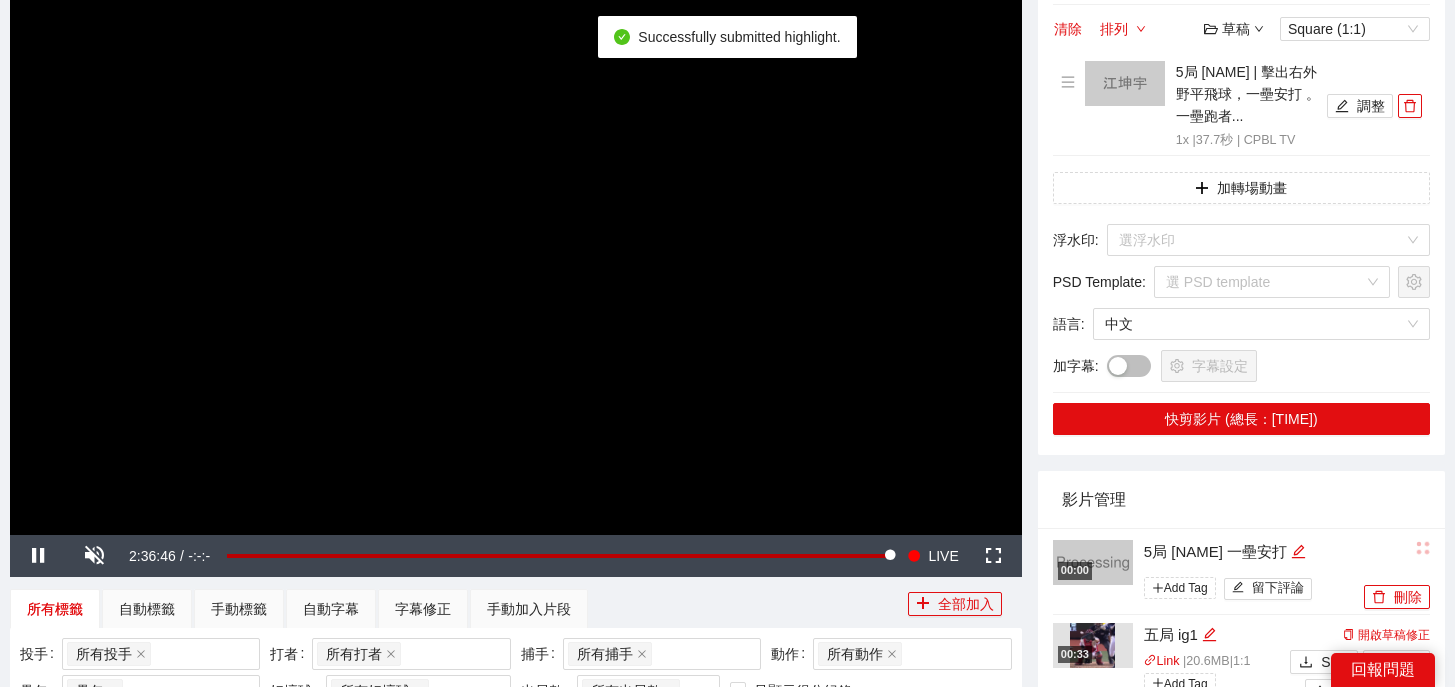 click on "5局 [NAME] 一壘安打" at bounding box center [1251, 552] 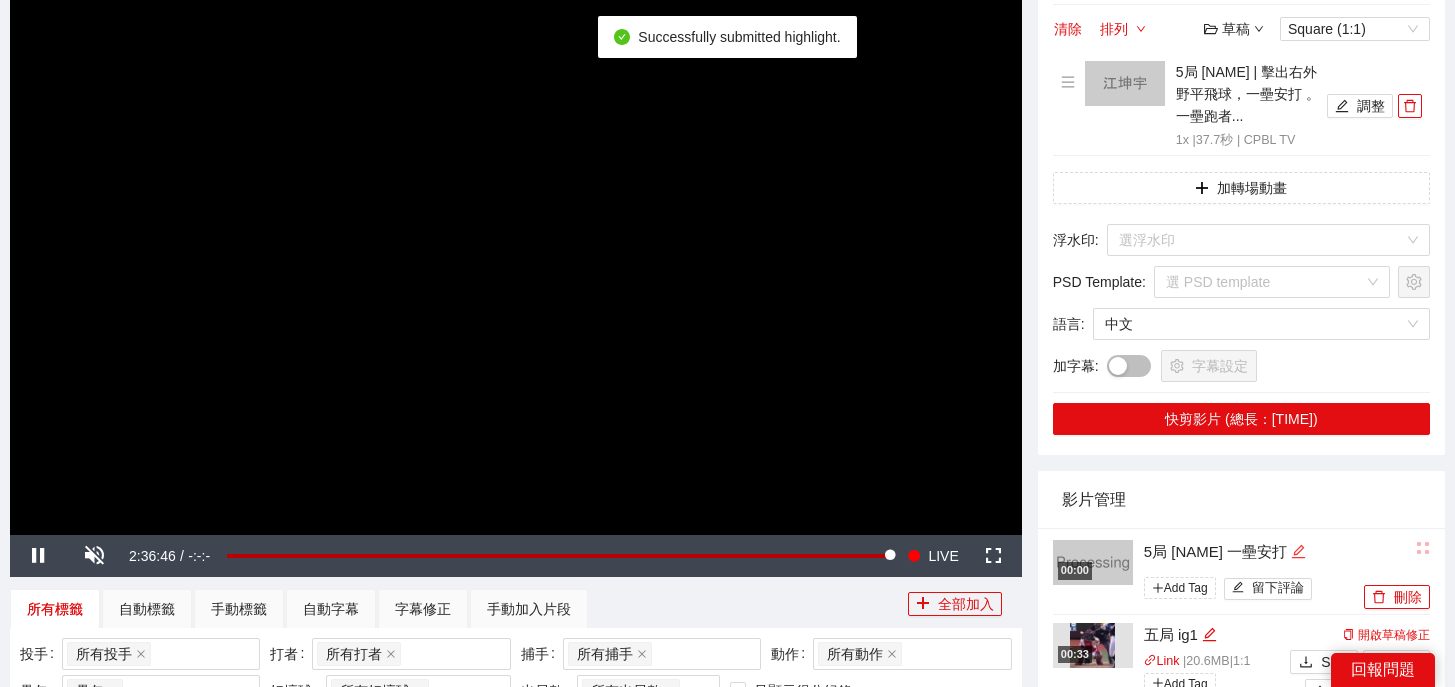 click 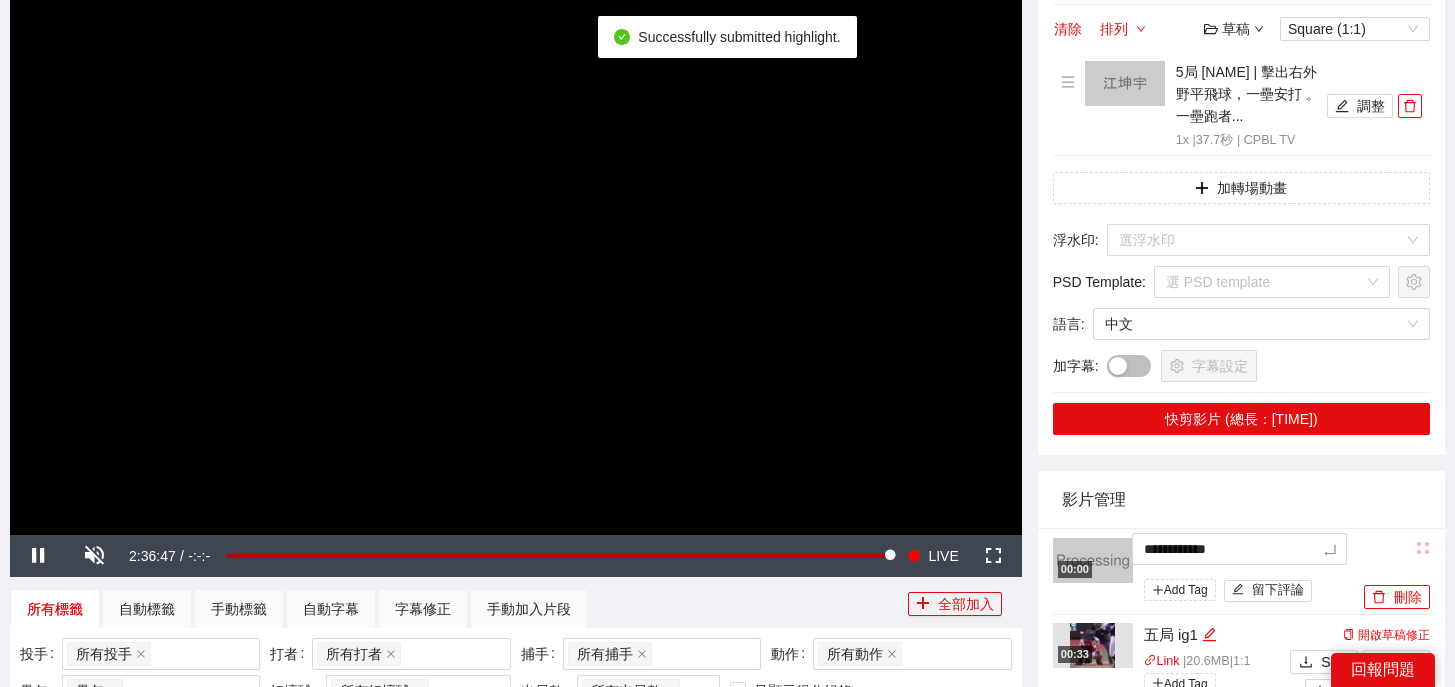 drag, startPoint x: 1295, startPoint y: 549, endPoint x: 832, endPoint y: 487, distance: 467.13275 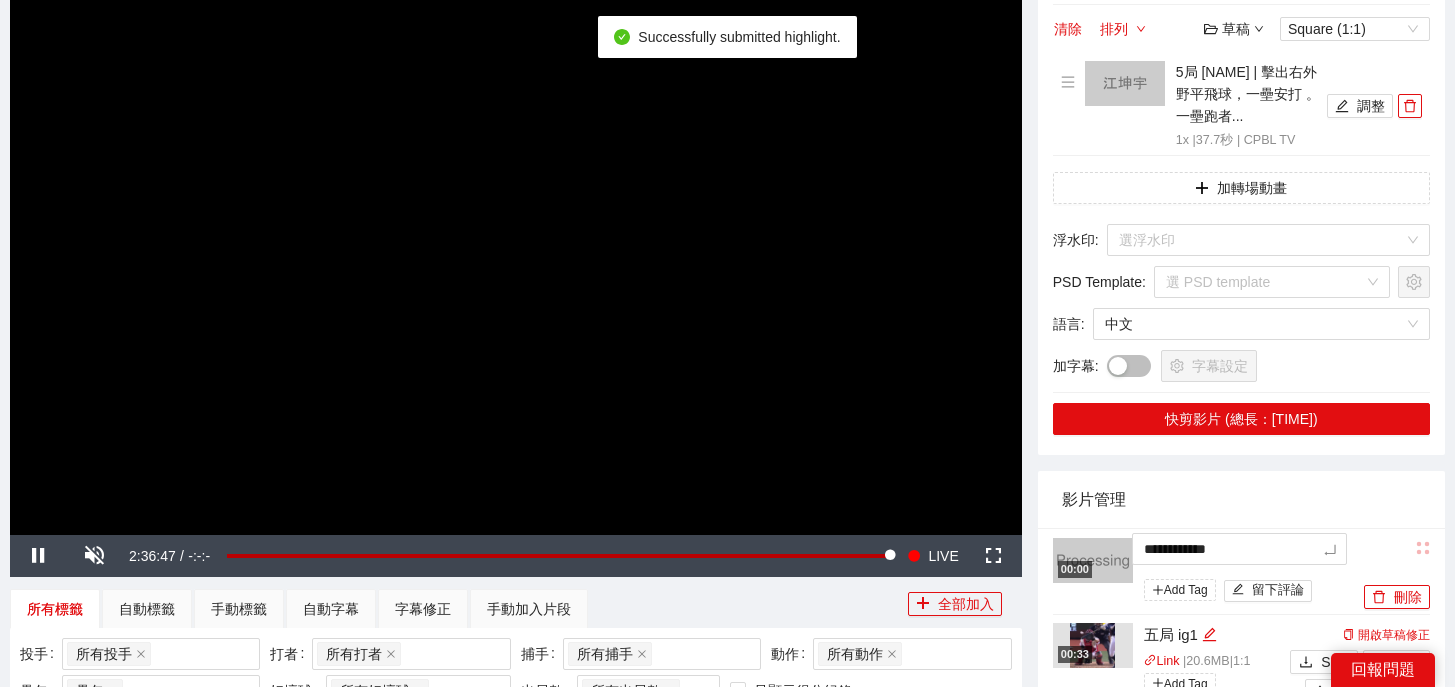 click on "**********" at bounding box center (727, 1250) 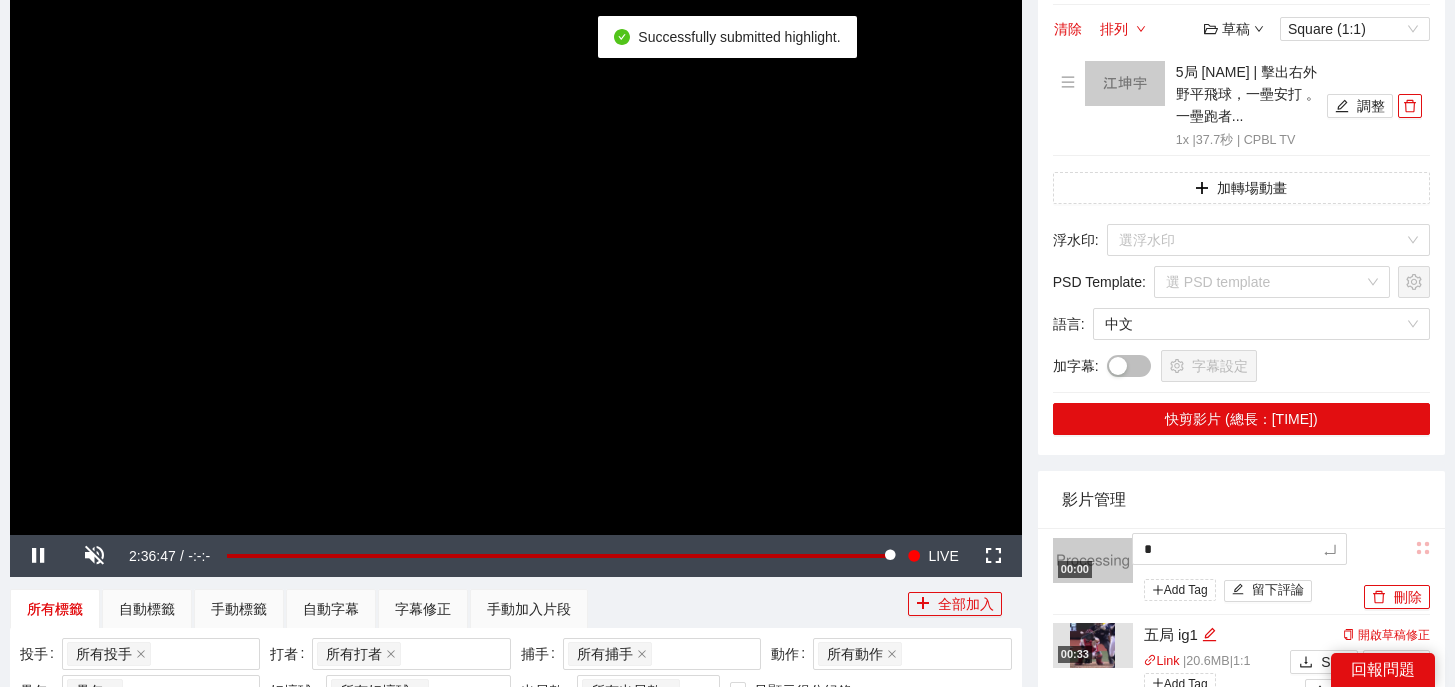 type 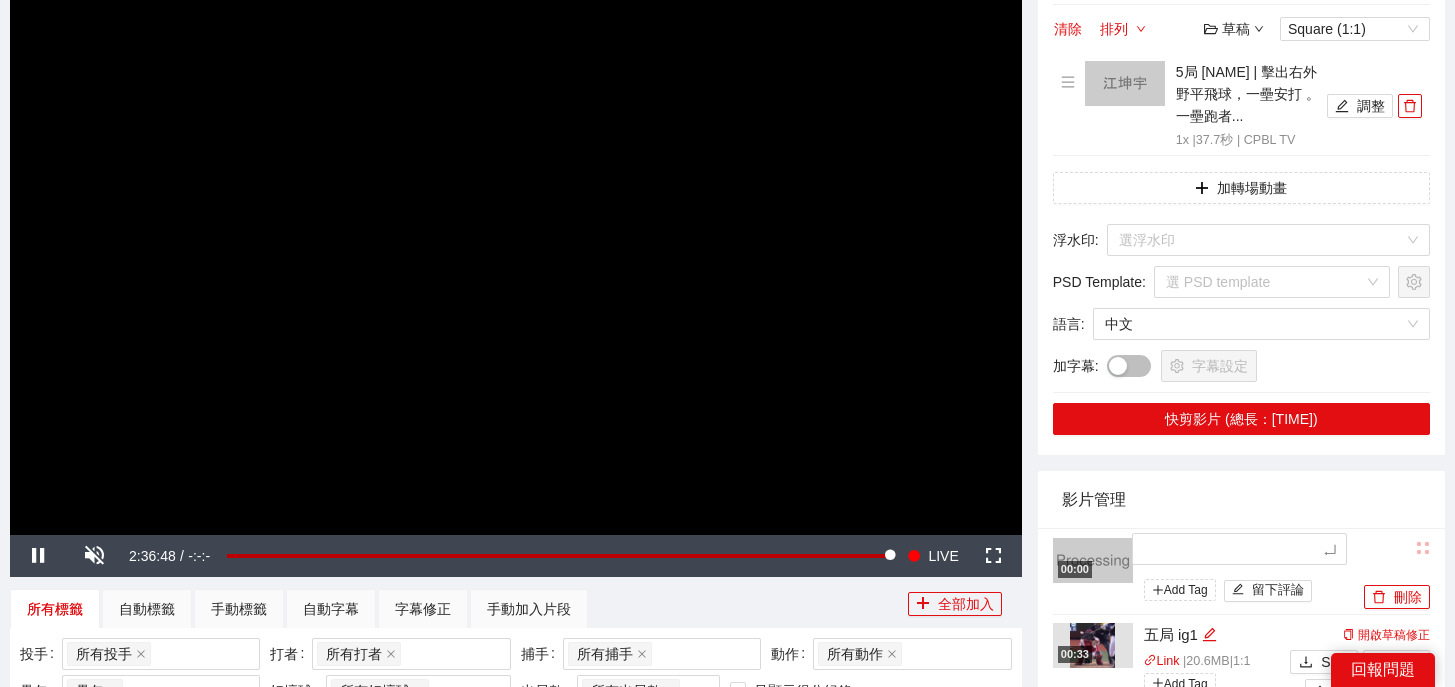type on "*" 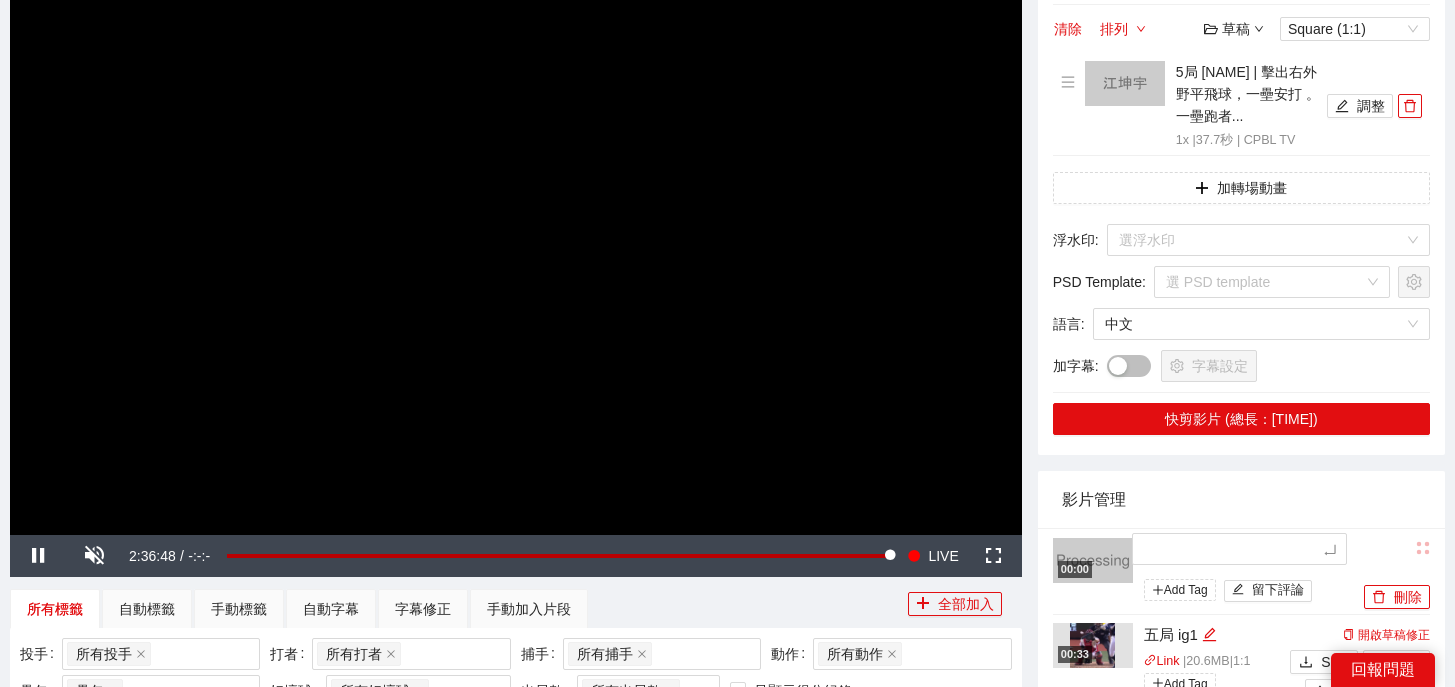 type on "*" 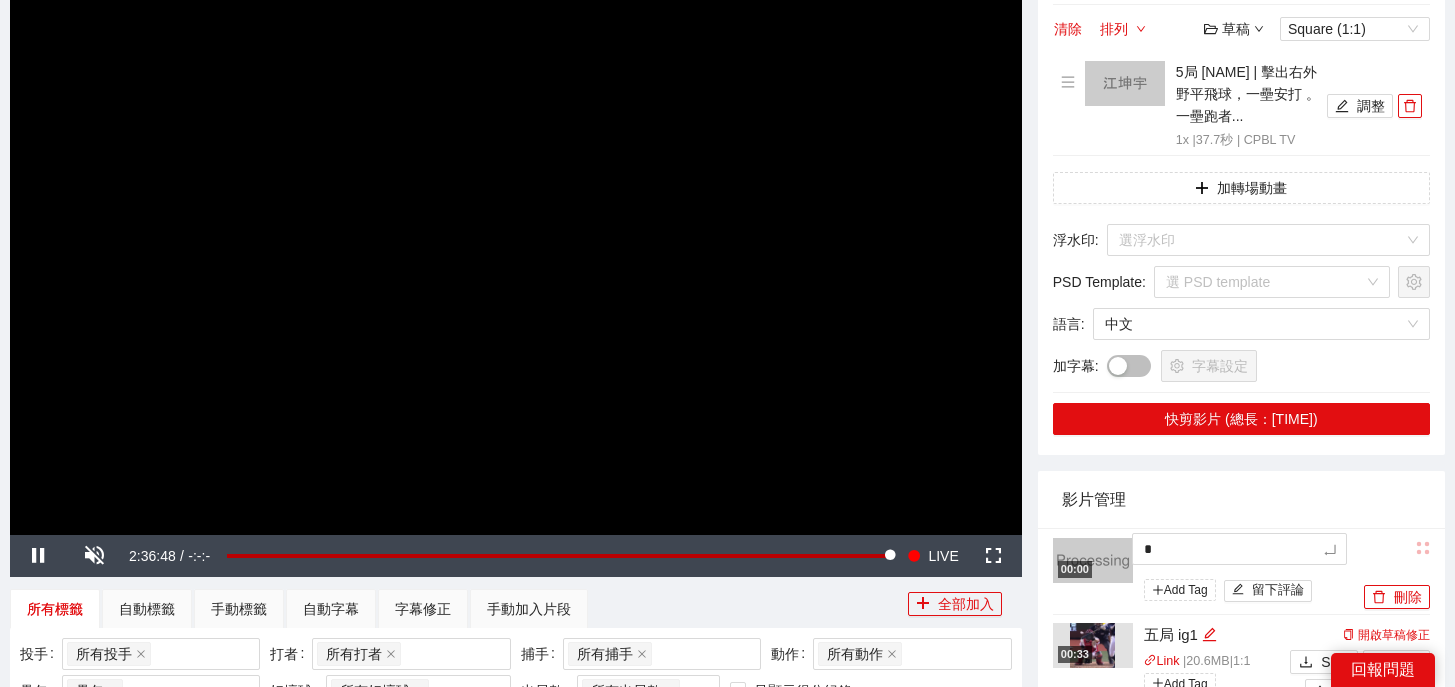 type on "*" 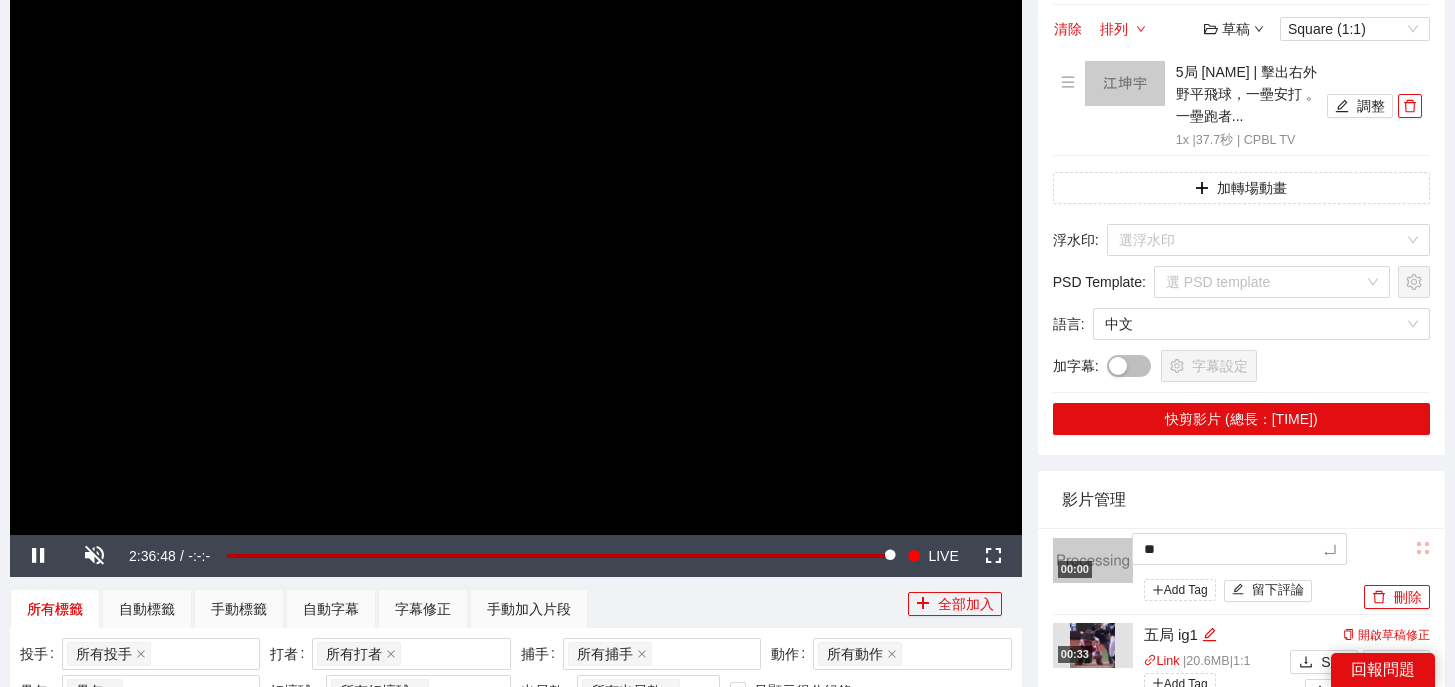 type on "***" 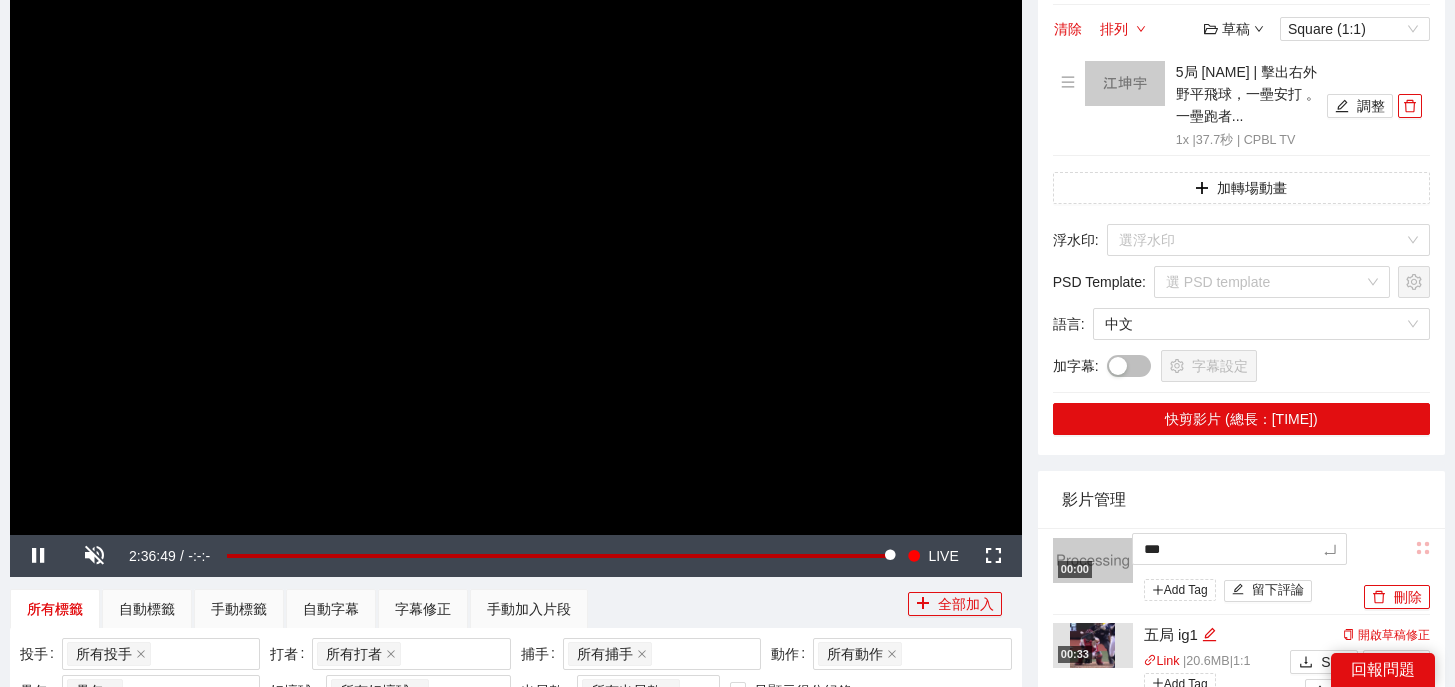 type on "**" 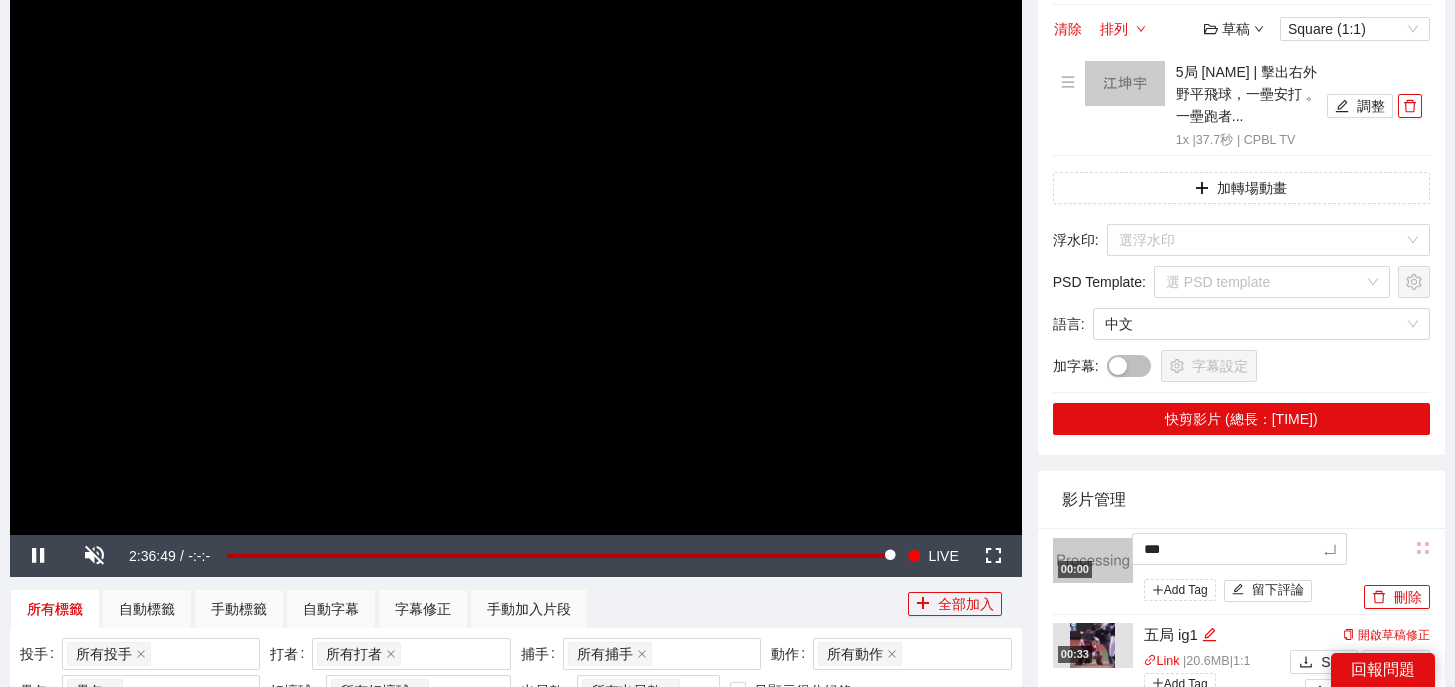 type on "**" 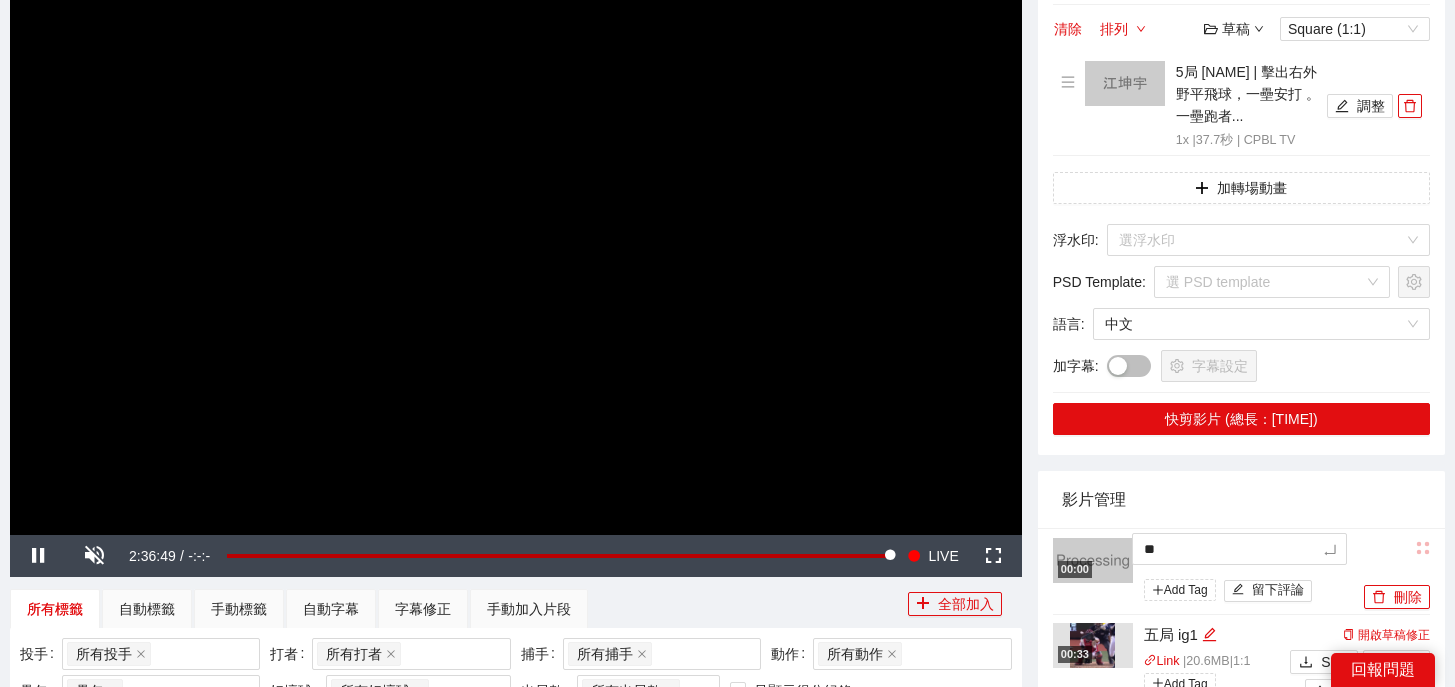 type on "**" 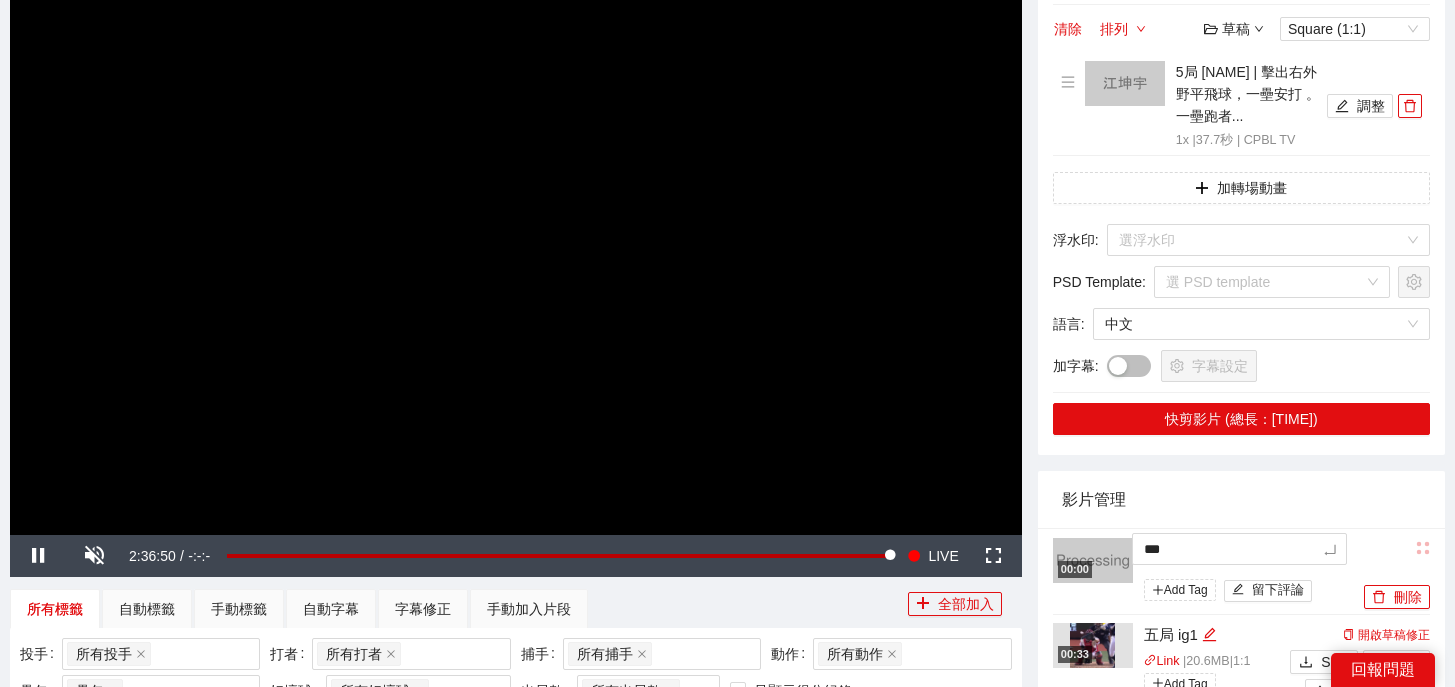 type on "****" 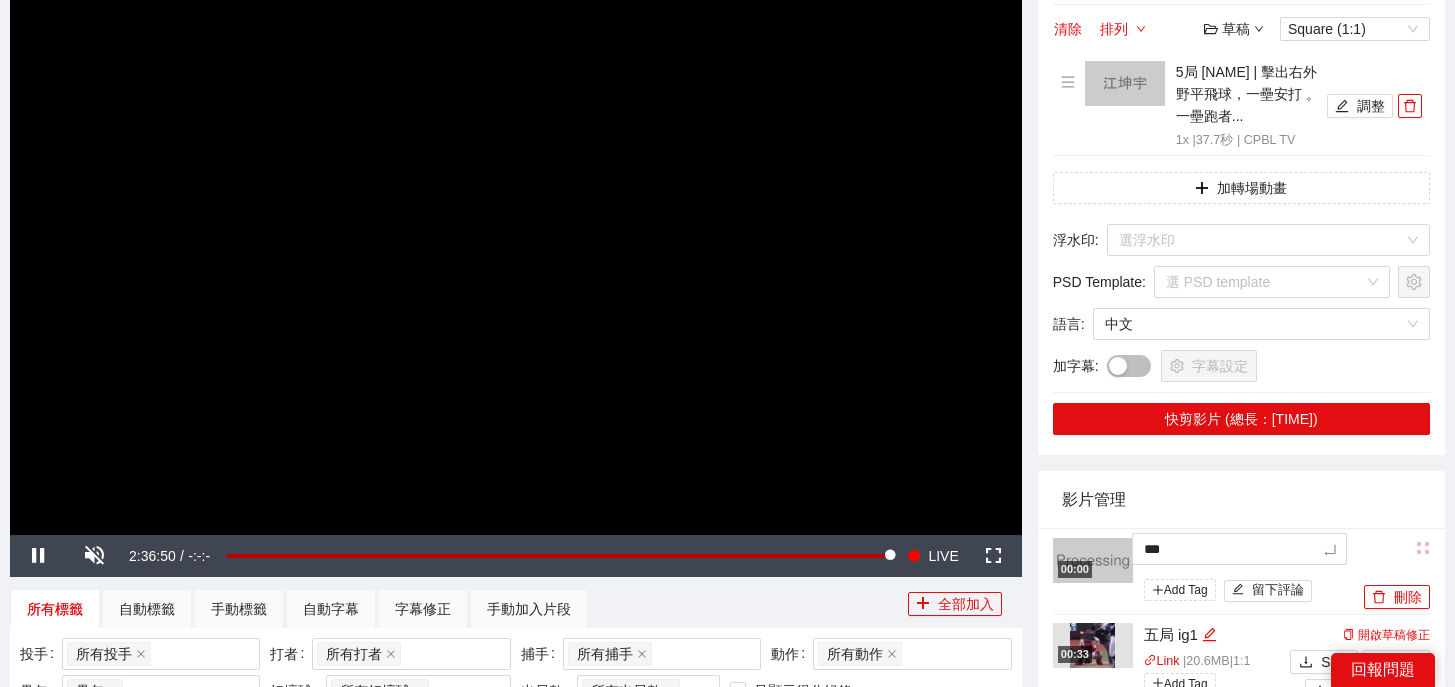 type on "****" 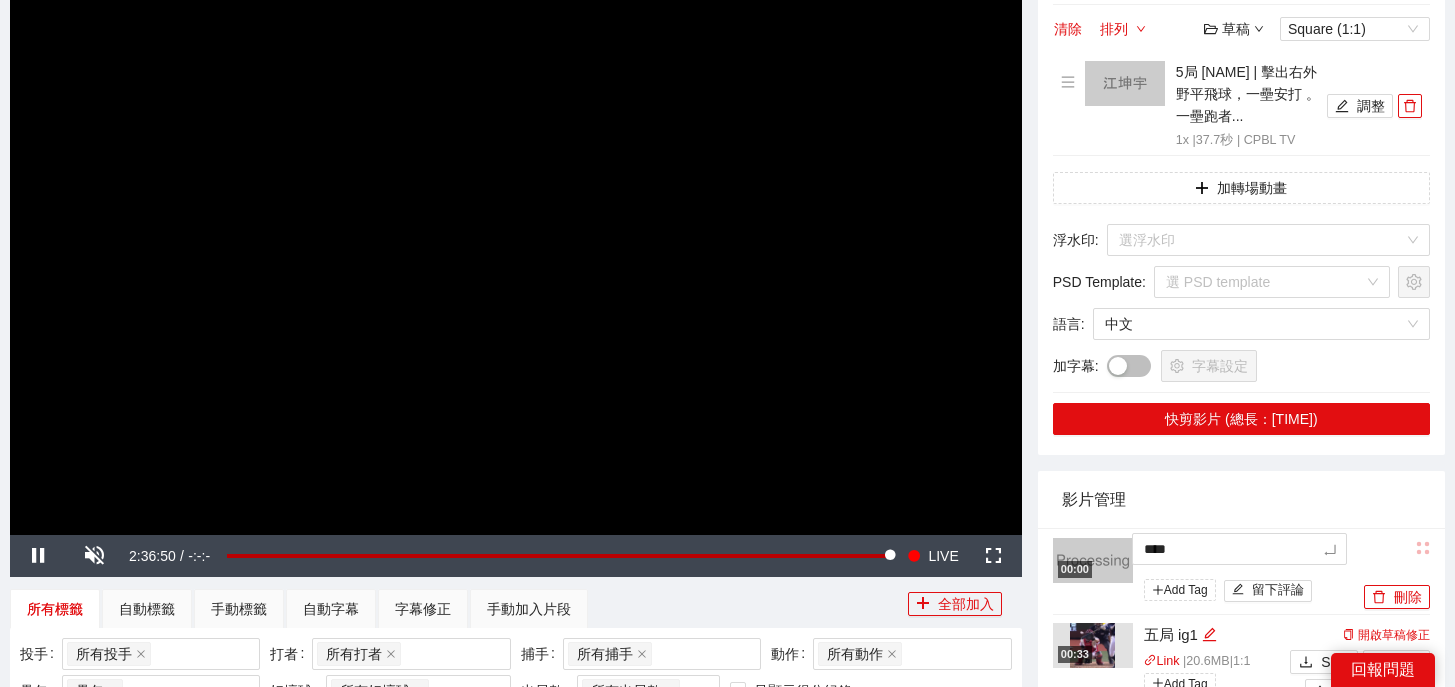 type on "*****" 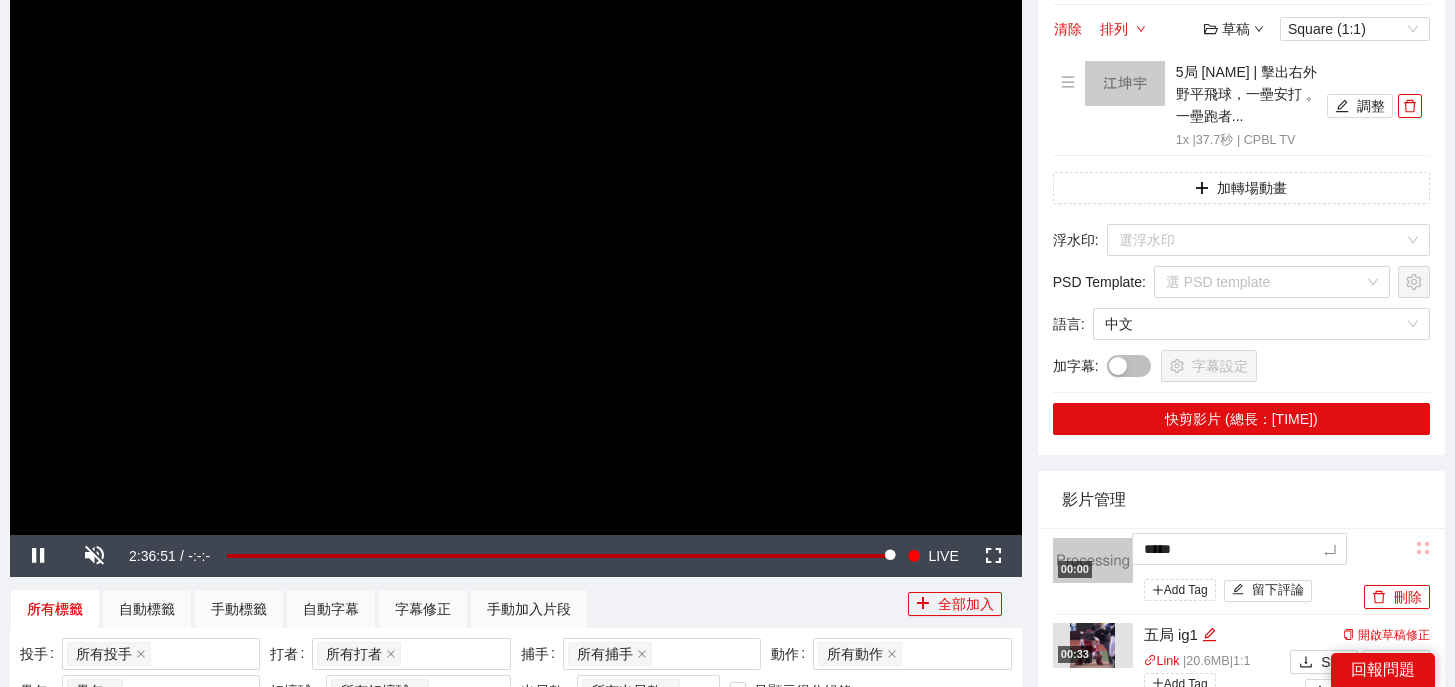 type on "******" 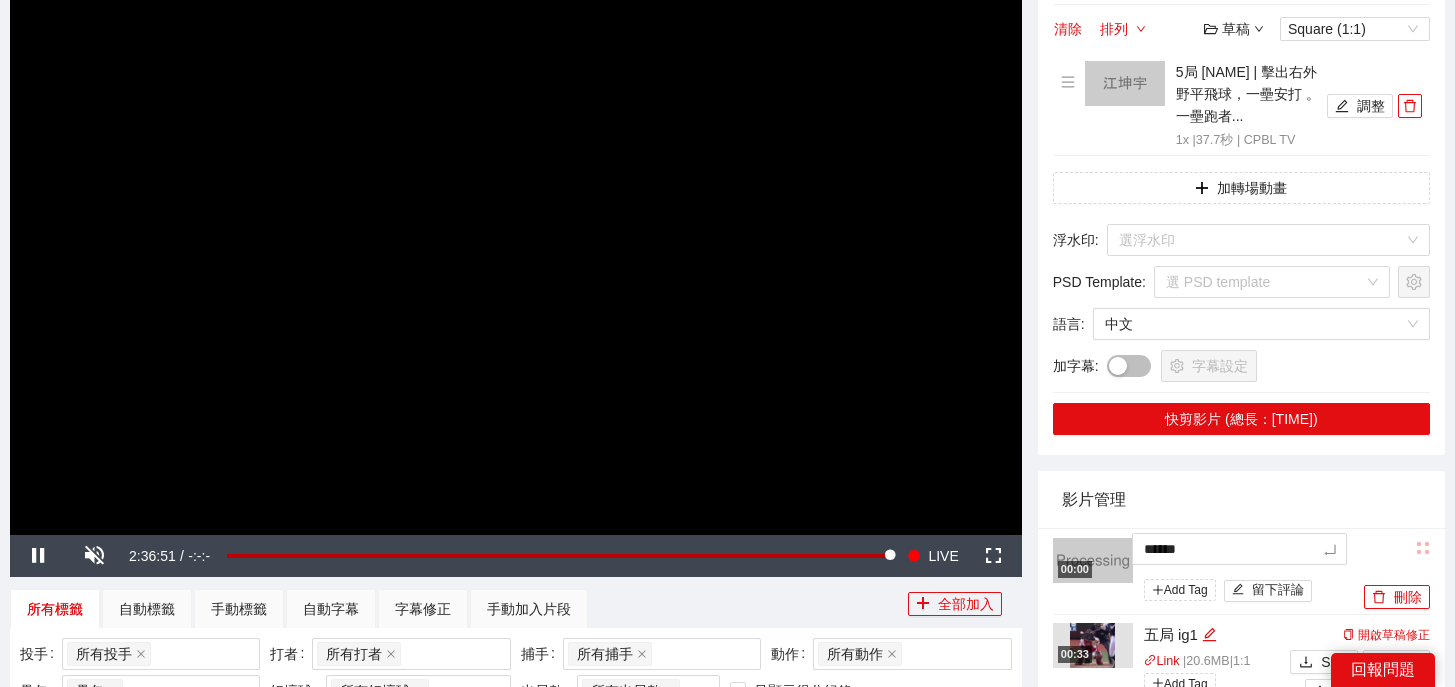 type on "******" 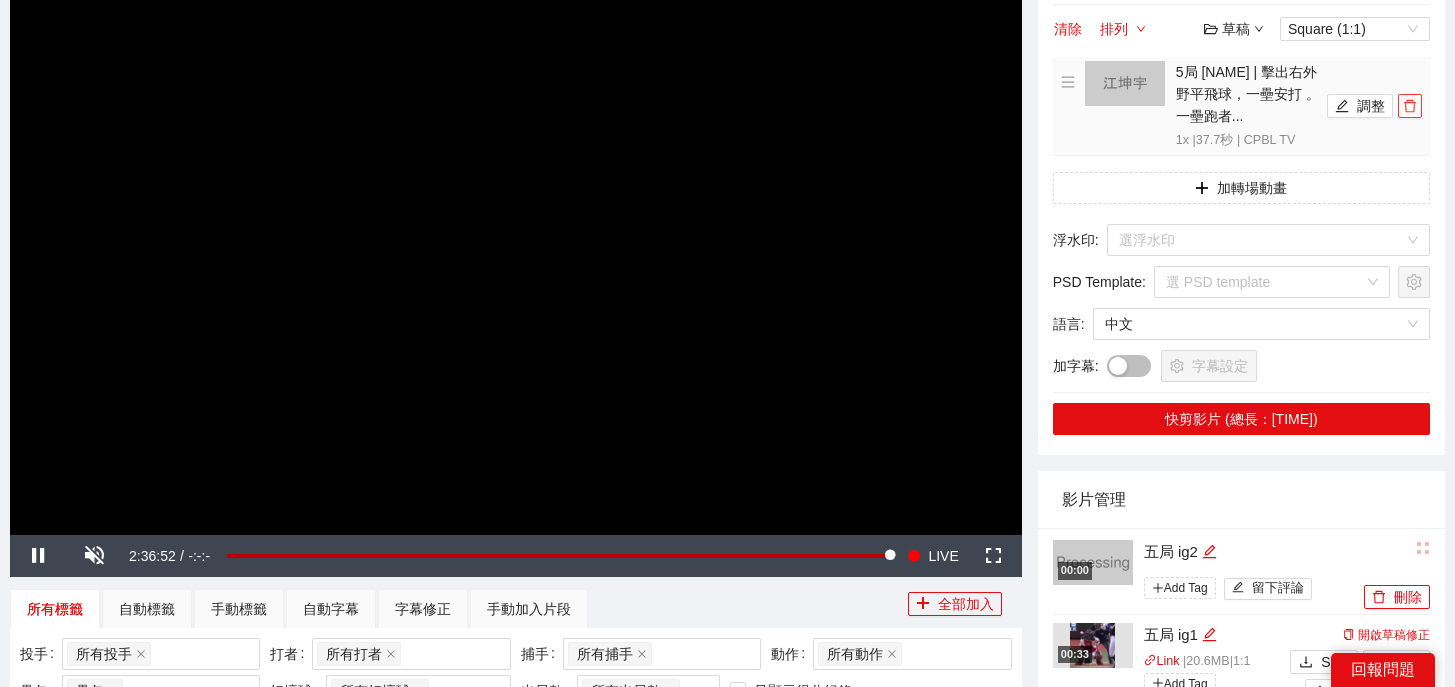 click 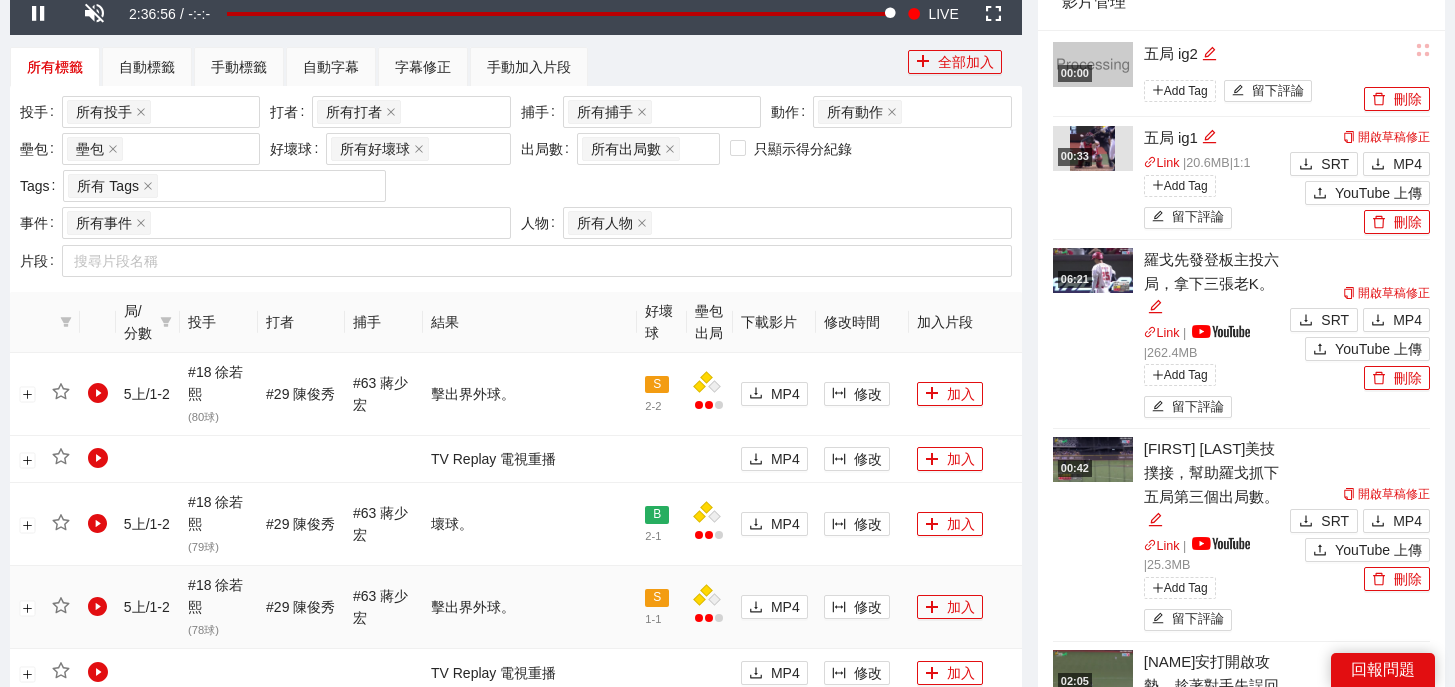 scroll, scrollTop: 1069, scrollLeft: 0, axis: vertical 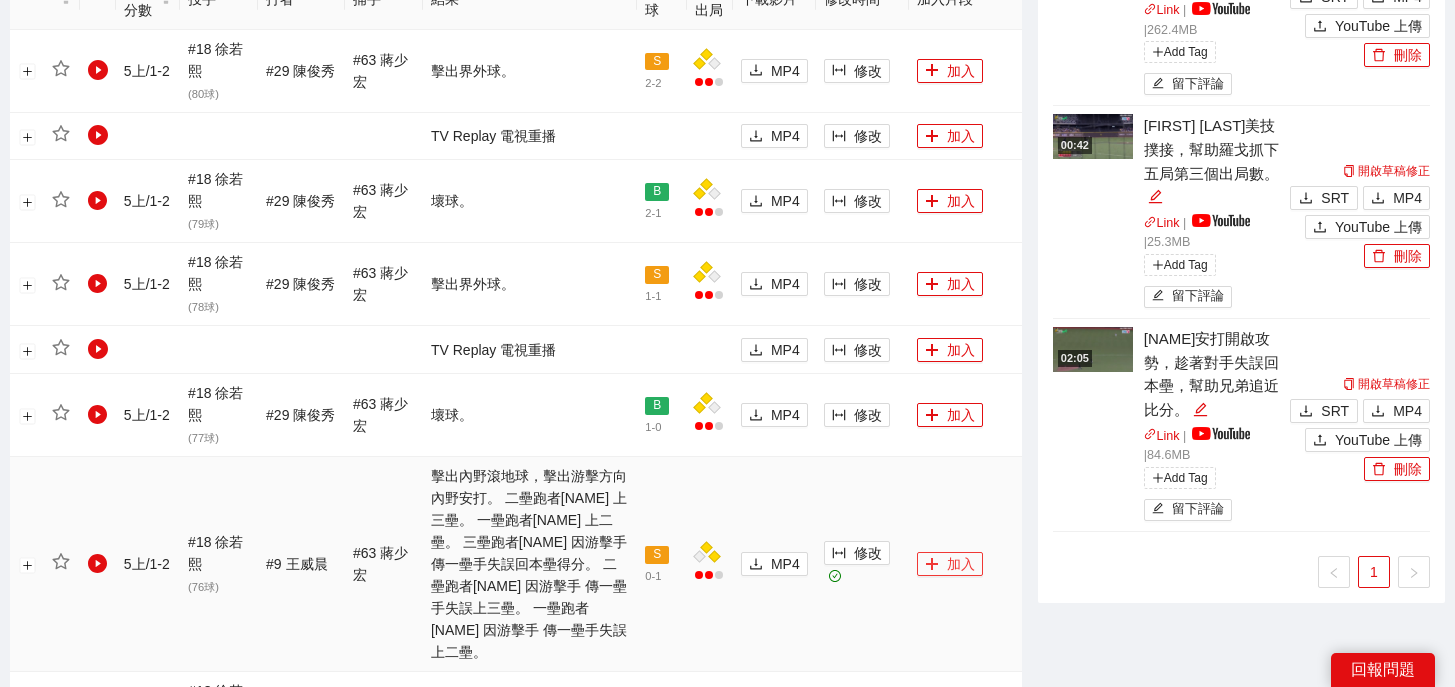 click 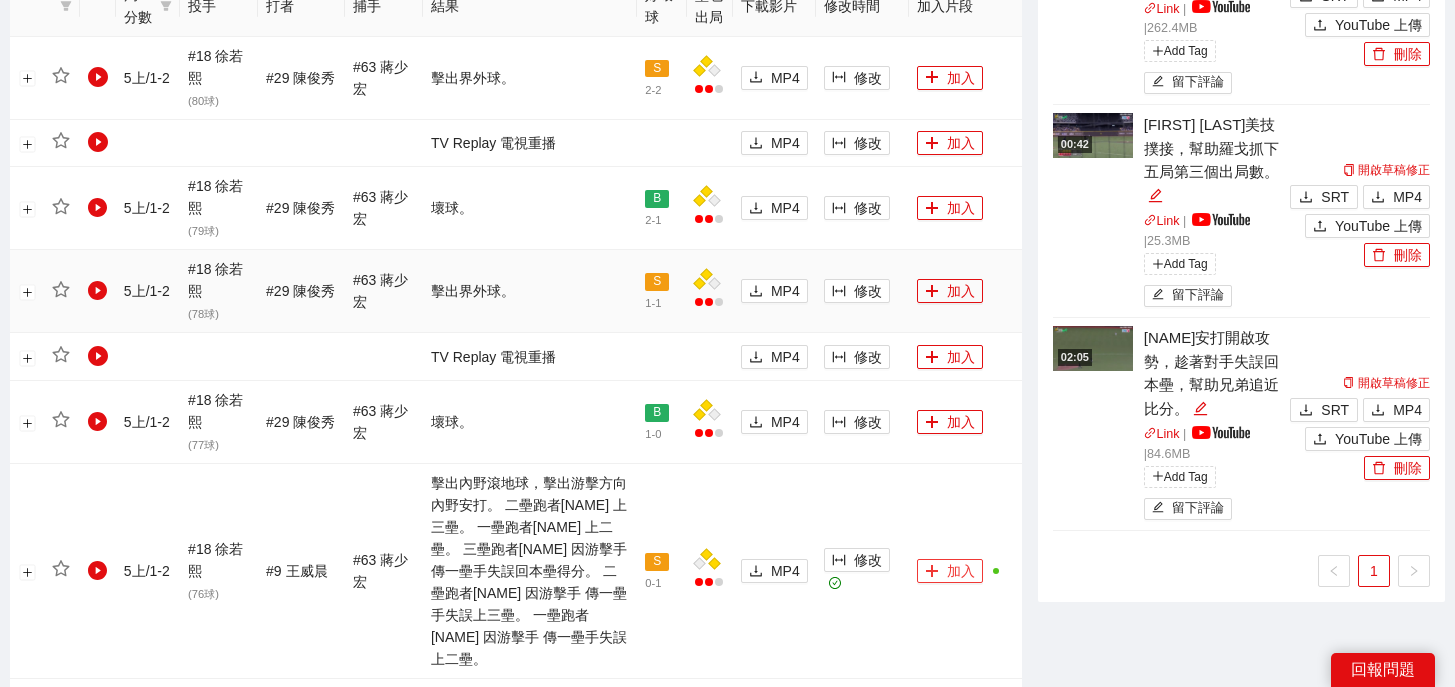 scroll, scrollTop: 0, scrollLeft: 0, axis: both 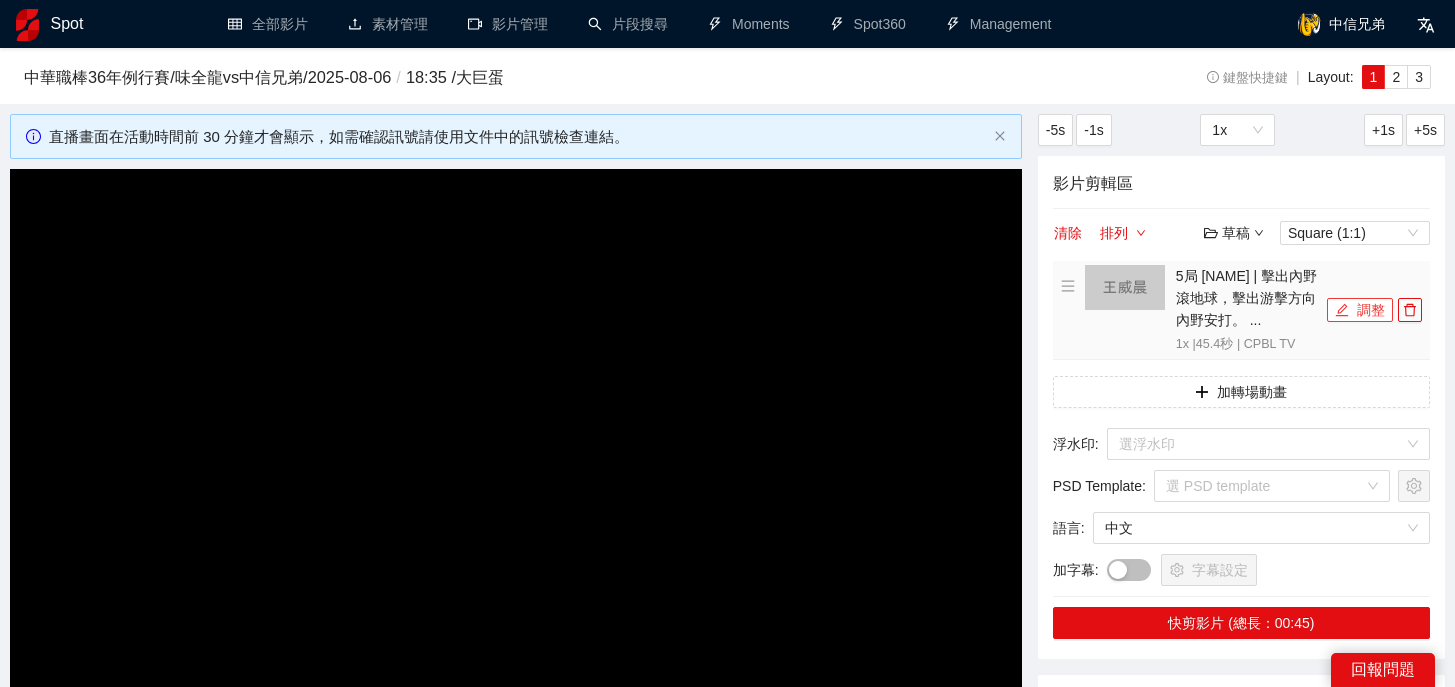click on "調整" at bounding box center [1360, 310] 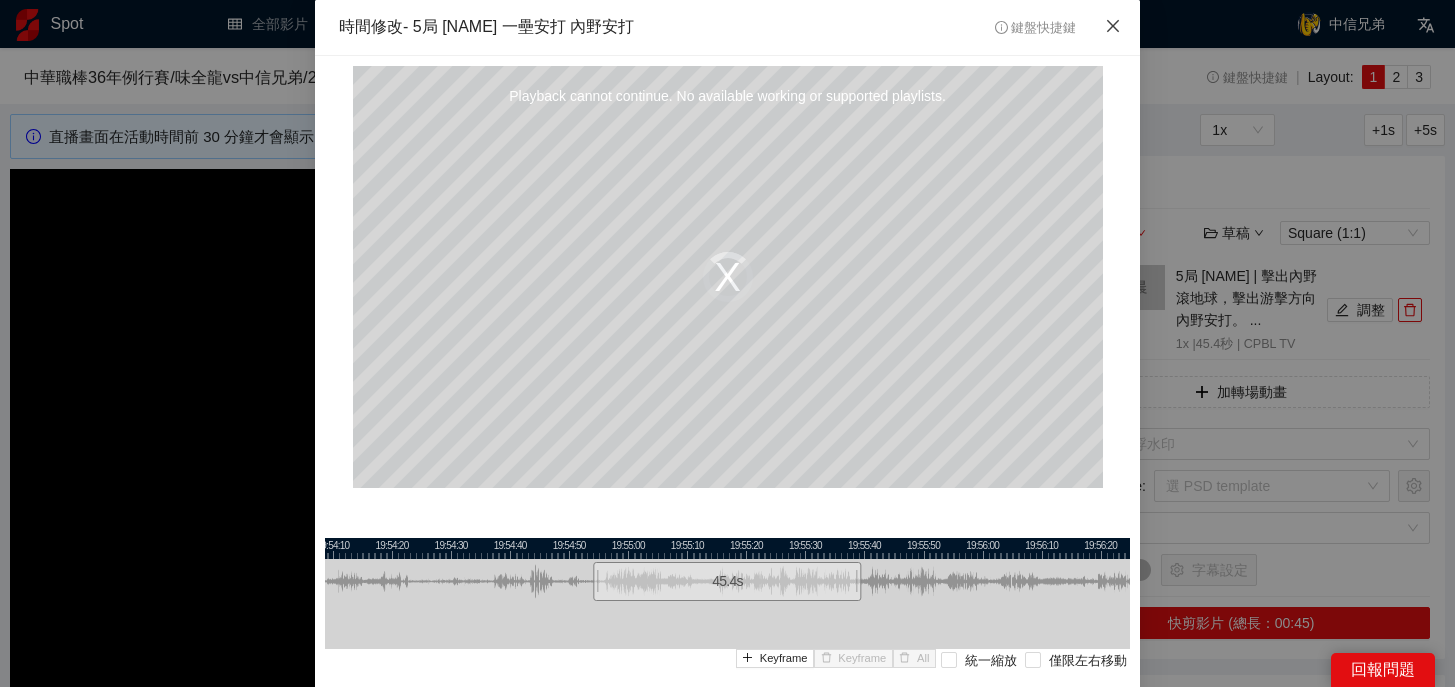 click at bounding box center [1113, 27] 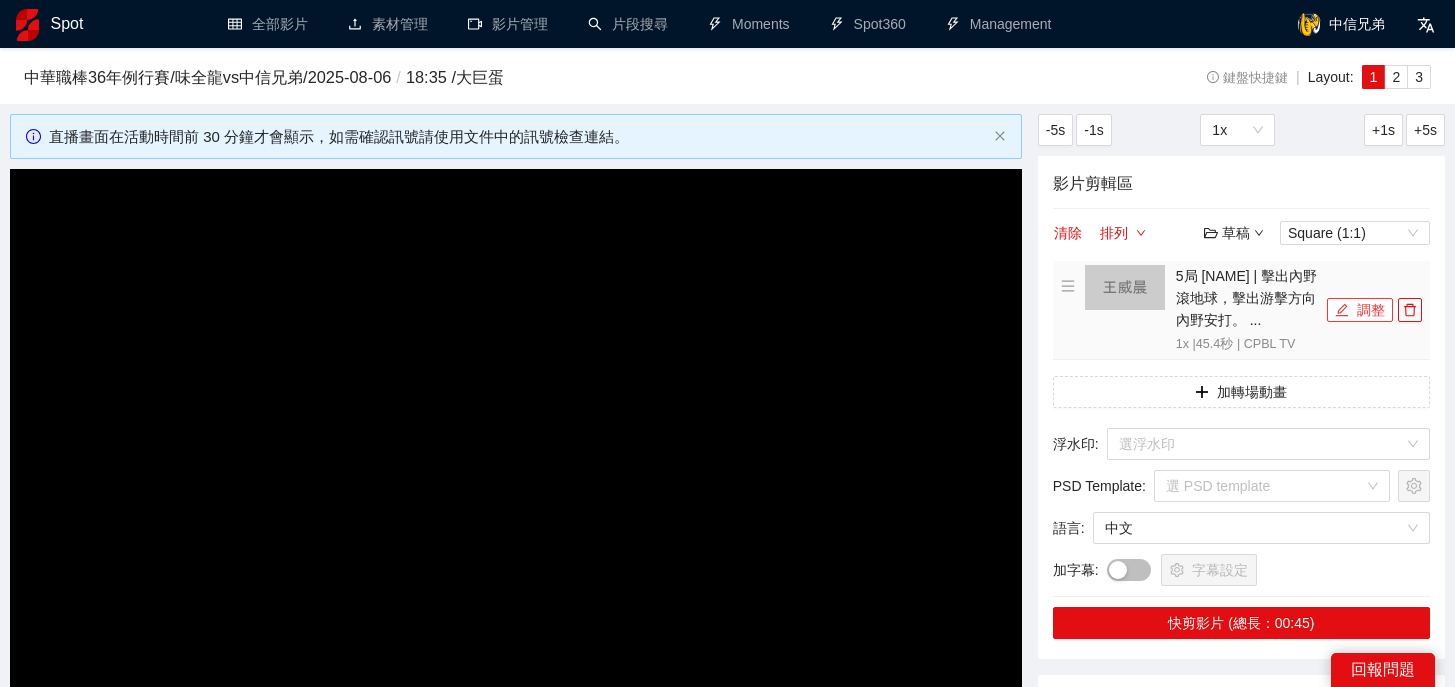 click on "調整" at bounding box center (1360, 310) 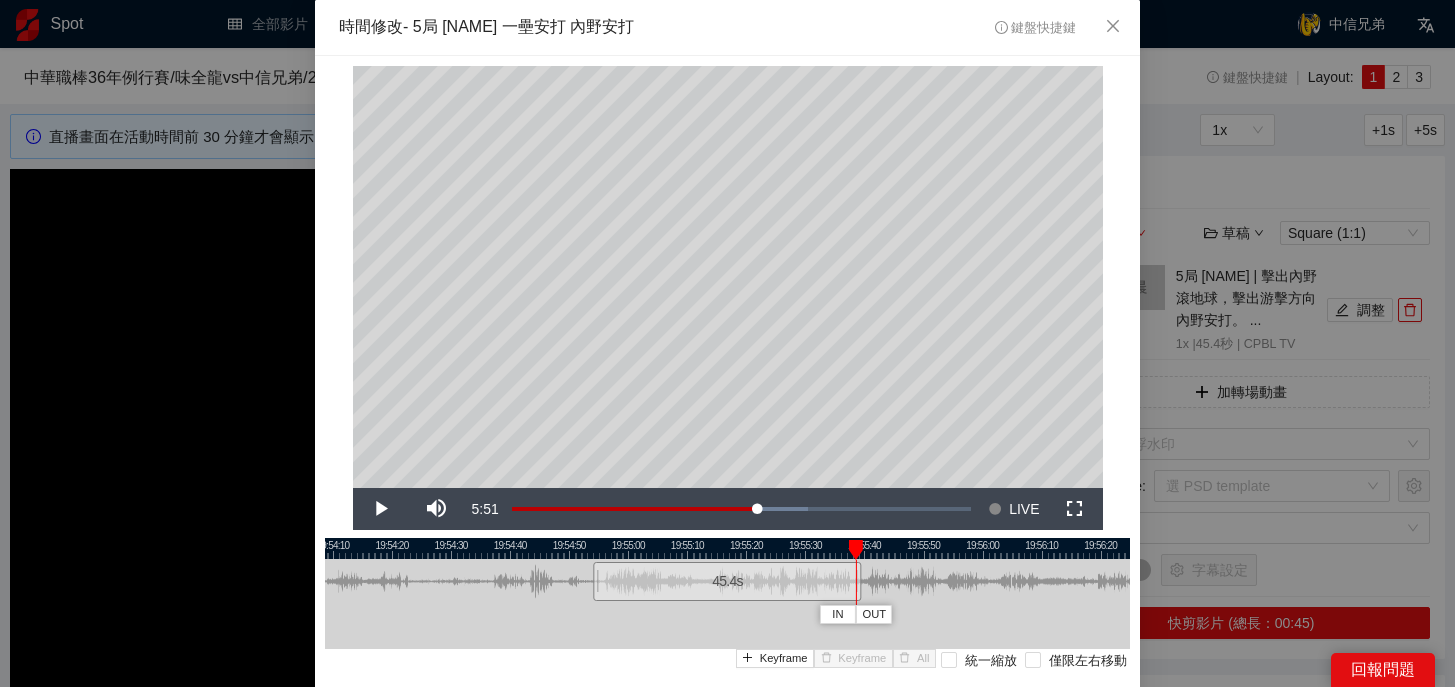 drag, startPoint x: 654, startPoint y: 545, endPoint x: 862, endPoint y: 565, distance: 208.95932 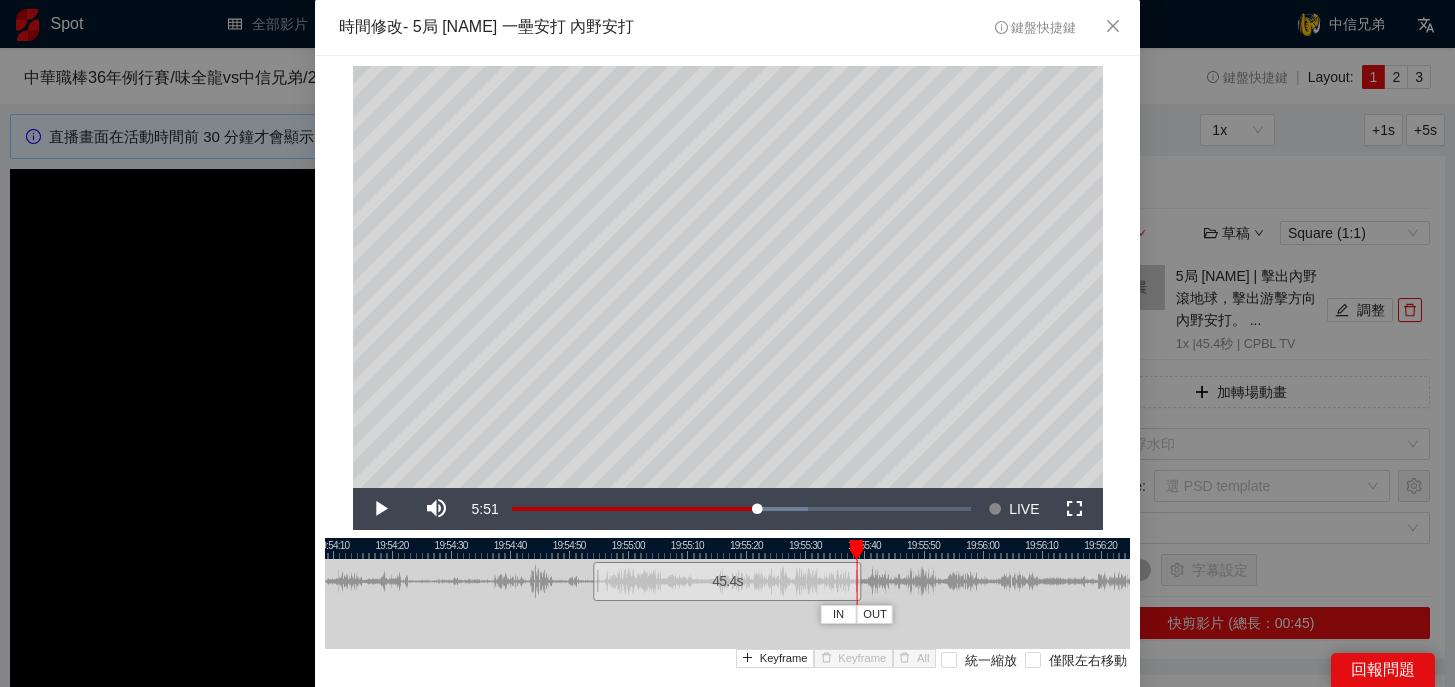scroll, scrollTop: 138, scrollLeft: 0, axis: vertical 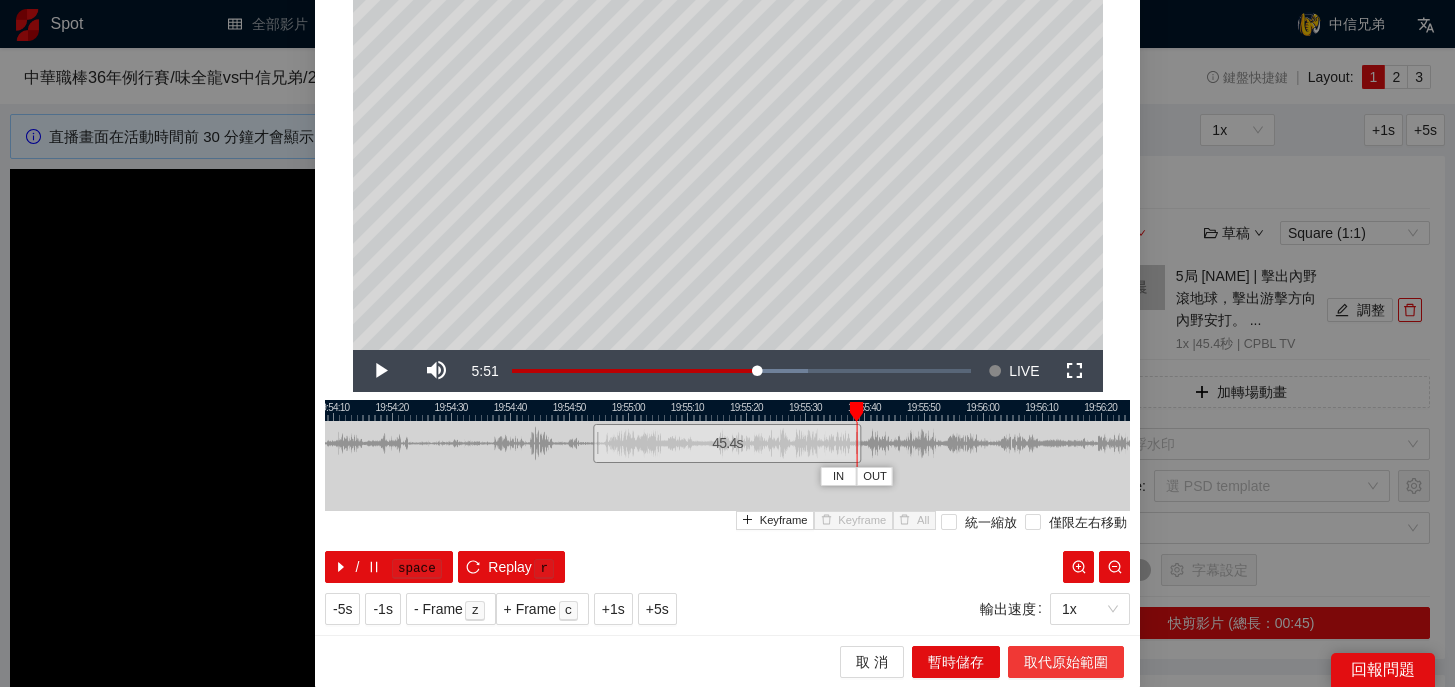 click on "取代原始範圍" at bounding box center (1066, 662) 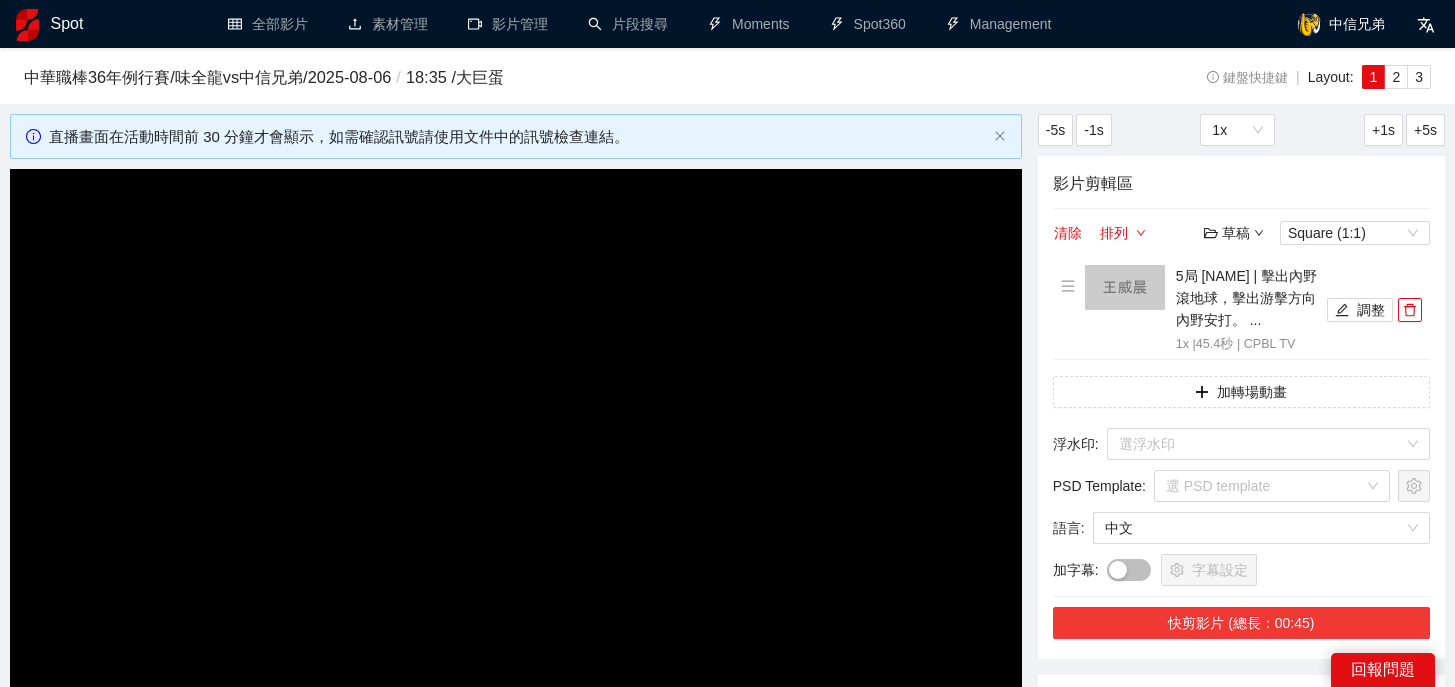 click on "快剪影片 (總長：00:45)" at bounding box center (1241, 623) 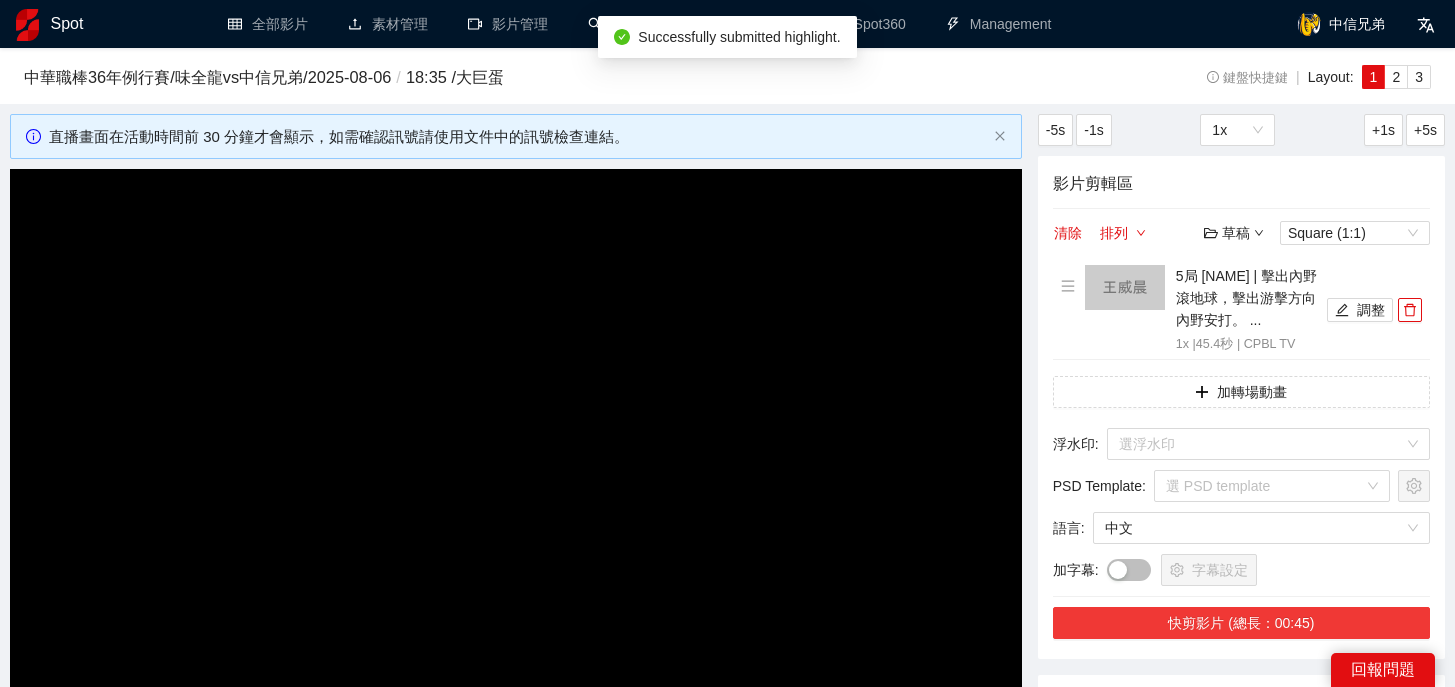 scroll, scrollTop: 336, scrollLeft: 0, axis: vertical 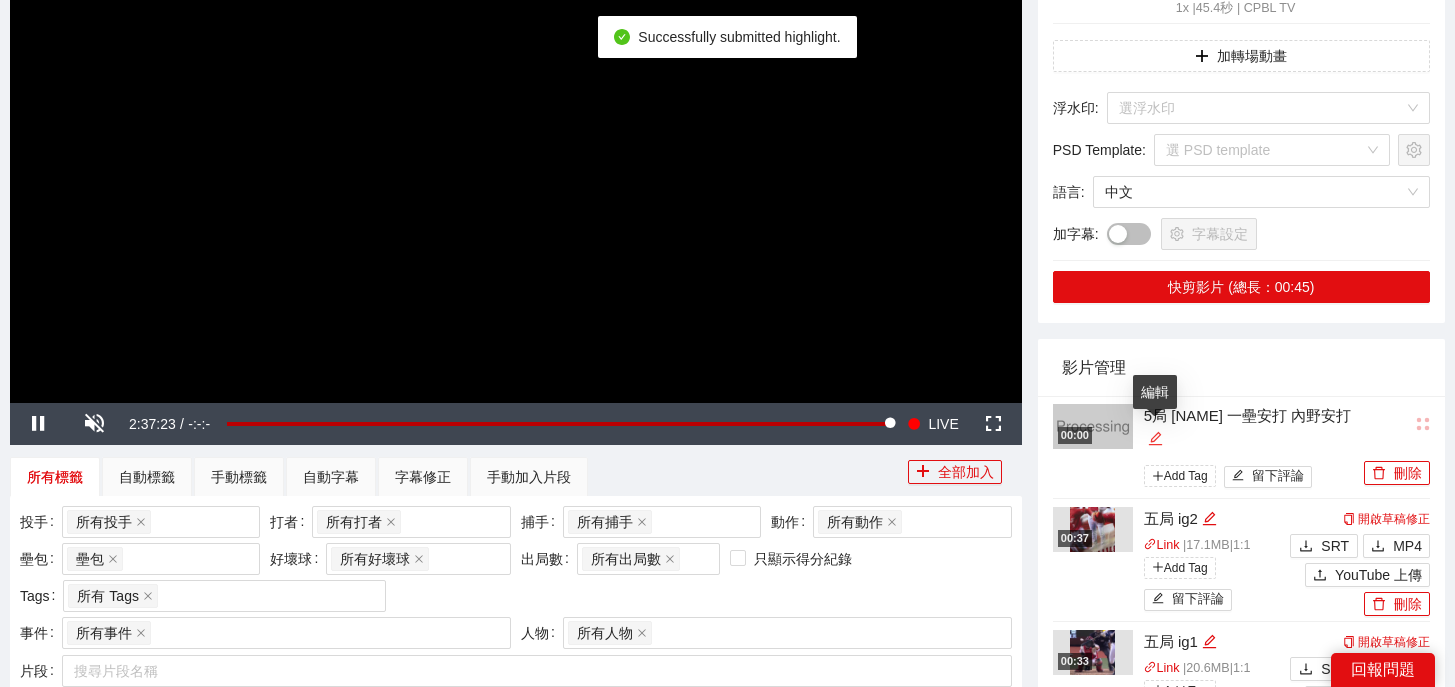 click 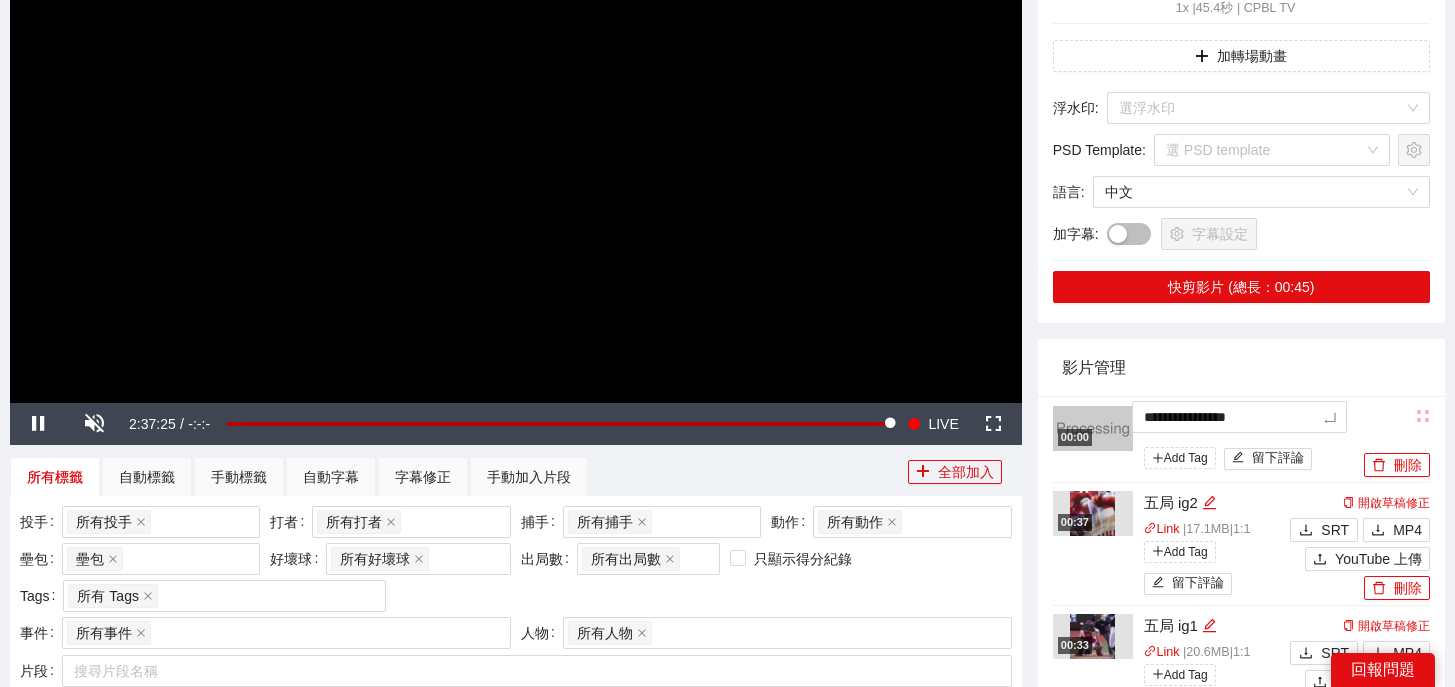drag, startPoint x: 1340, startPoint y: 418, endPoint x: 1009, endPoint y: 375, distance: 333.78137 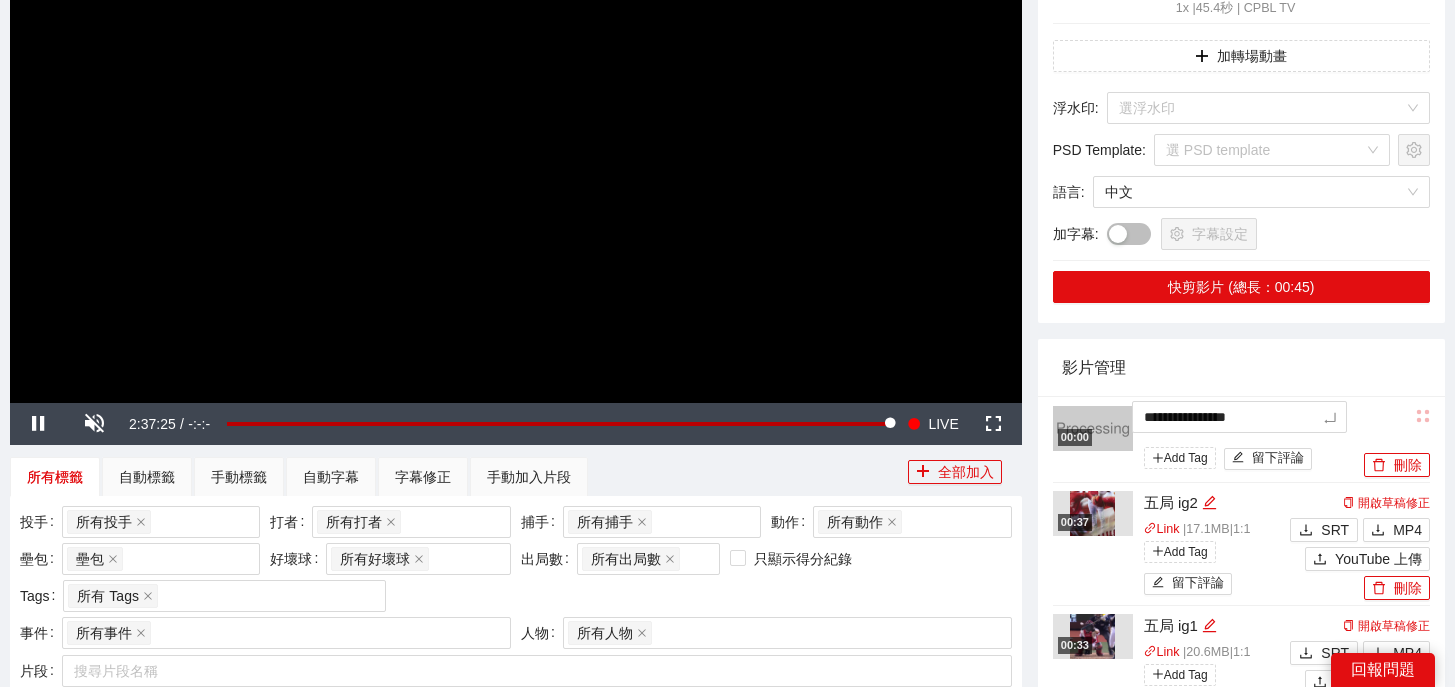 click on "**********" at bounding box center (727, 1114) 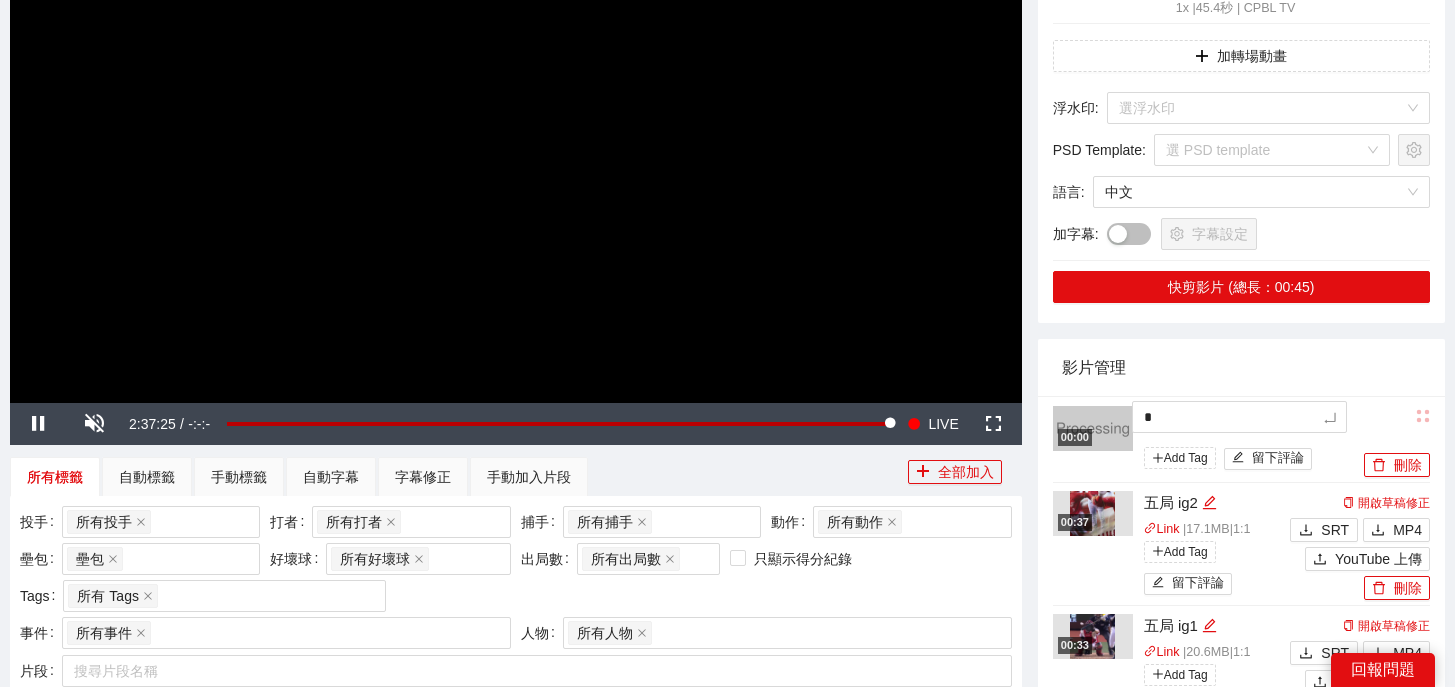 type 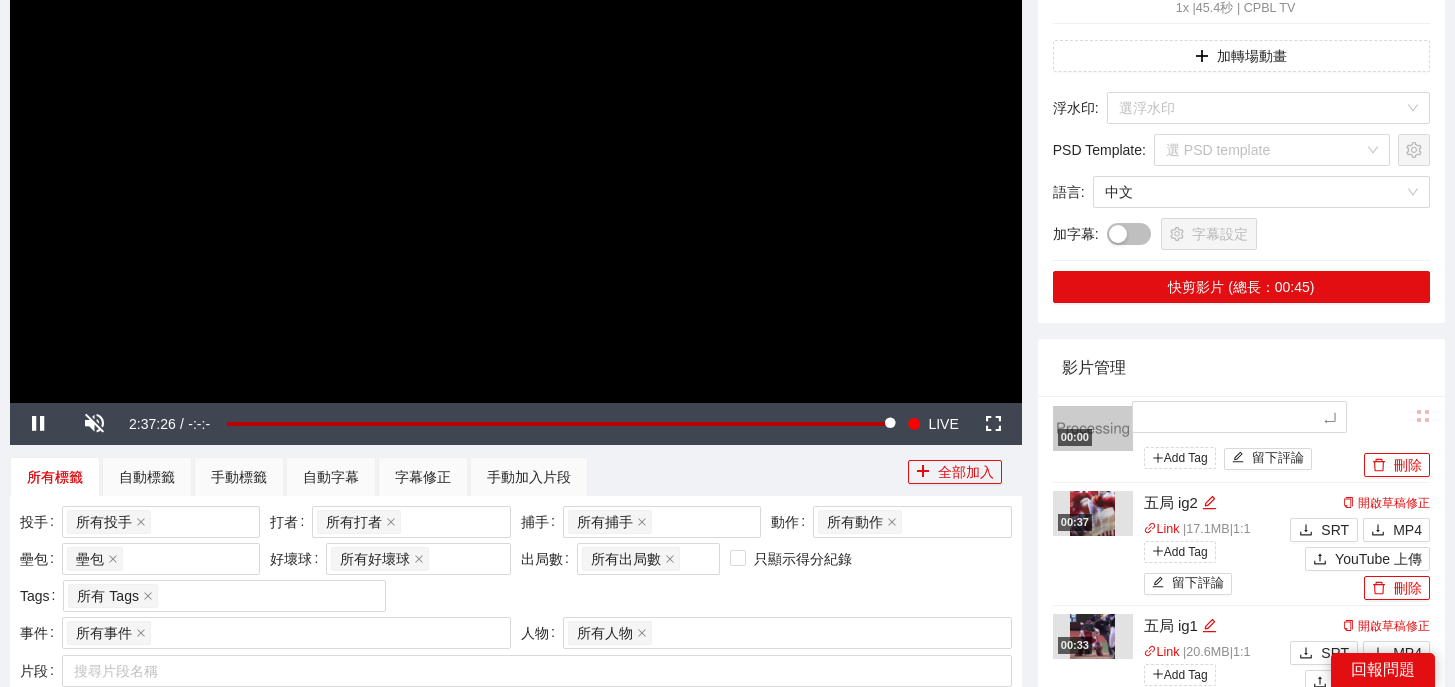 type on "*" 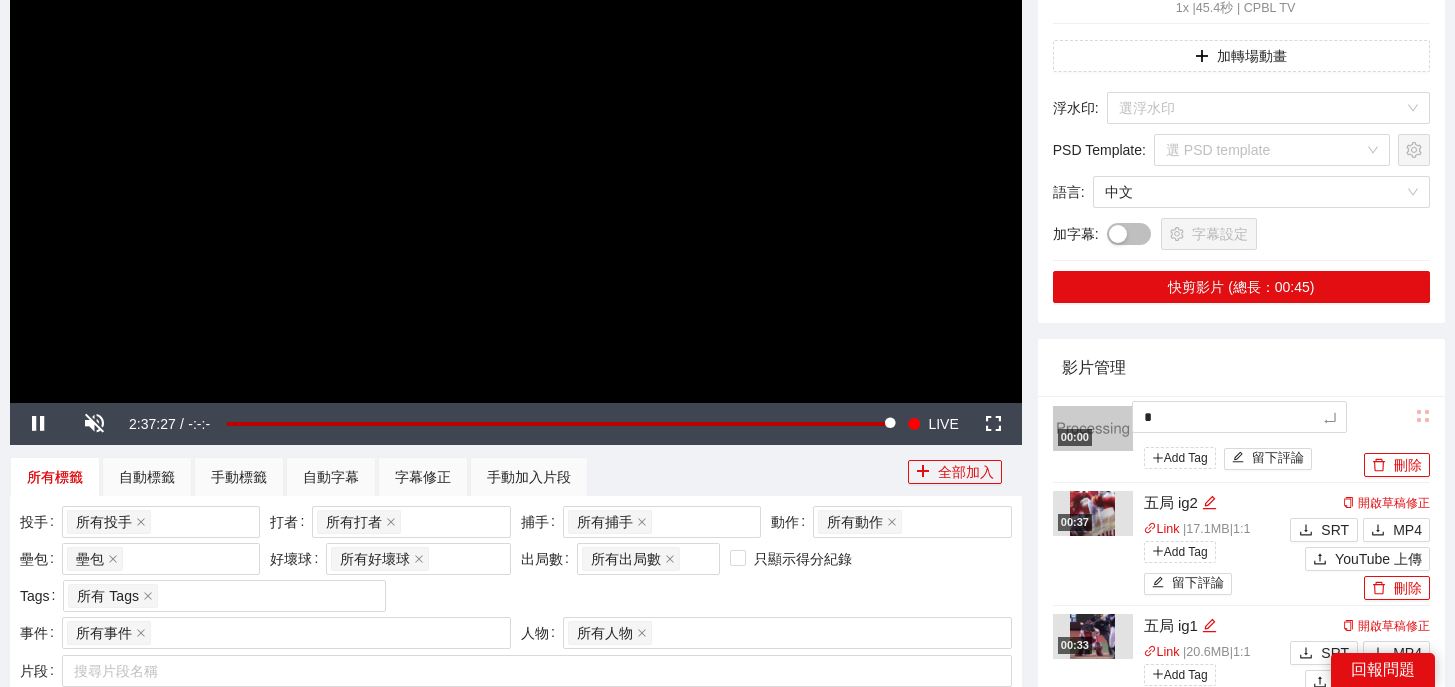 type on "*" 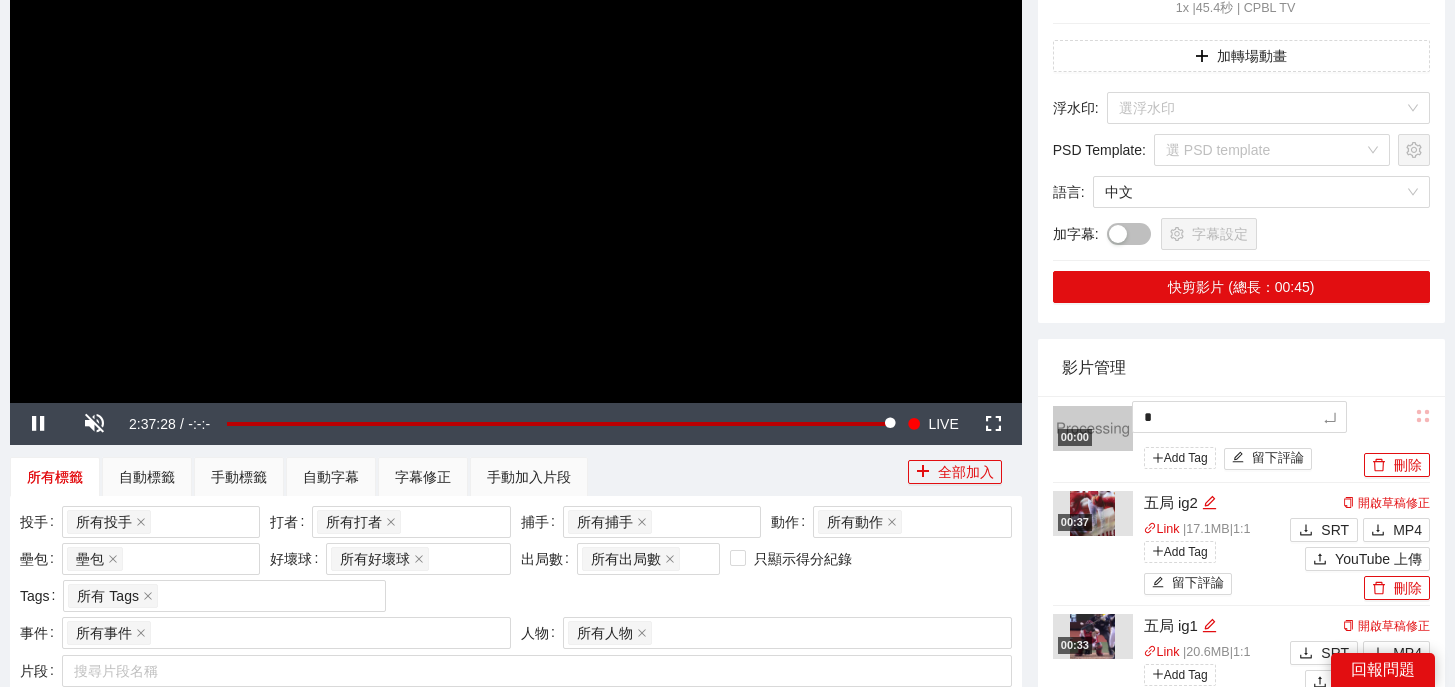 type on "**" 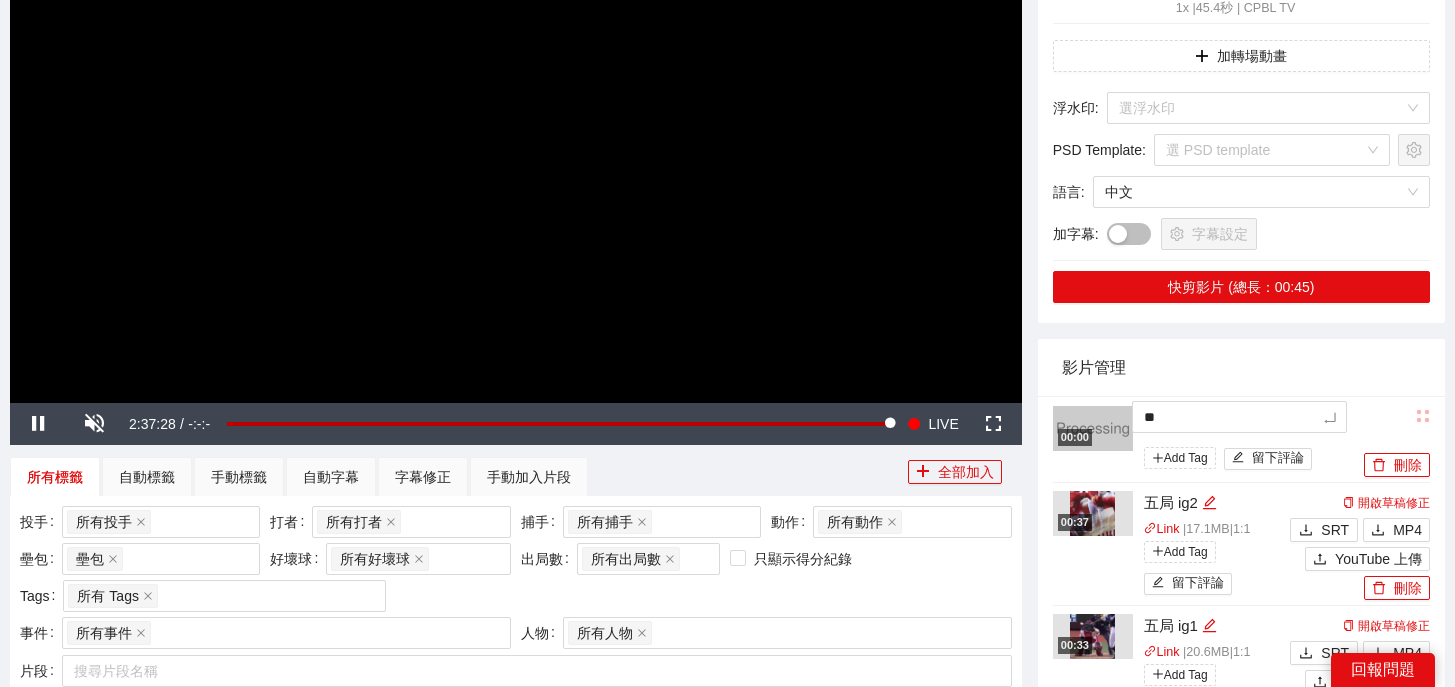 type on "***" 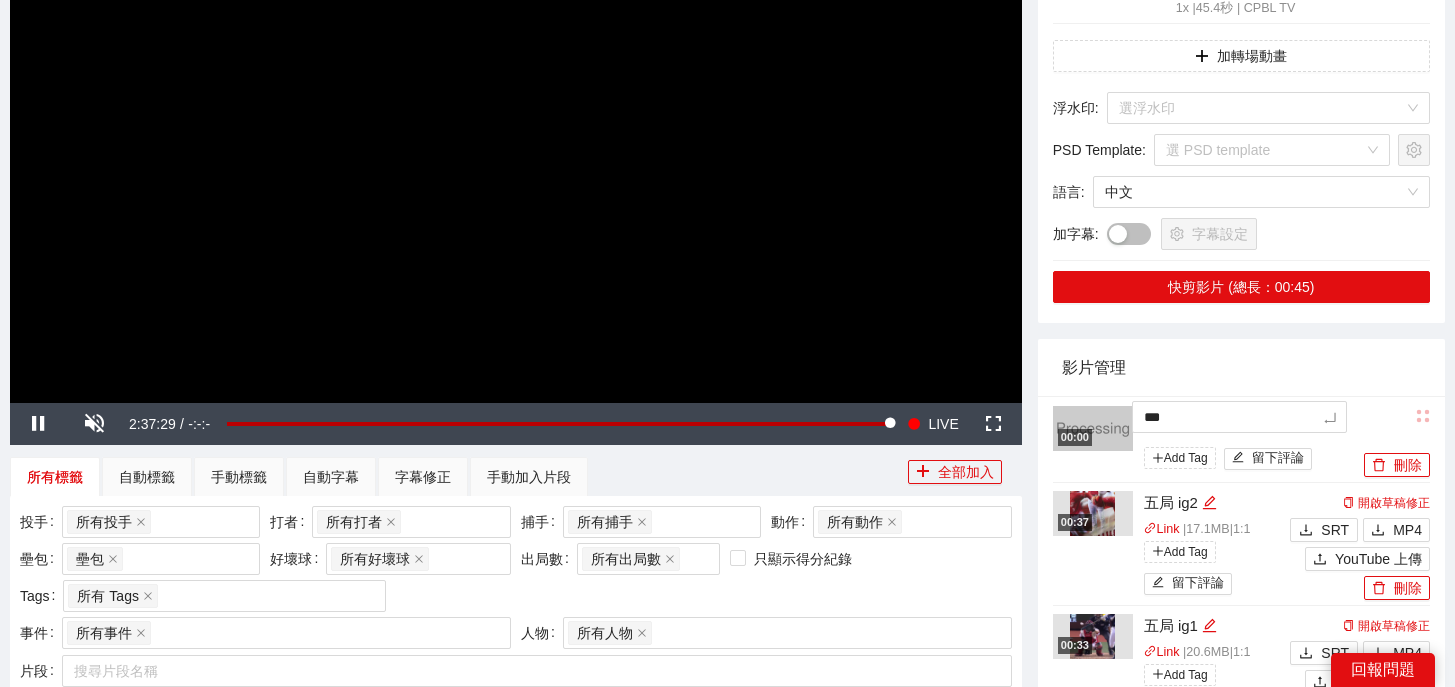 type on "**" 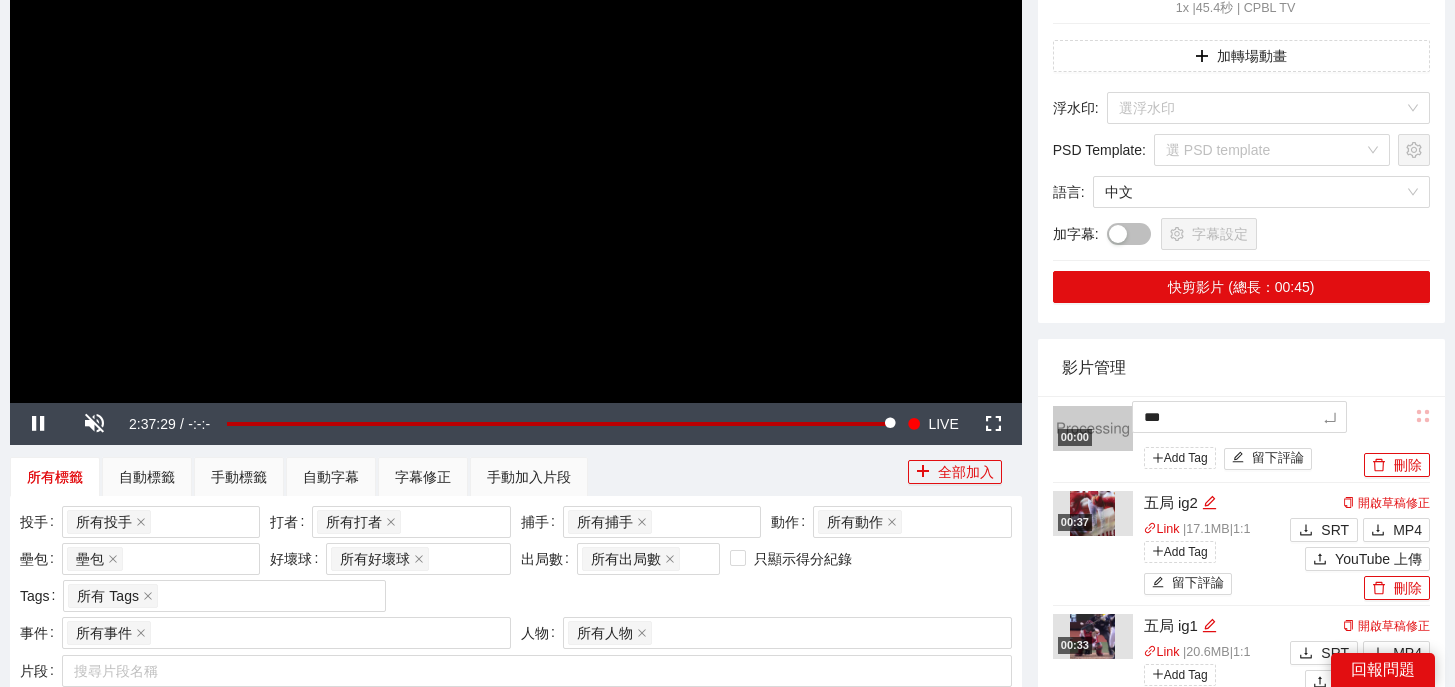 type on "**" 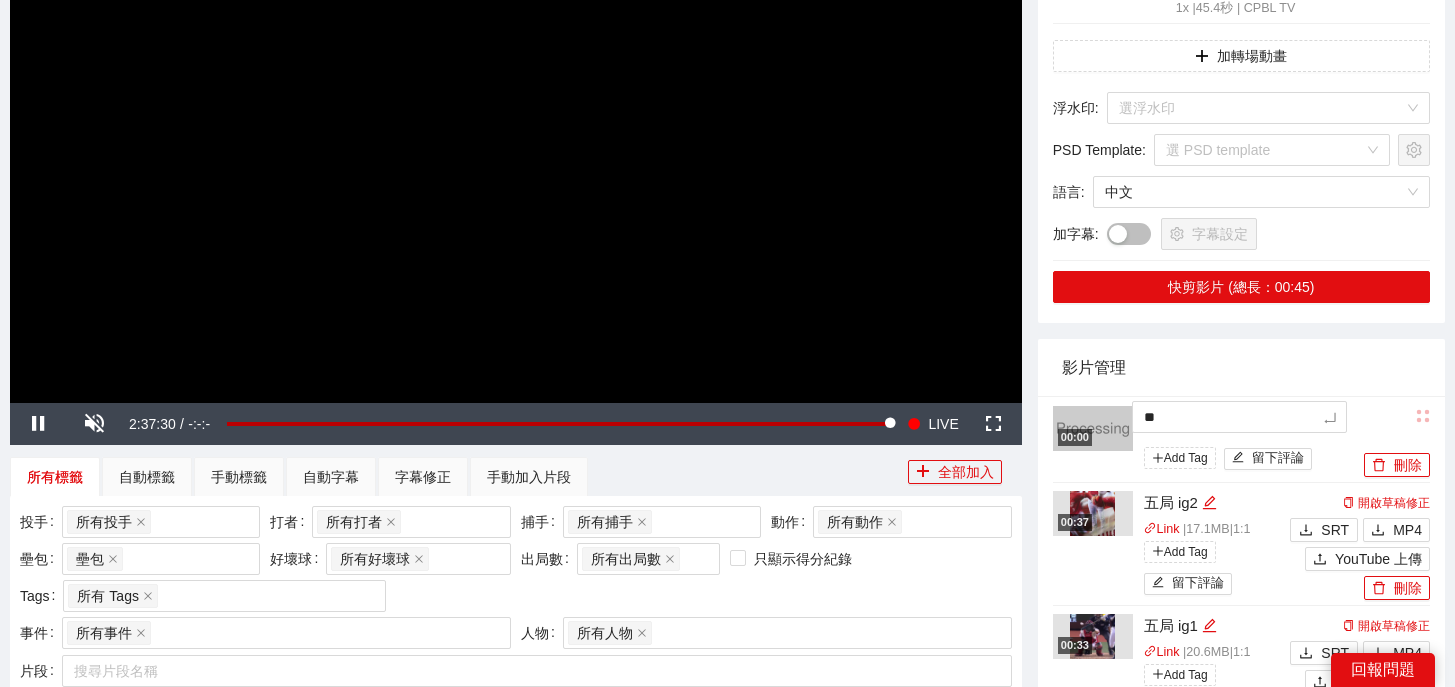 type on "**" 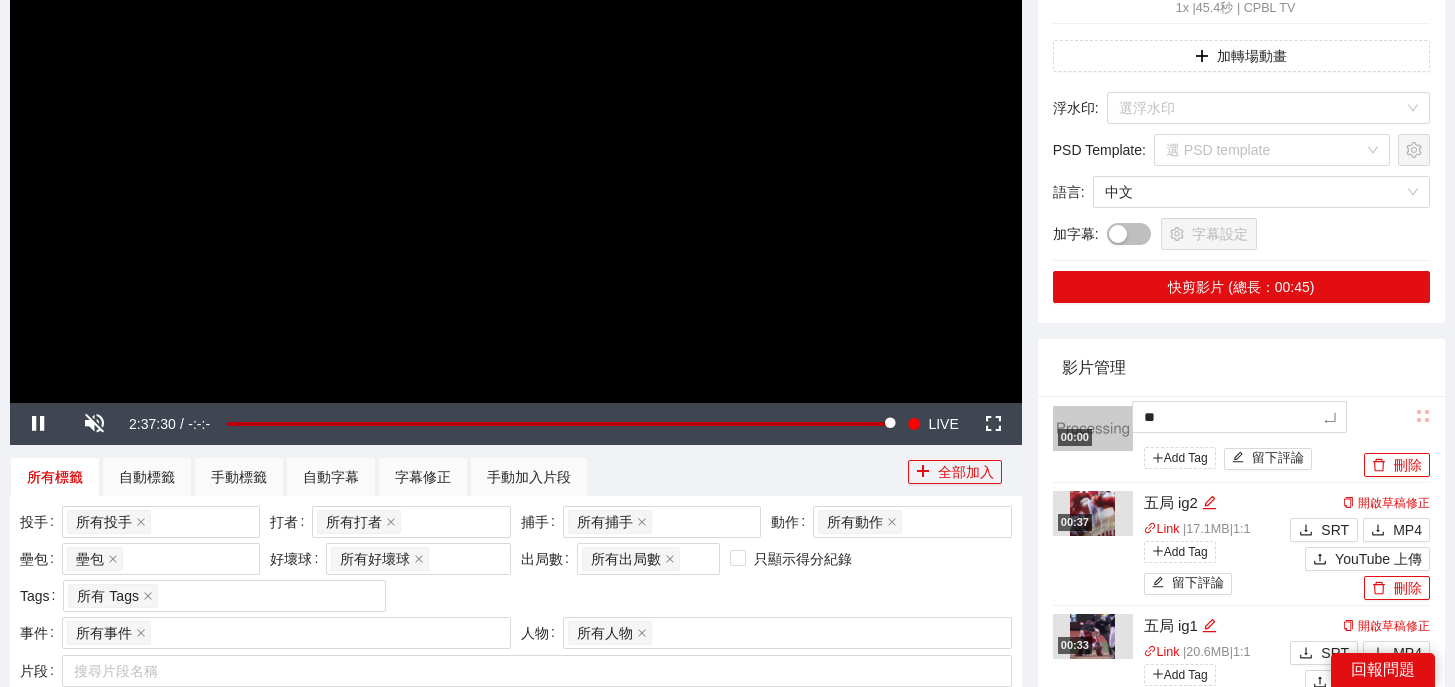 type on "**" 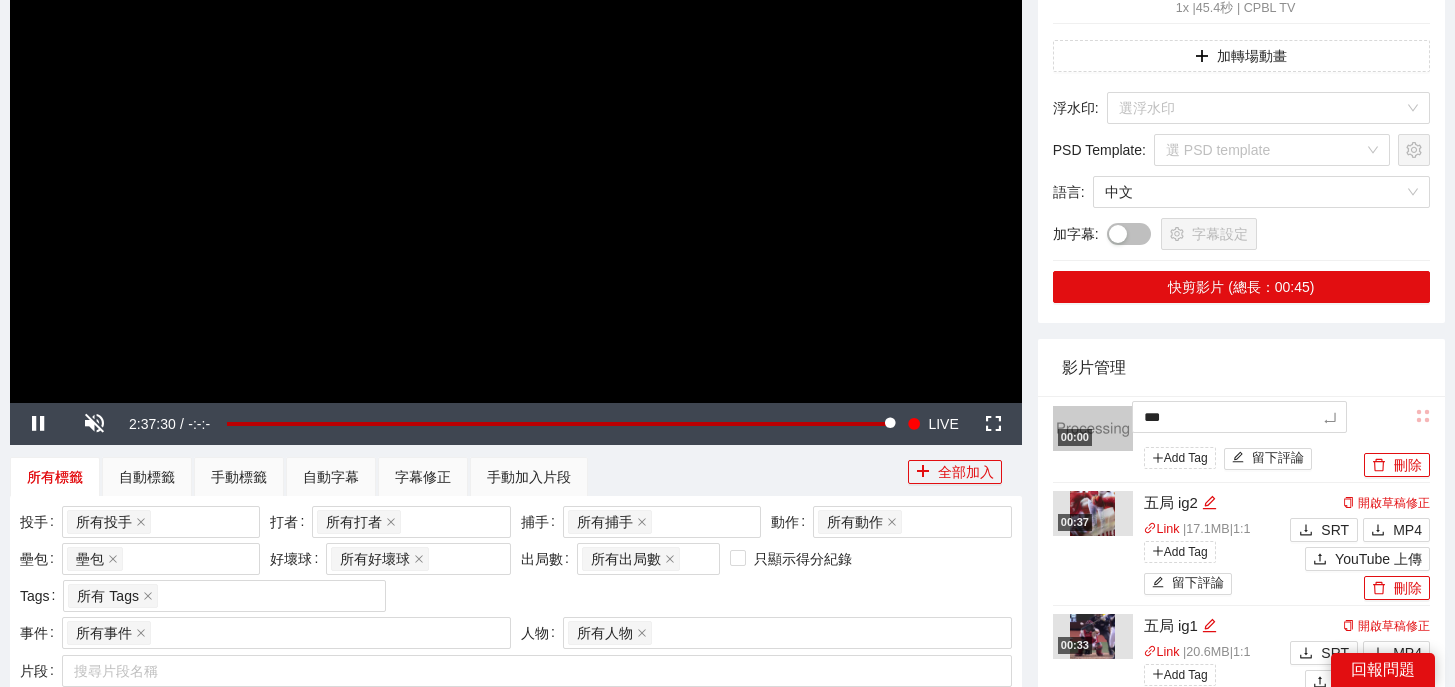 type on "****" 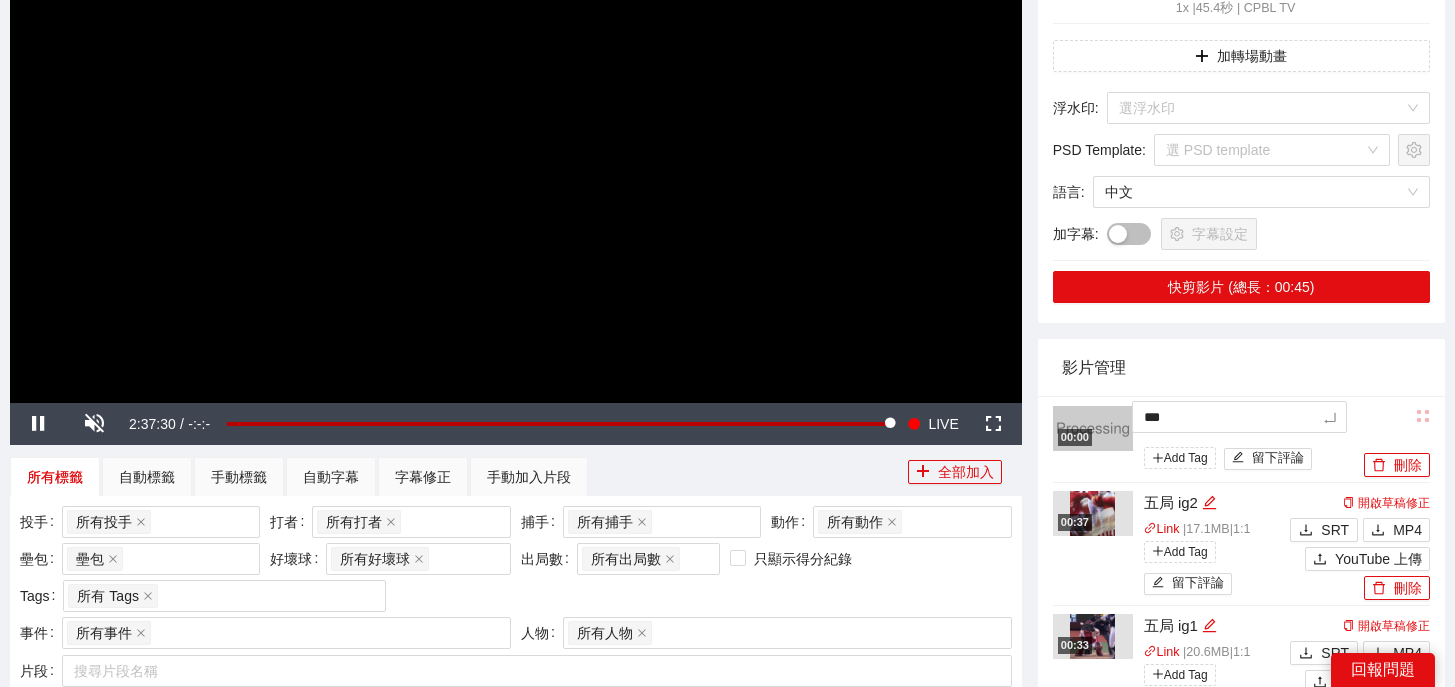 type on "****" 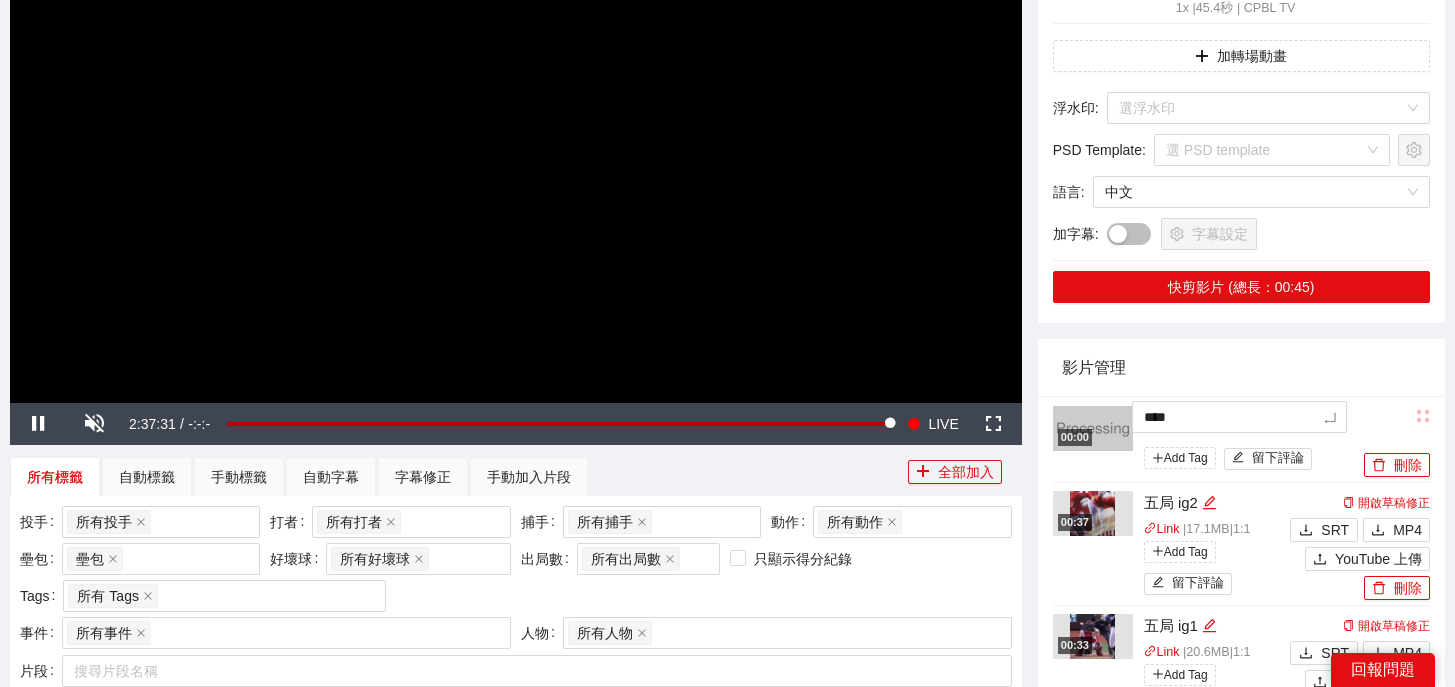 type on "*****" 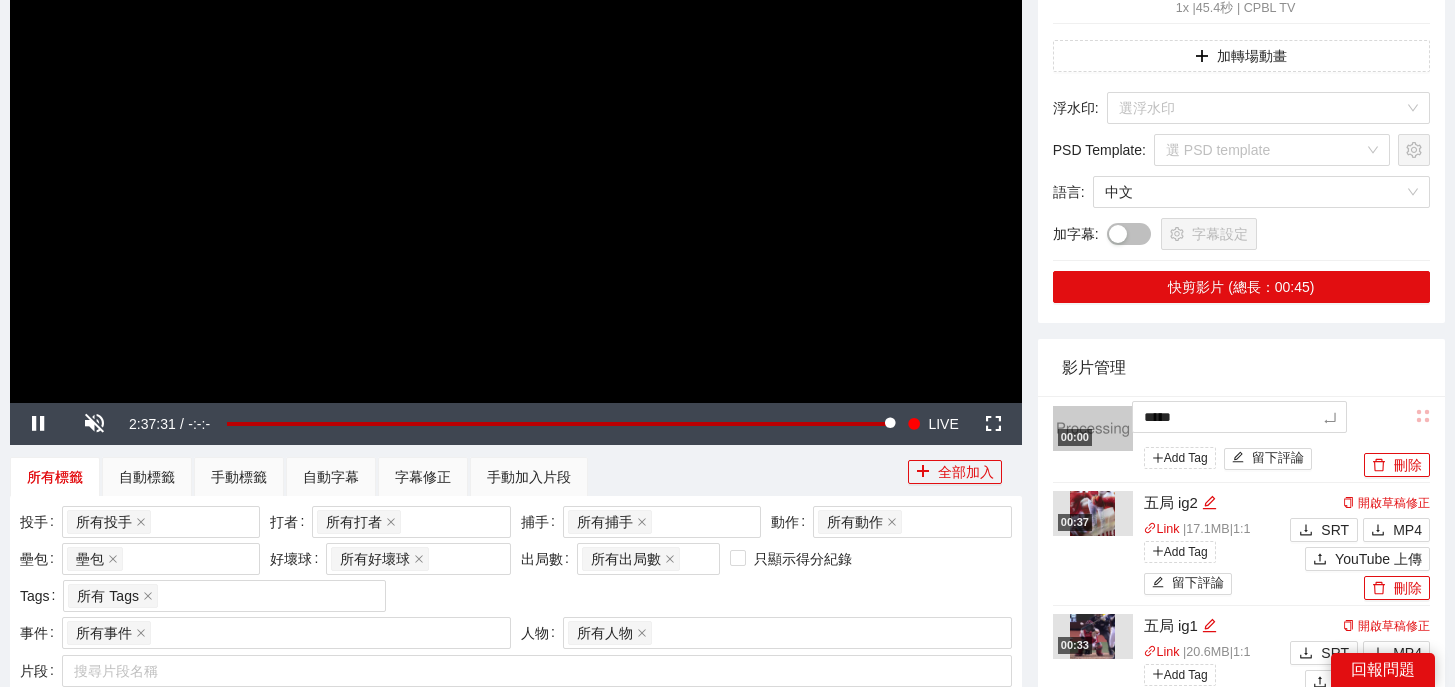 type on "******" 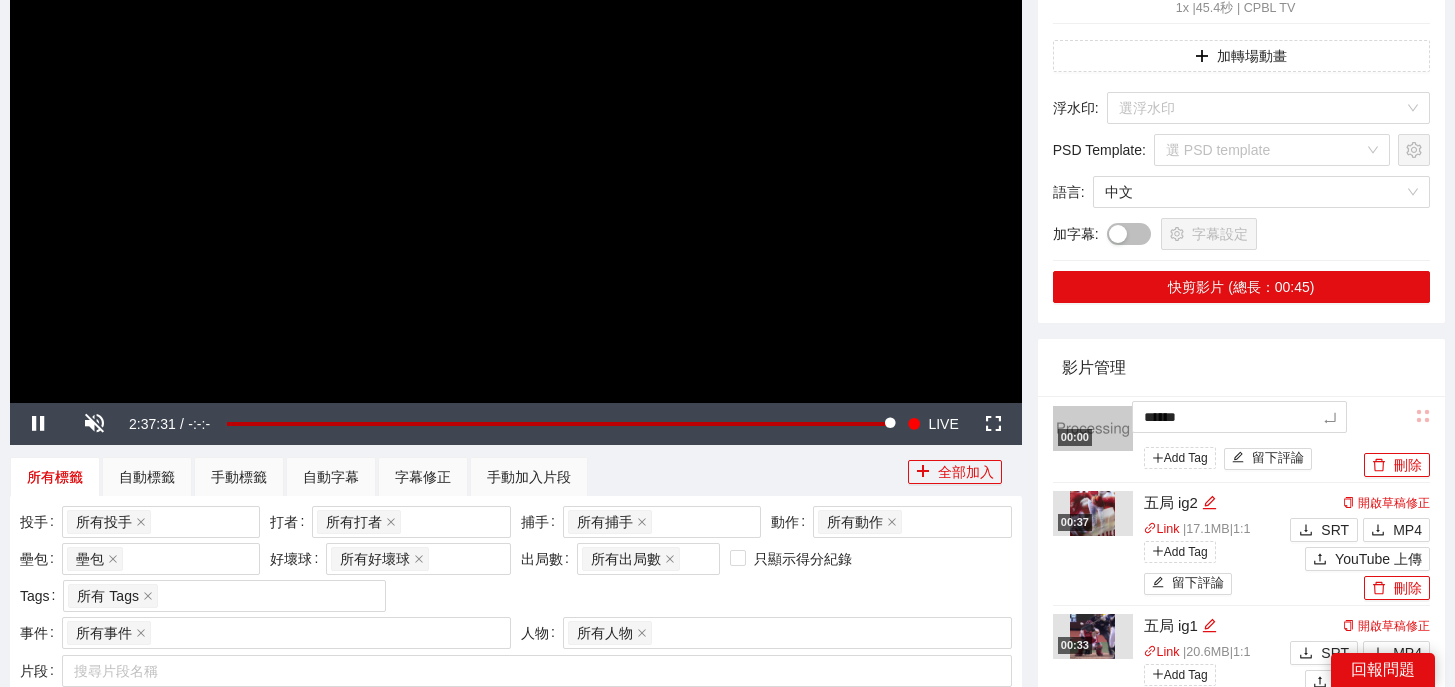 type on "******" 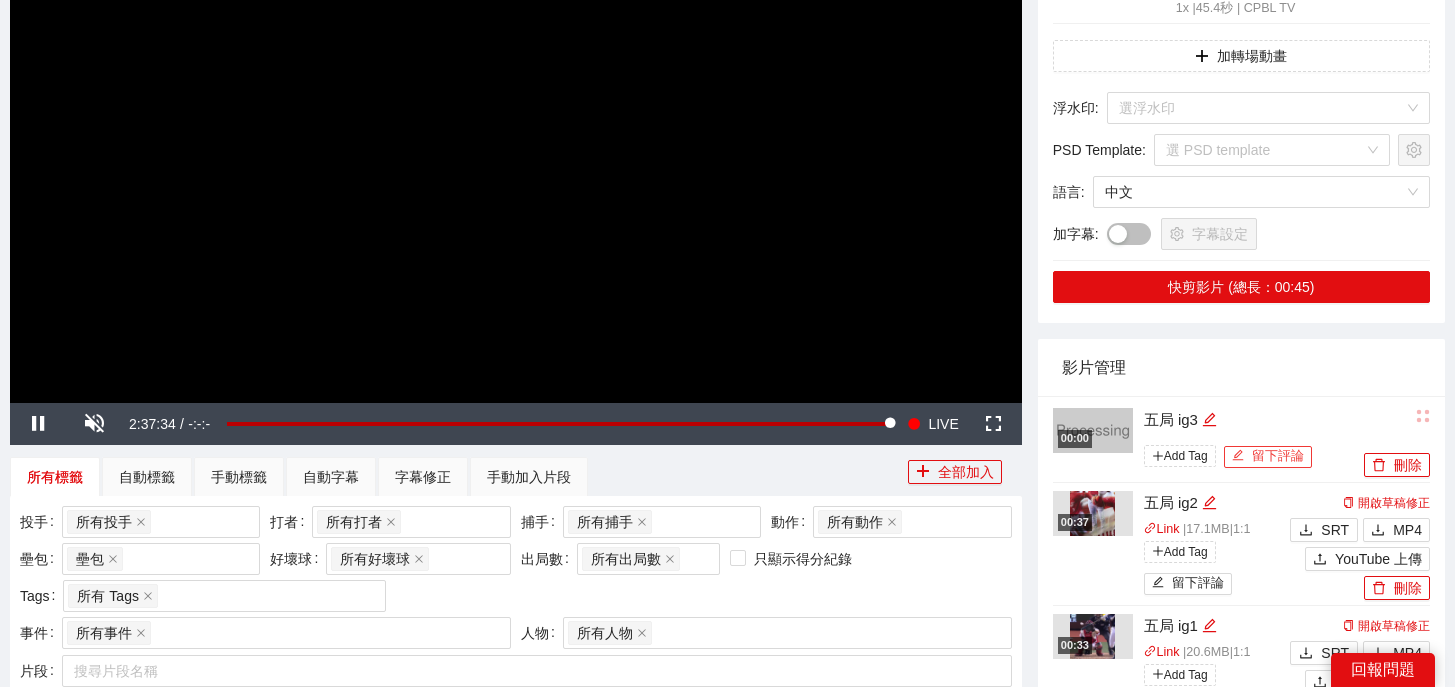 scroll, scrollTop: 555, scrollLeft: 0, axis: vertical 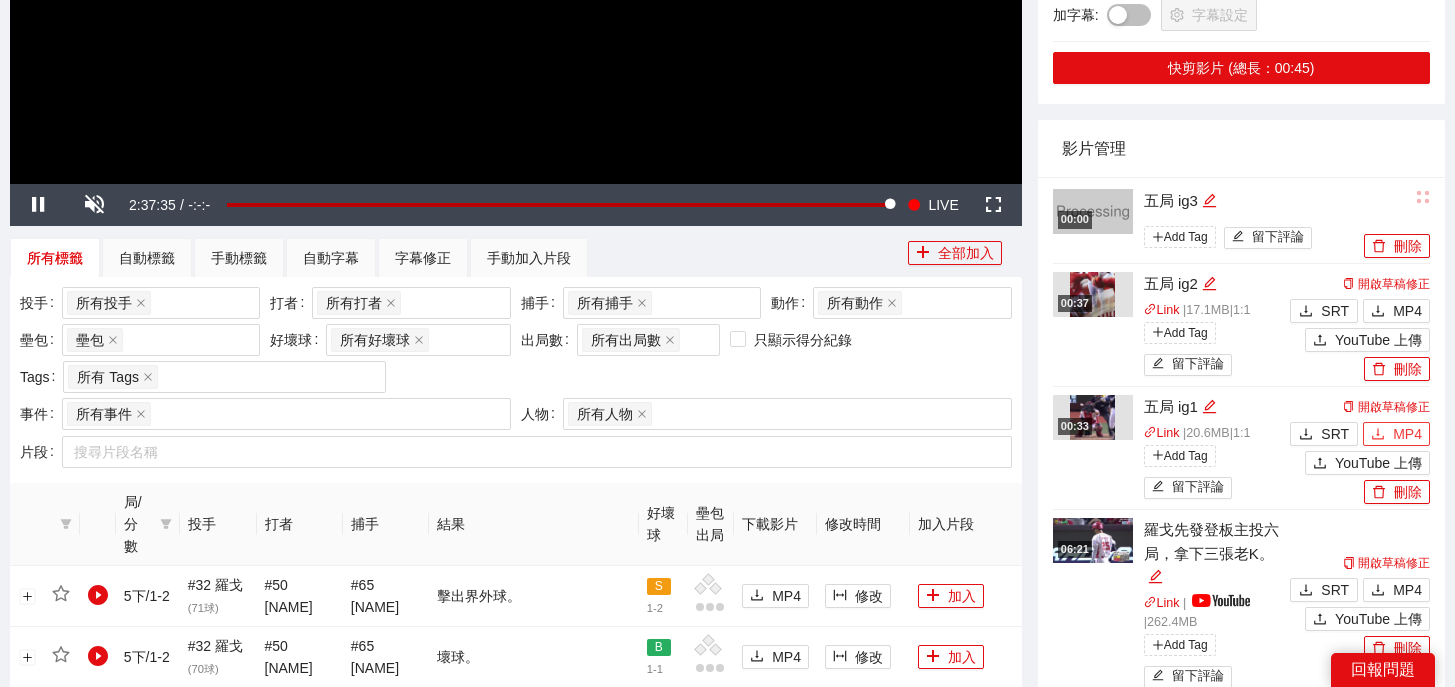click on "MP4" at bounding box center (1407, 434) 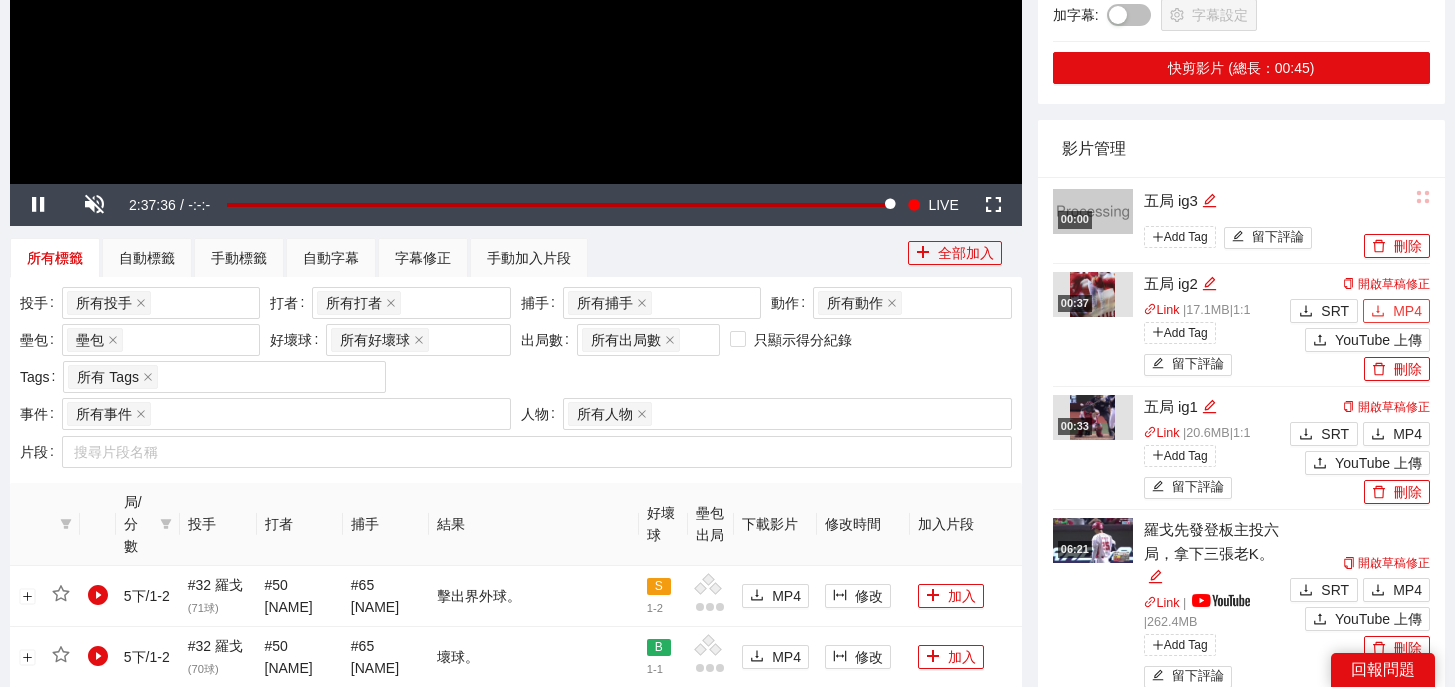 click on "MP4" at bounding box center (1407, 311) 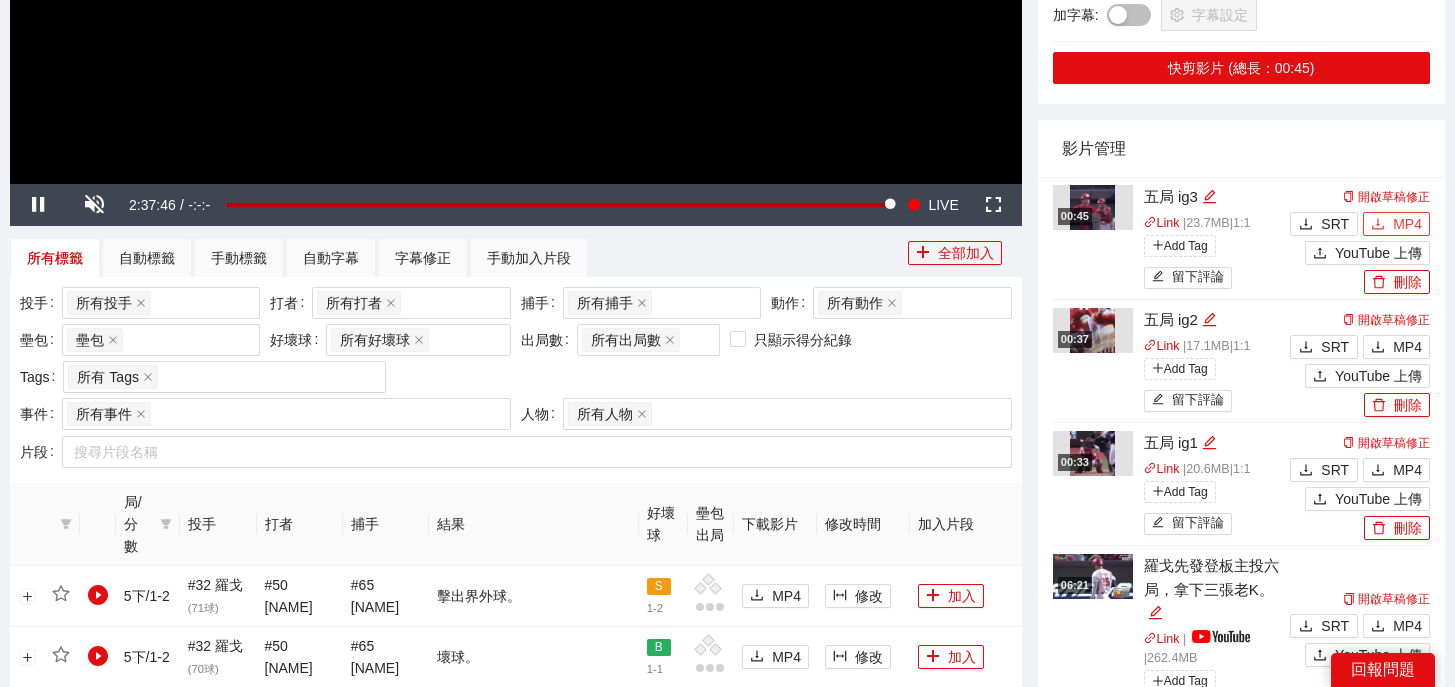 click on "MP4" at bounding box center (1407, 224) 